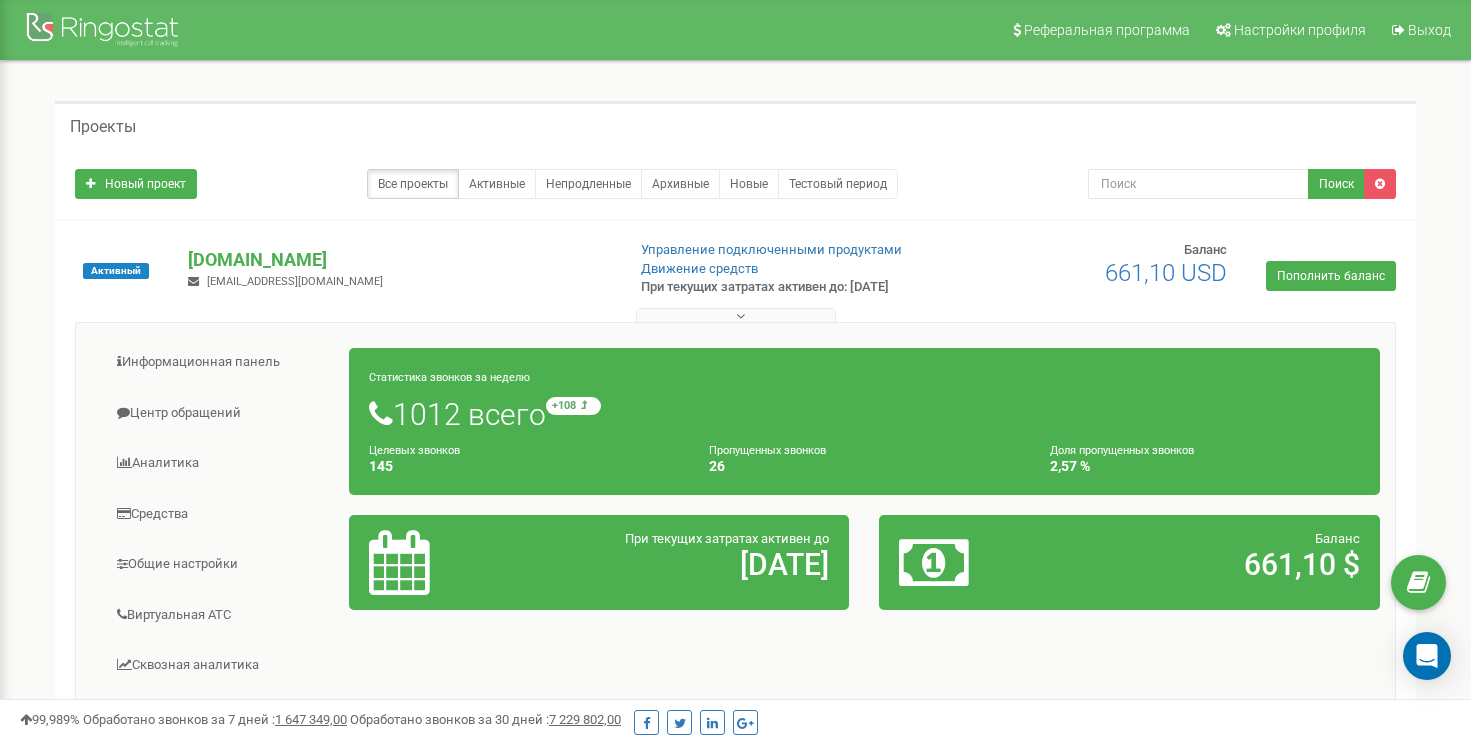 scroll, scrollTop: 0, scrollLeft: 0, axis: both 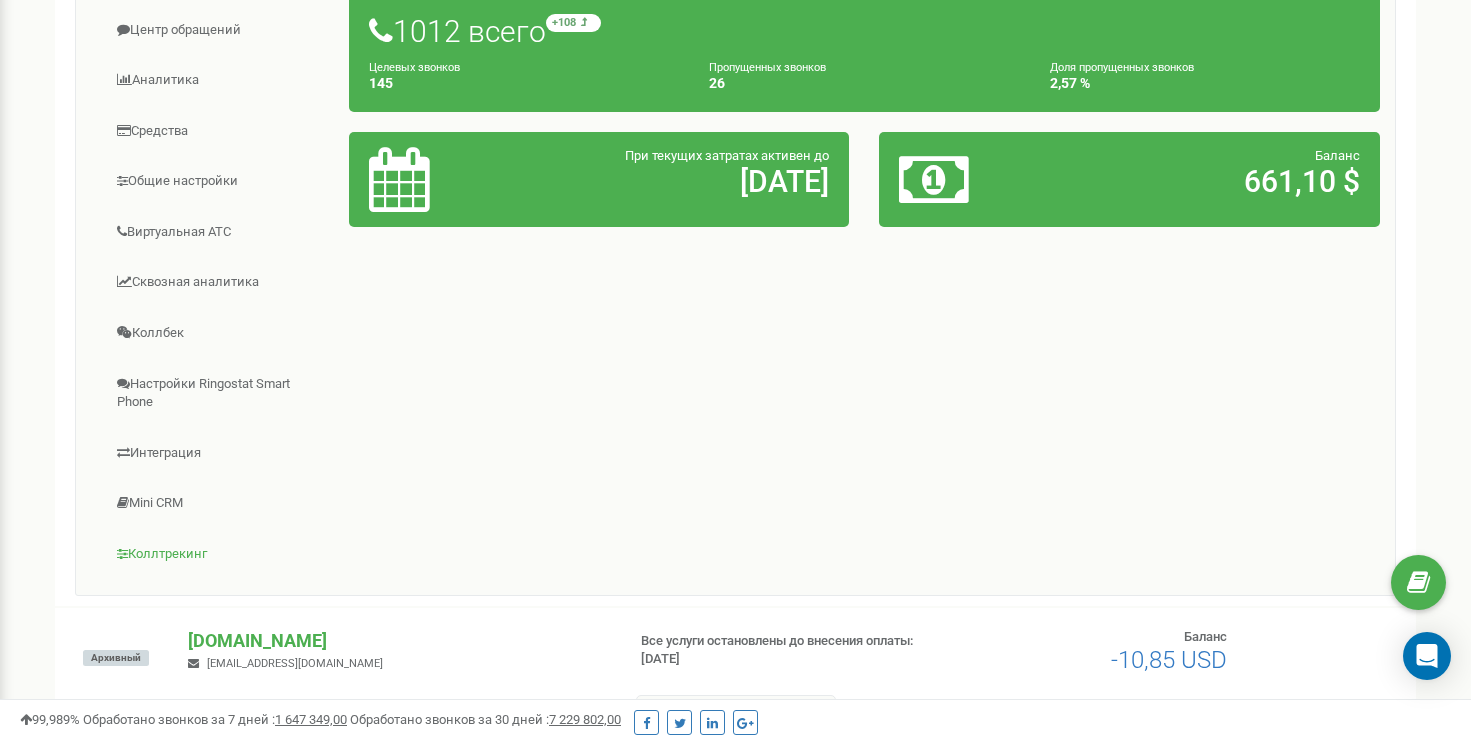 click on "Коллтрекинг" at bounding box center (220, 554) 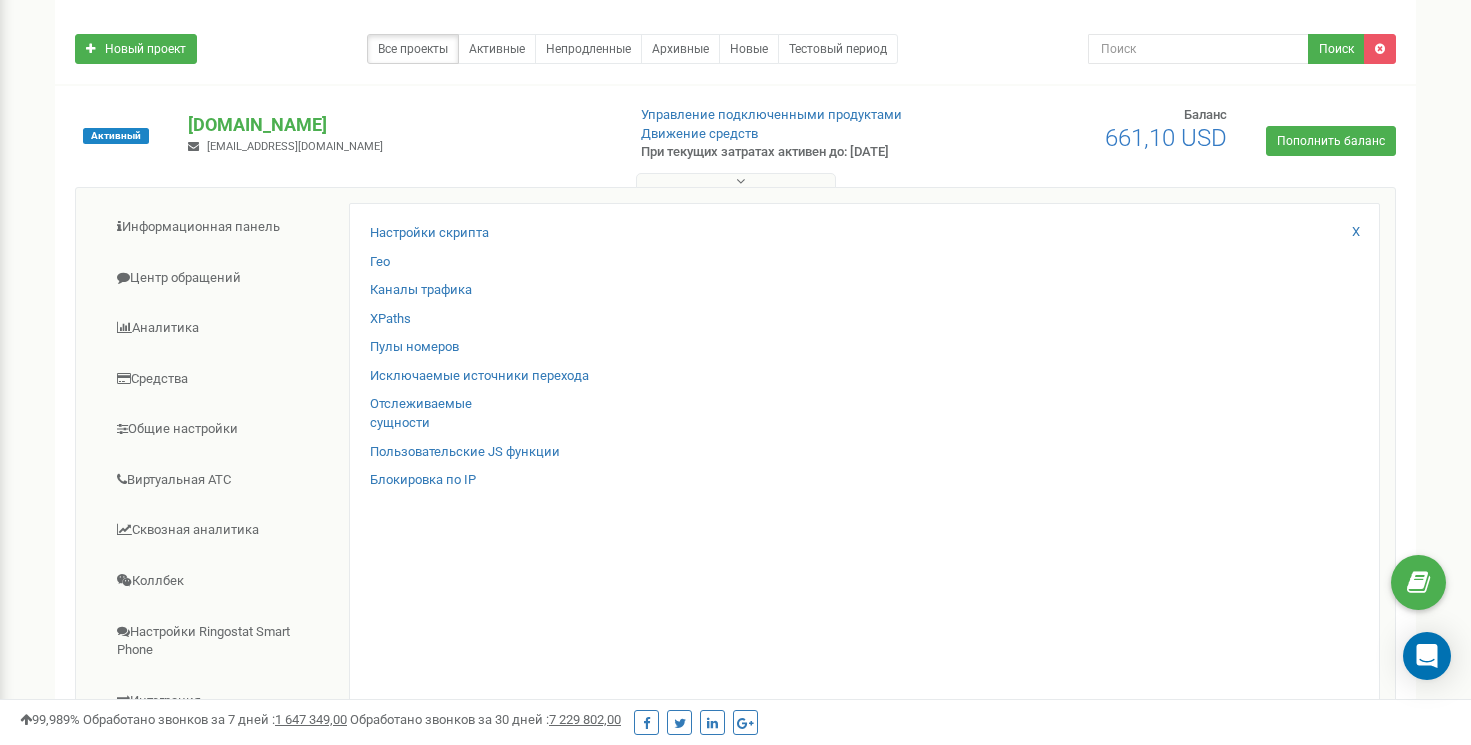 scroll, scrollTop: 103, scrollLeft: 0, axis: vertical 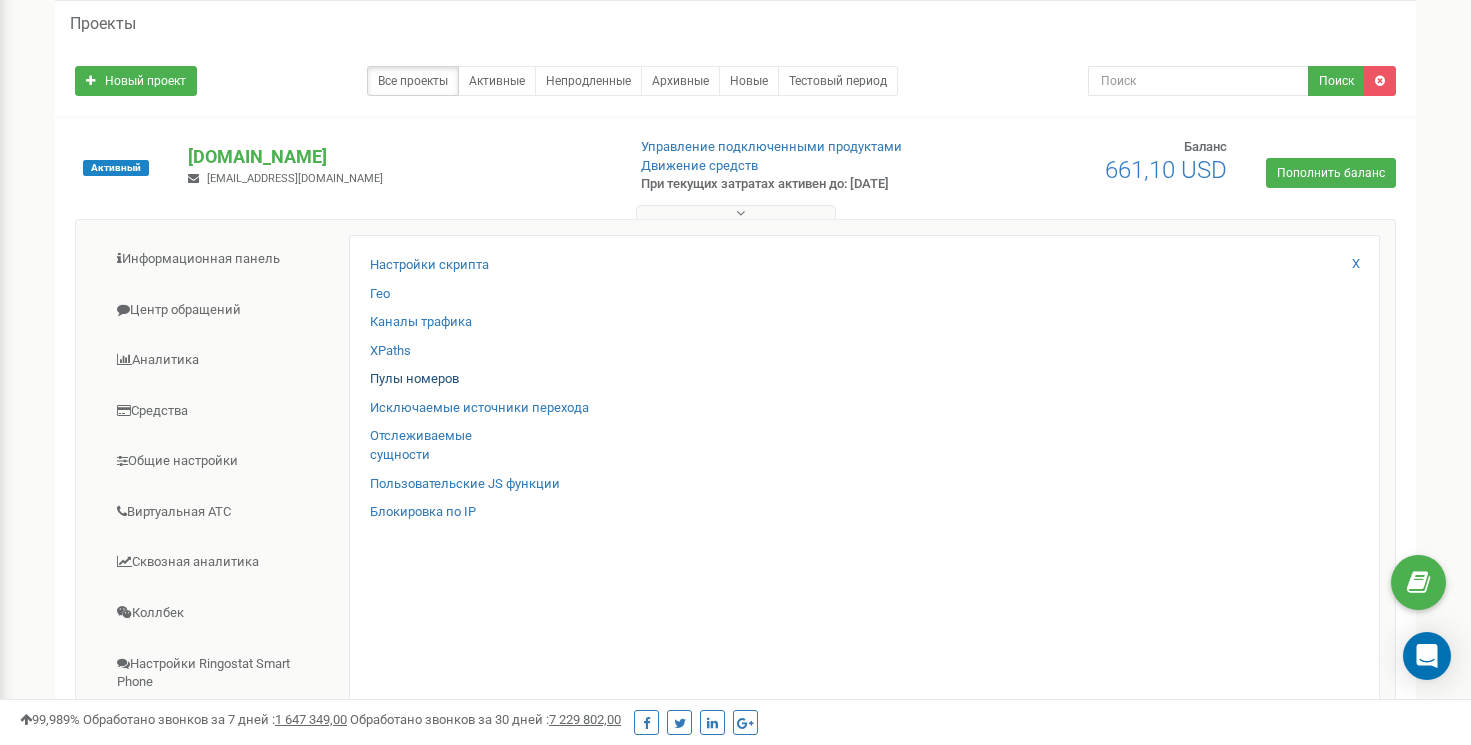 click on "Пулы номеров" at bounding box center [414, 379] 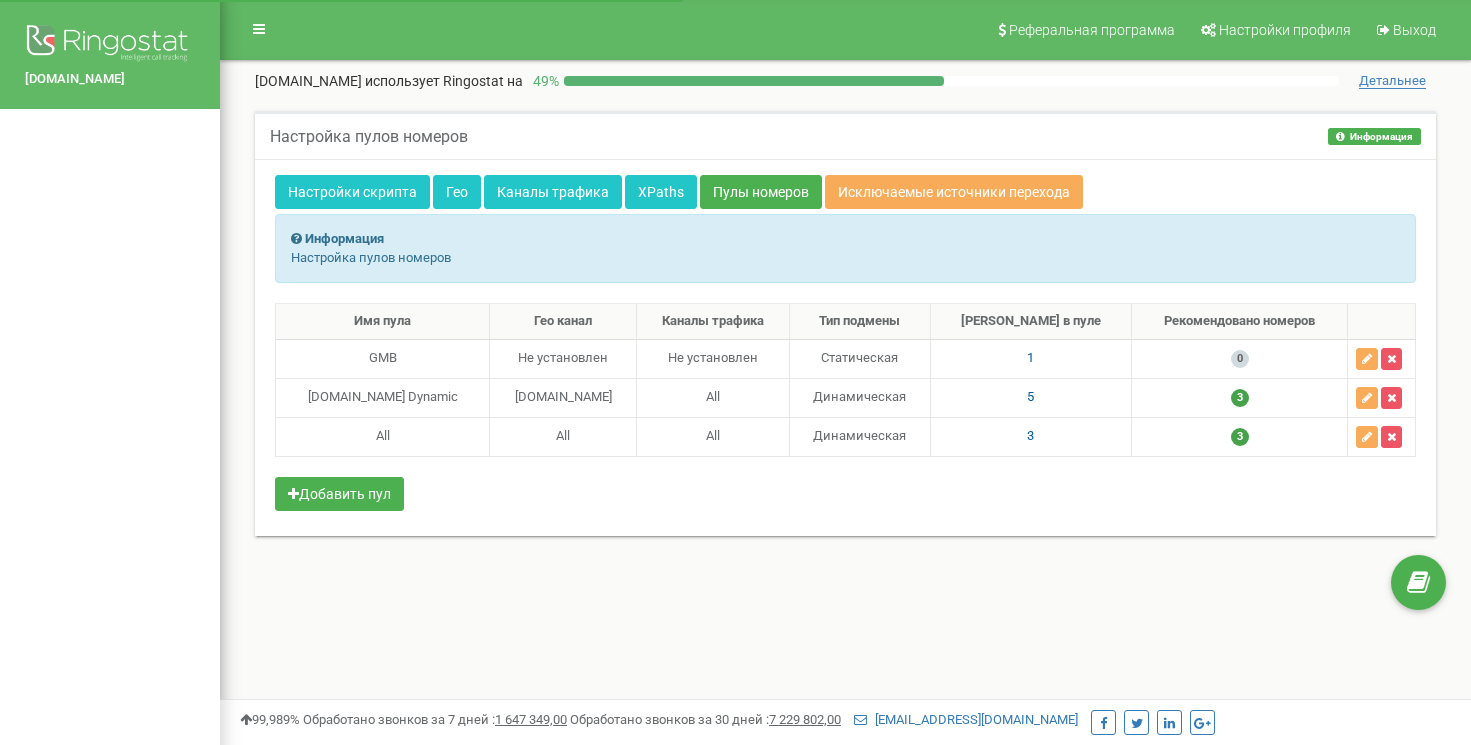 scroll, scrollTop: 0, scrollLeft: 0, axis: both 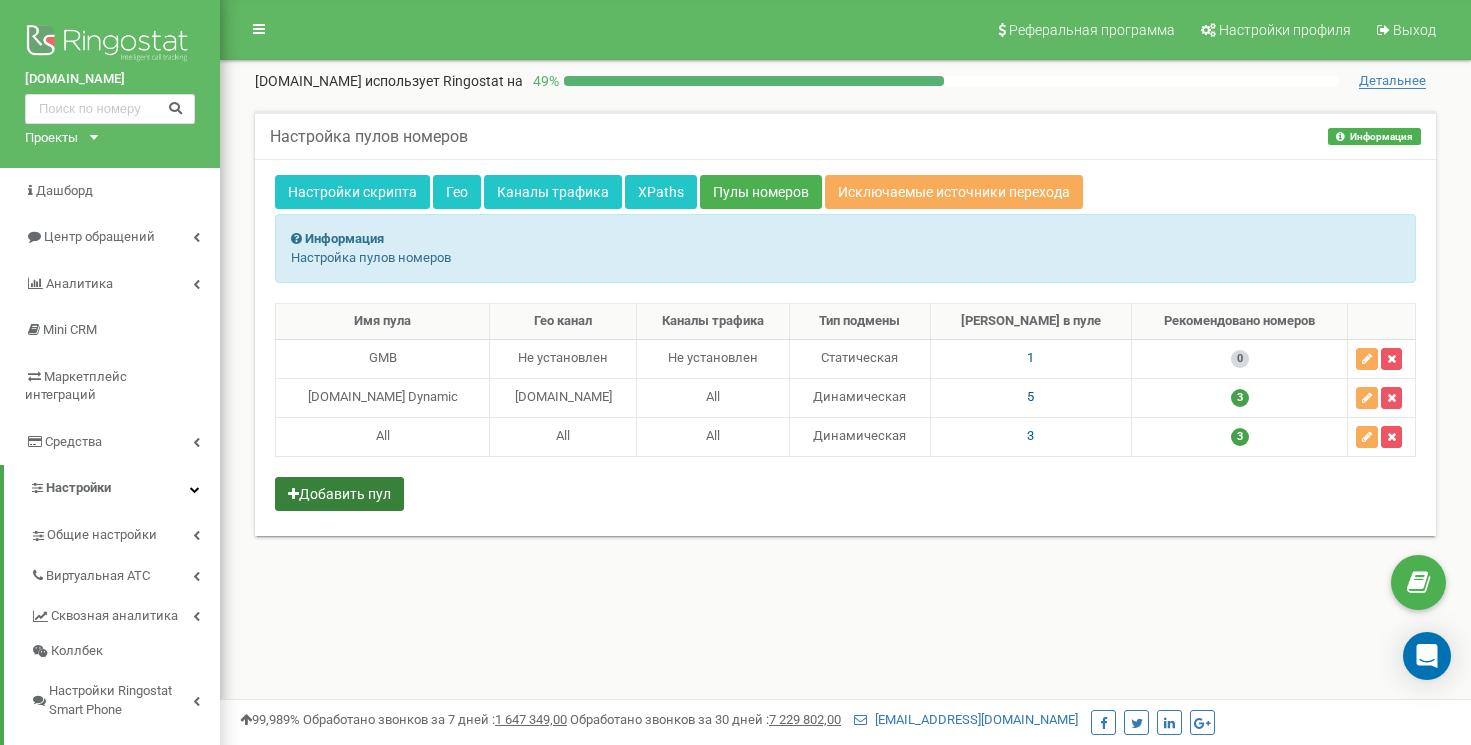 click on "Добавить пул" at bounding box center (339, 494) 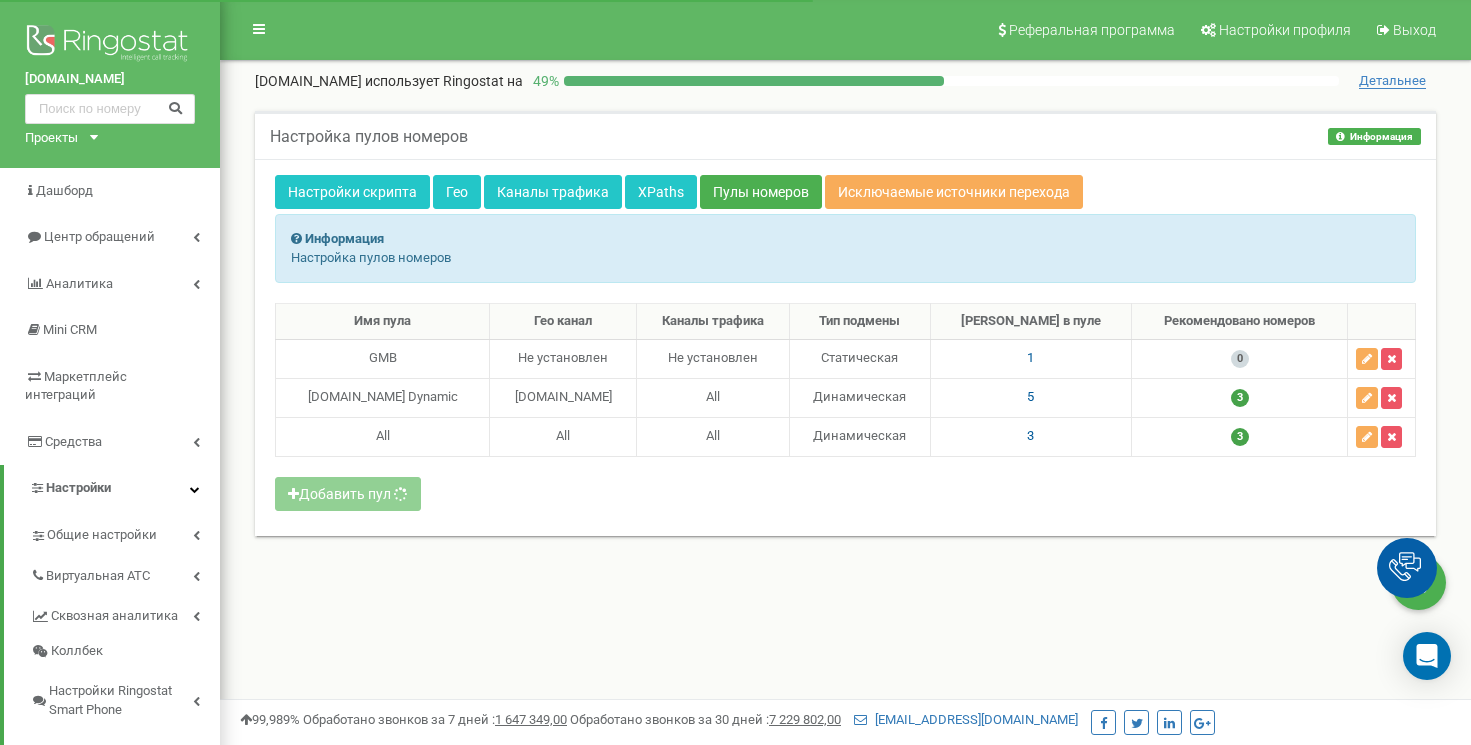 select on "30231" 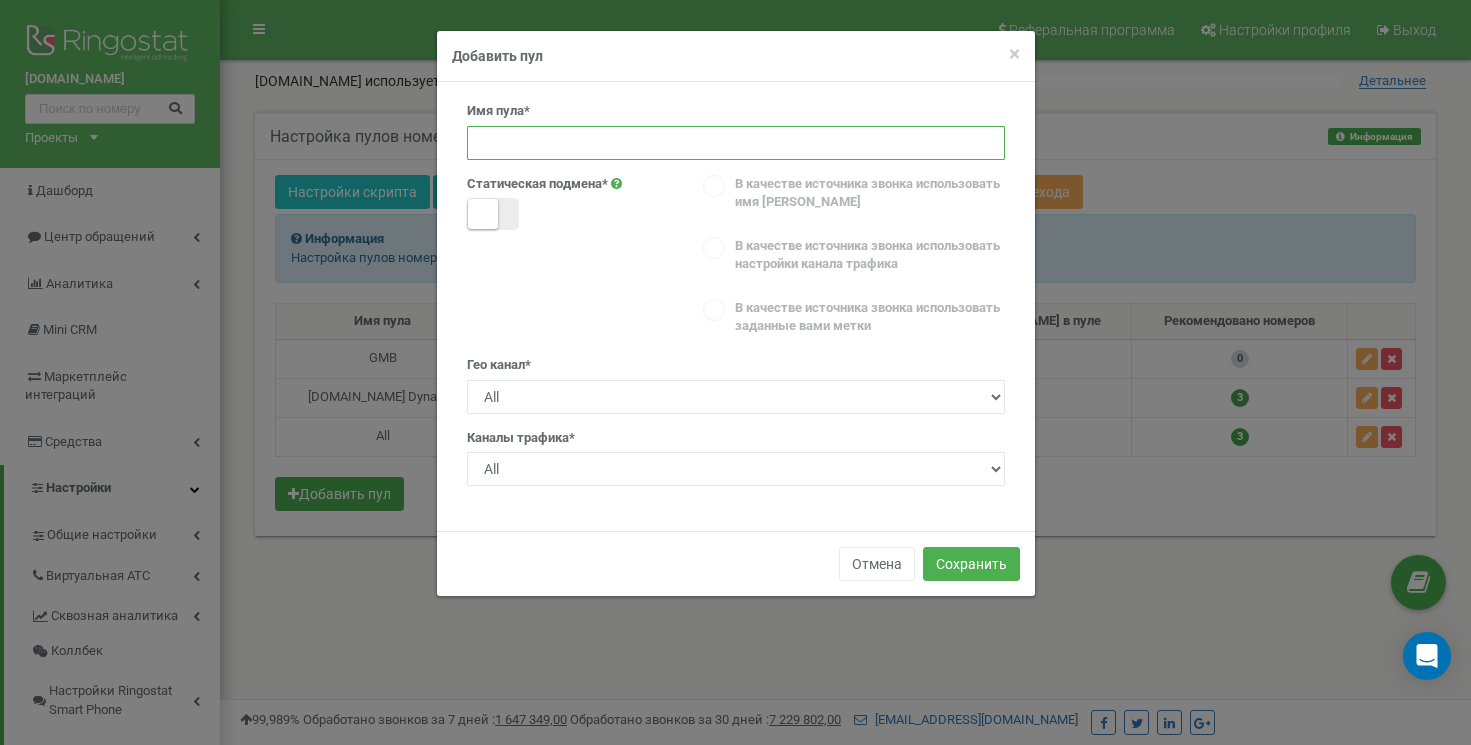 click at bounding box center [736, 143] 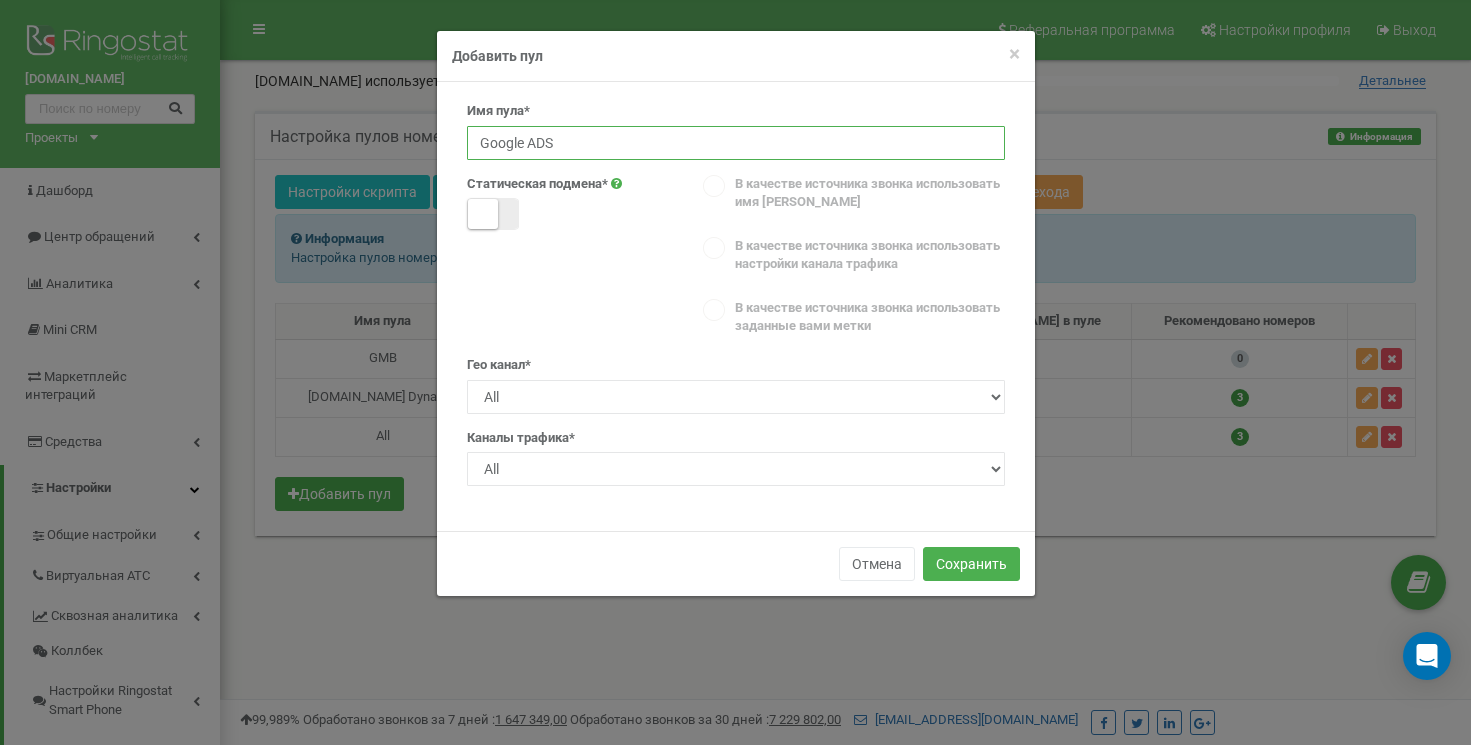type on "Google ADS" 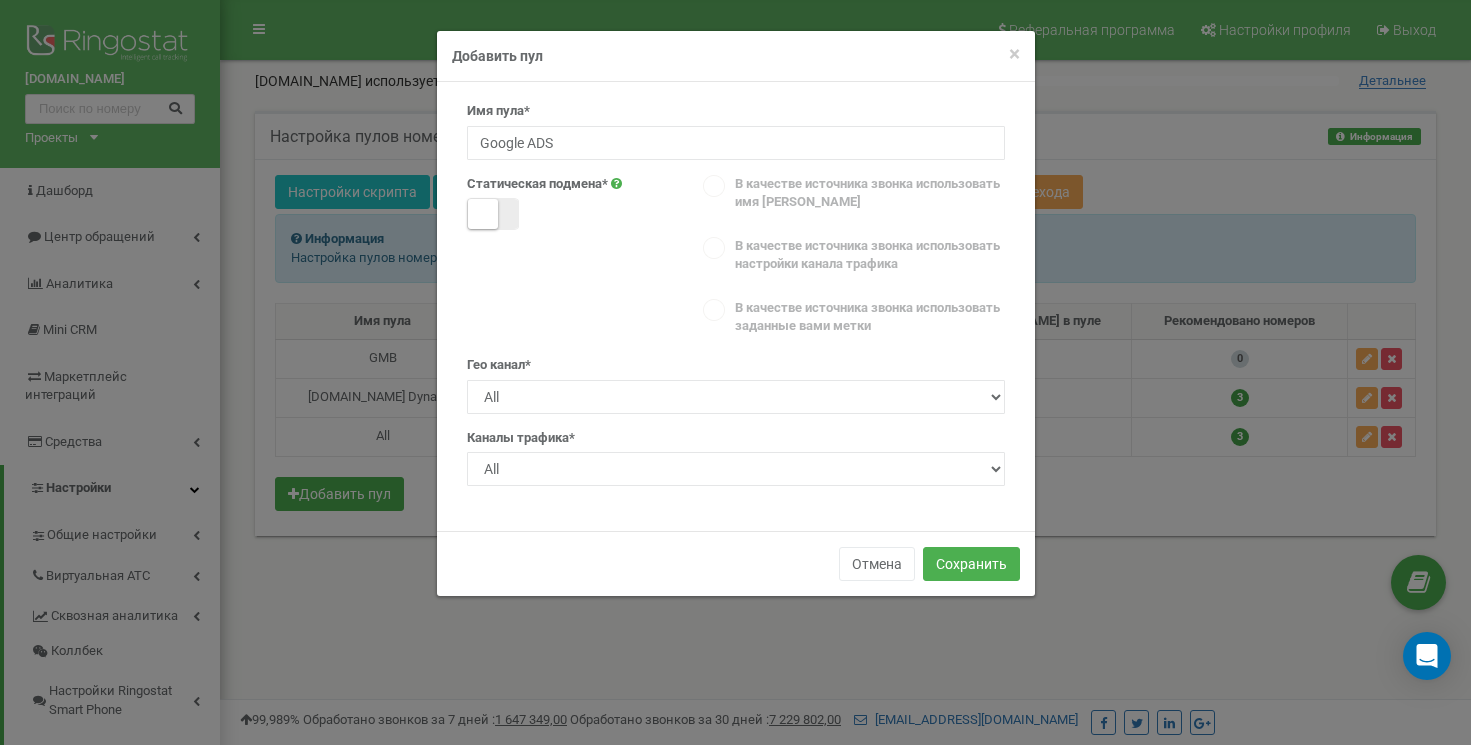 click on "Имя пула*
Google ADS
Статическая подмена*
В качестве источника звонка использовать имя пула
В качестве источника звонка использовать настройки канала трафика
Гео канал * *" at bounding box center (736, 294) 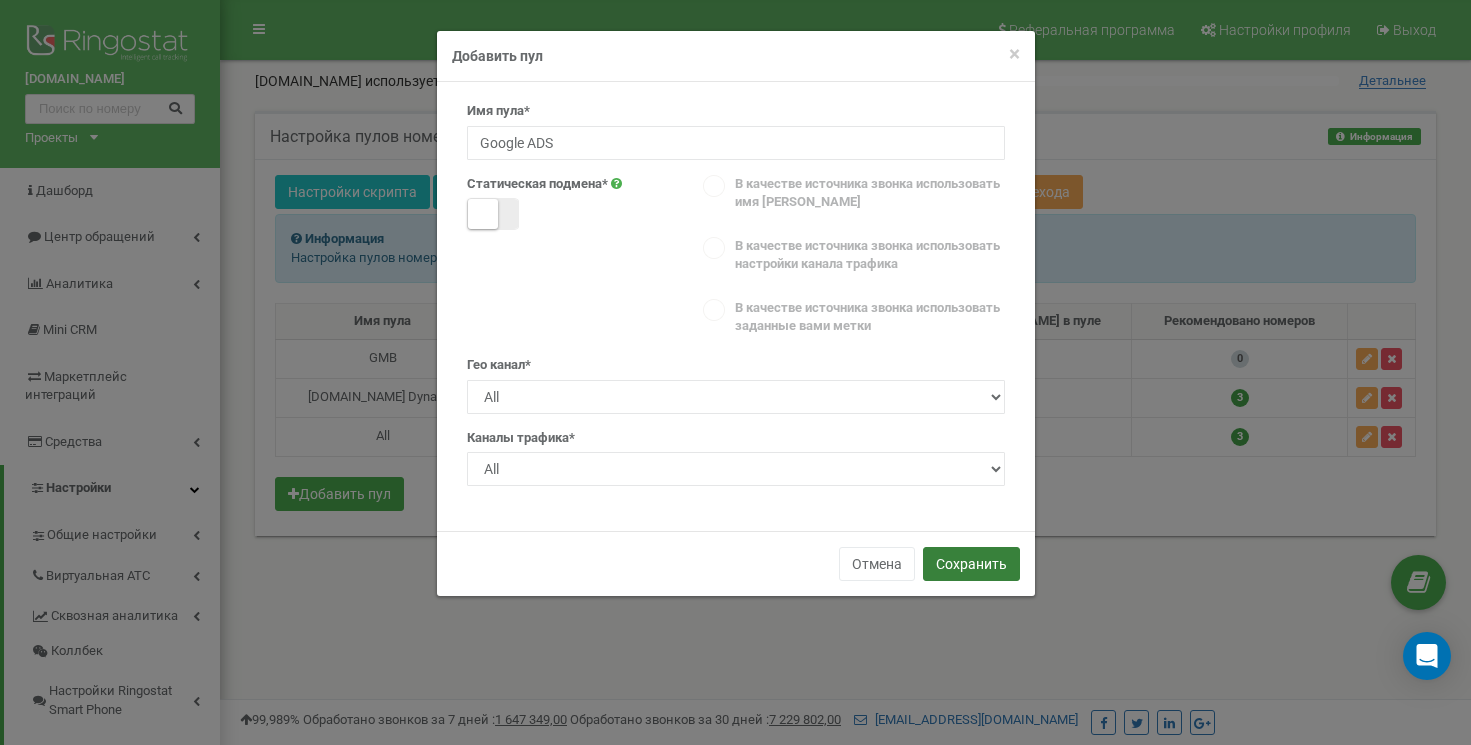 click on "Сохранить" at bounding box center [971, 564] 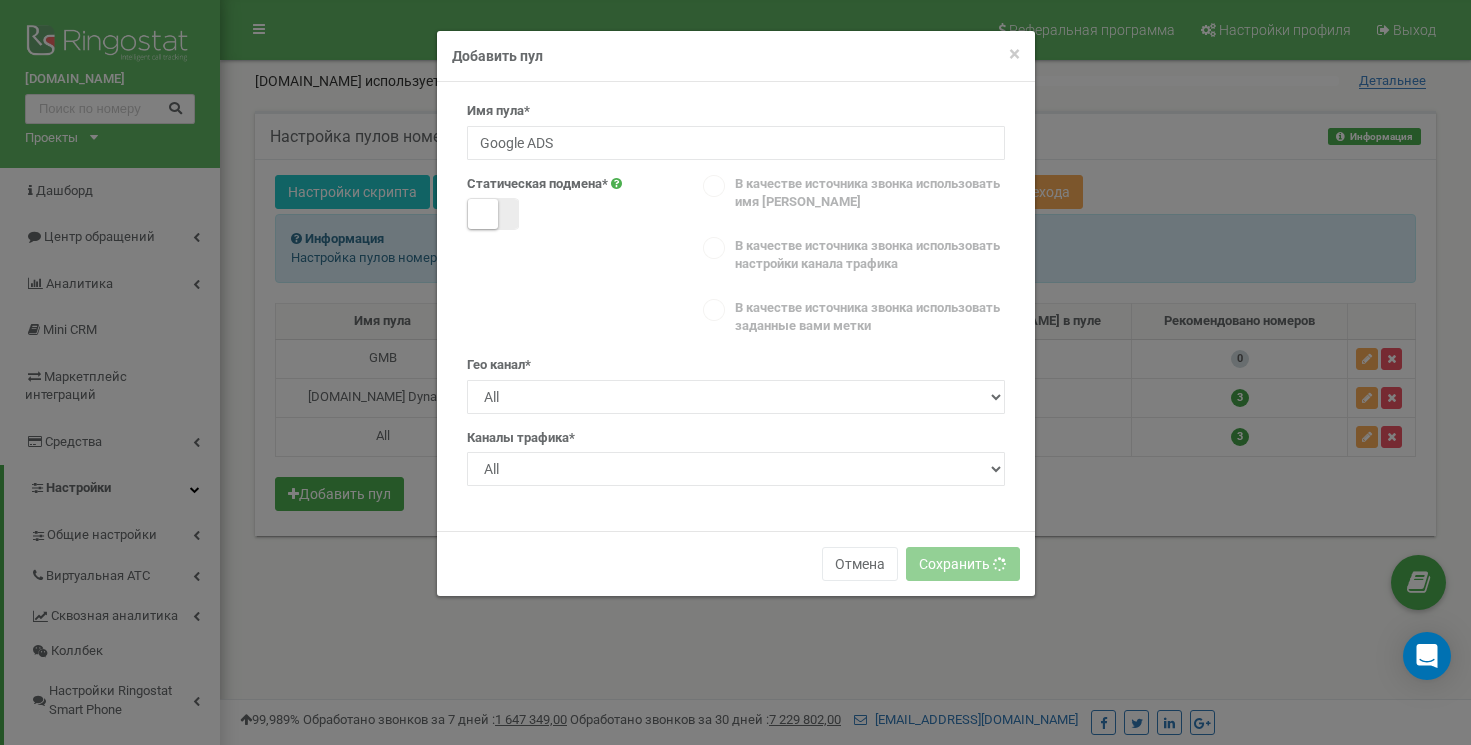 click at bounding box center [493, 214] 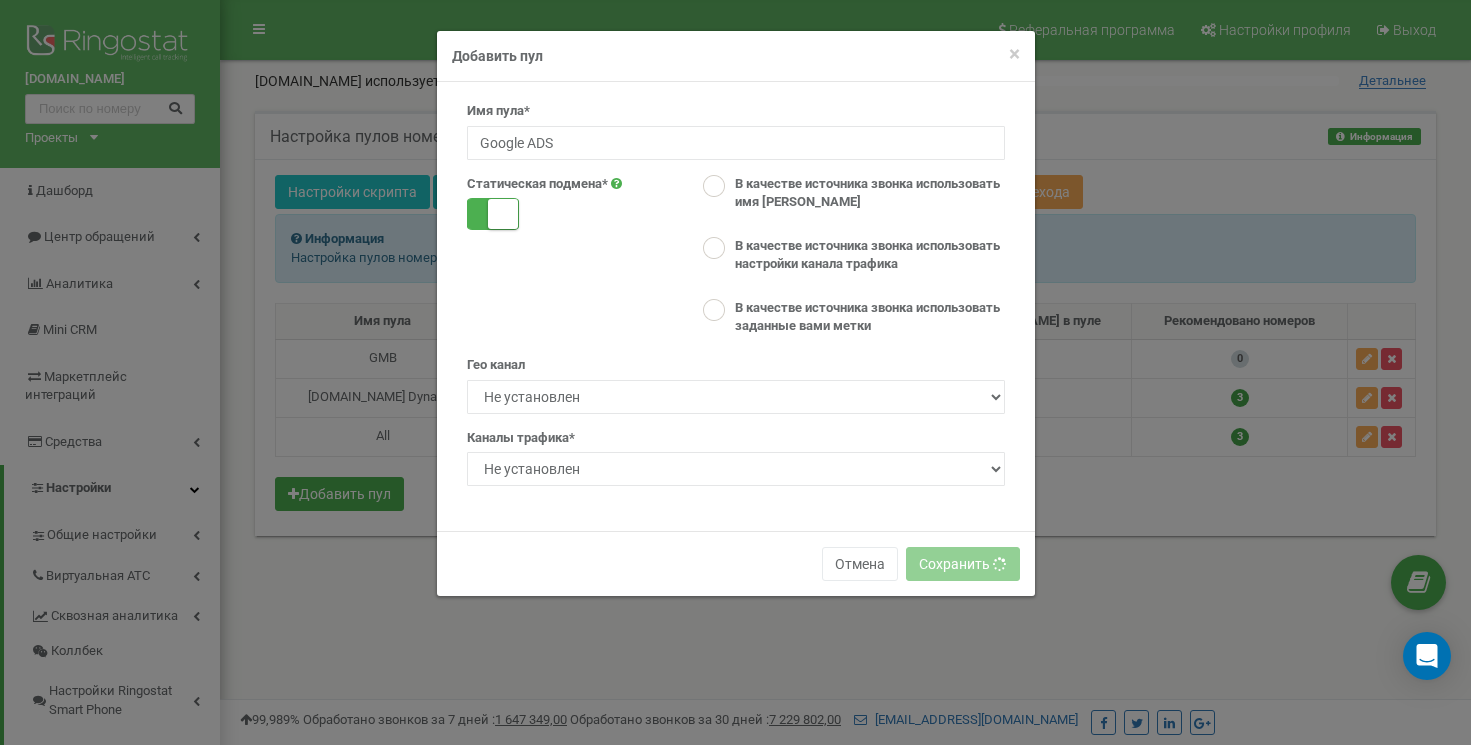 click on "Статическая подмена*
В качестве источника звонка использовать имя пула
В качестве источника звонка использовать настройки канала трафика
В качестве источника звонка использовать заданные вами метки" at bounding box center (736, 258) 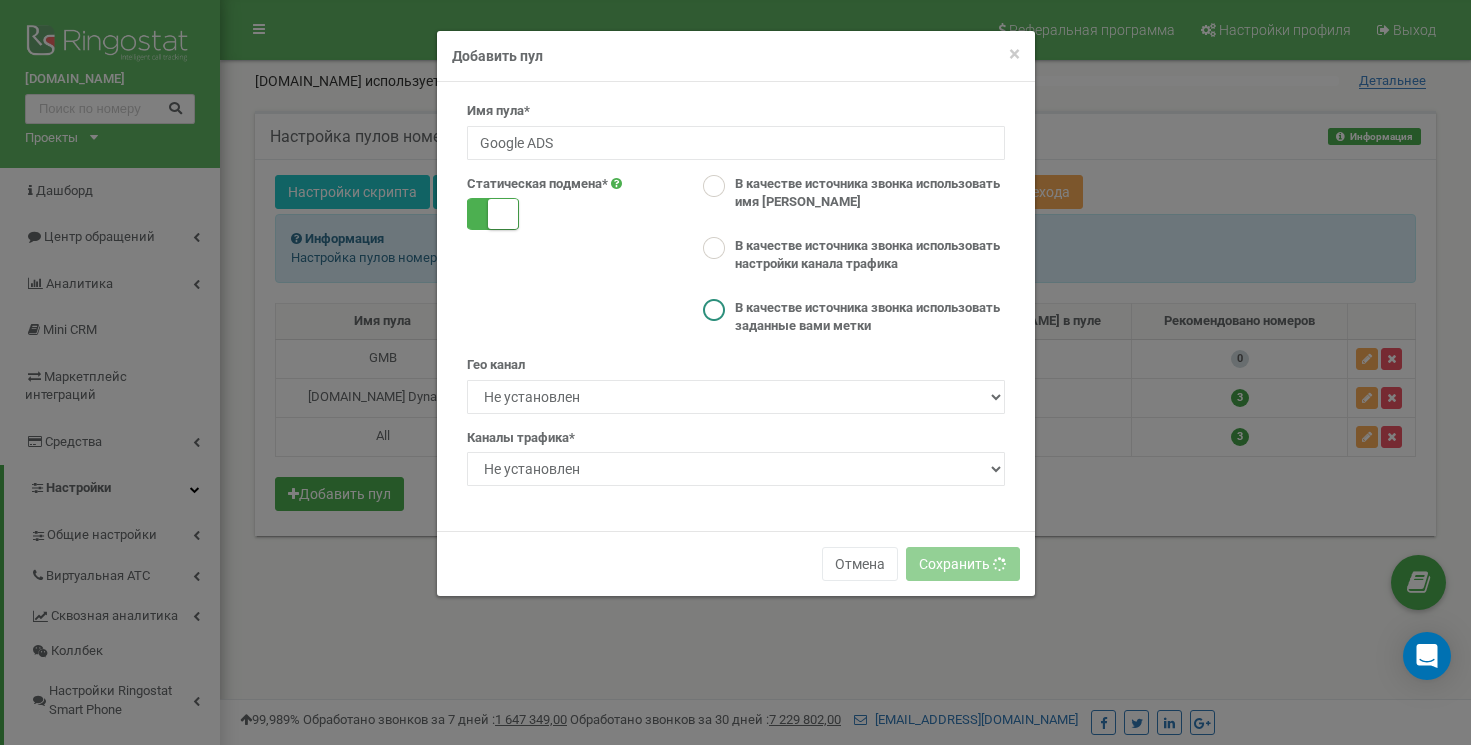 click on "В качестве источника звонка использовать заданные вами метки" at bounding box center [864, 317] 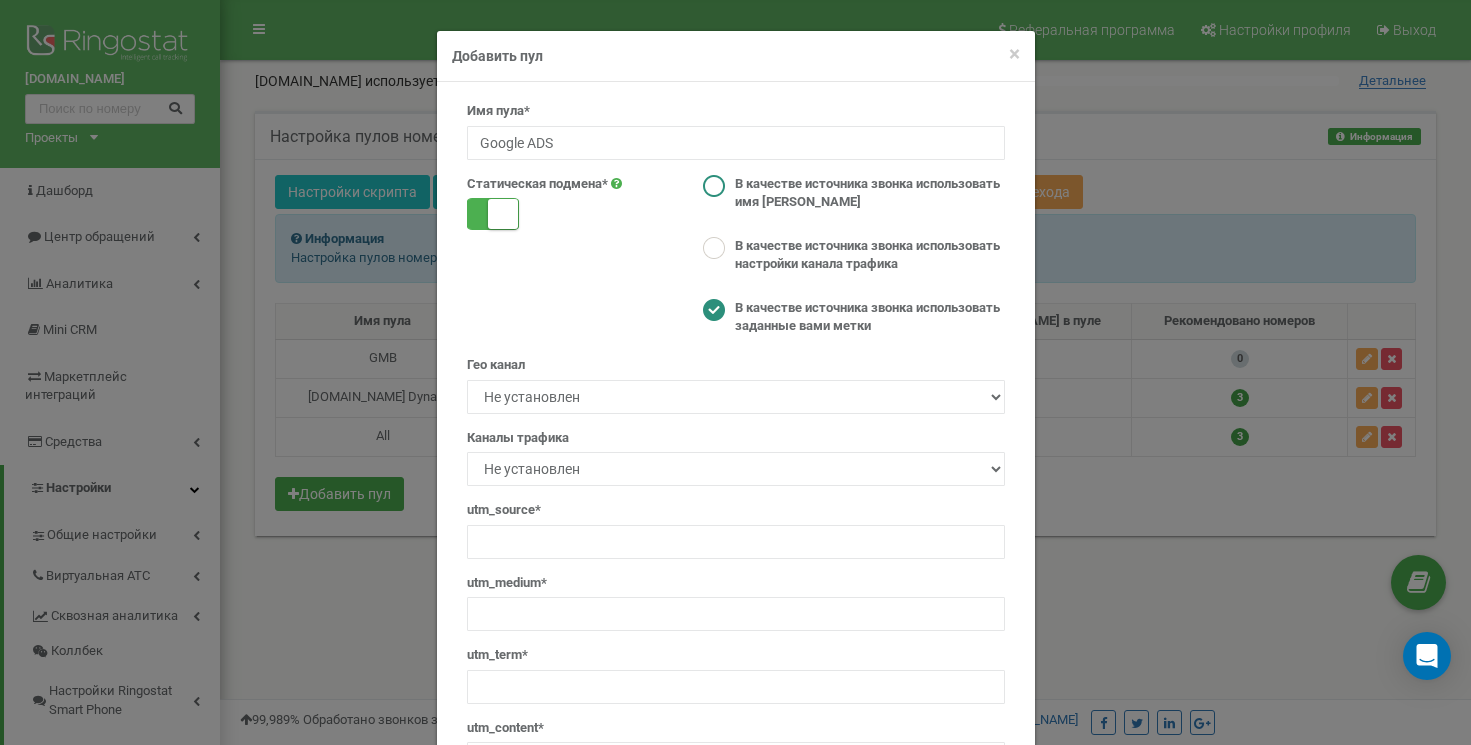 scroll, scrollTop: 0, scrollLeft: 0, axis: both 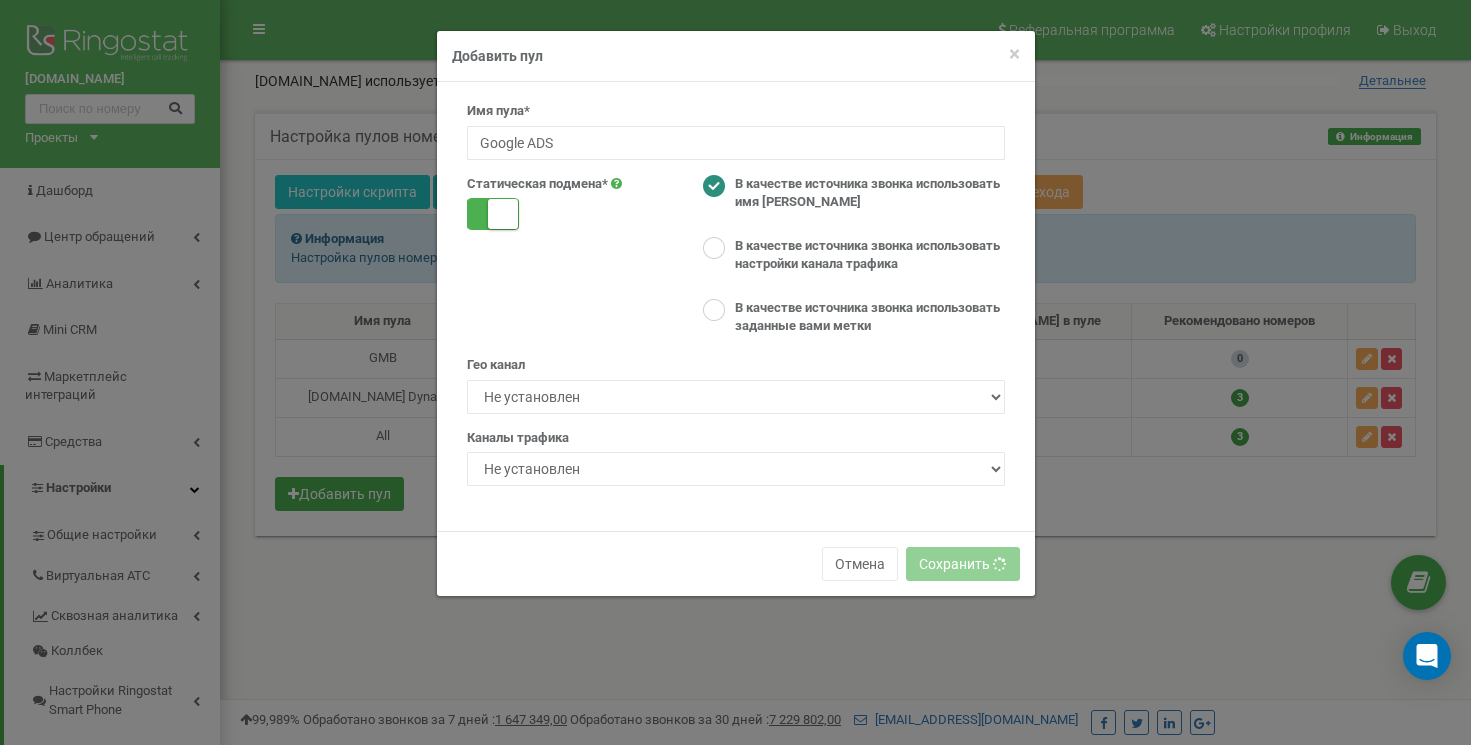 click on "В качестве источника звонка использовать имя пула" at bounding box center (864, 193) 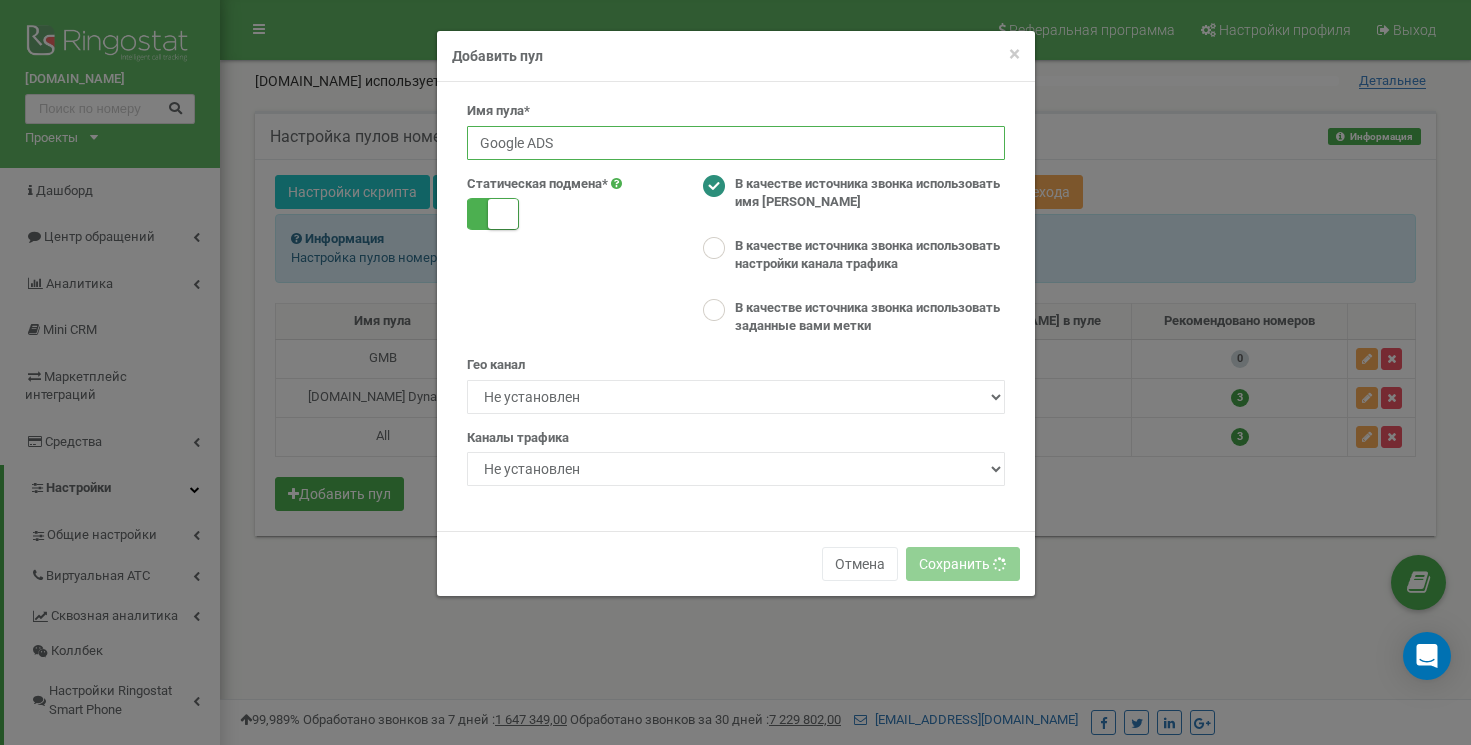 click on "Google ADS" at bounding box center (736, 143) 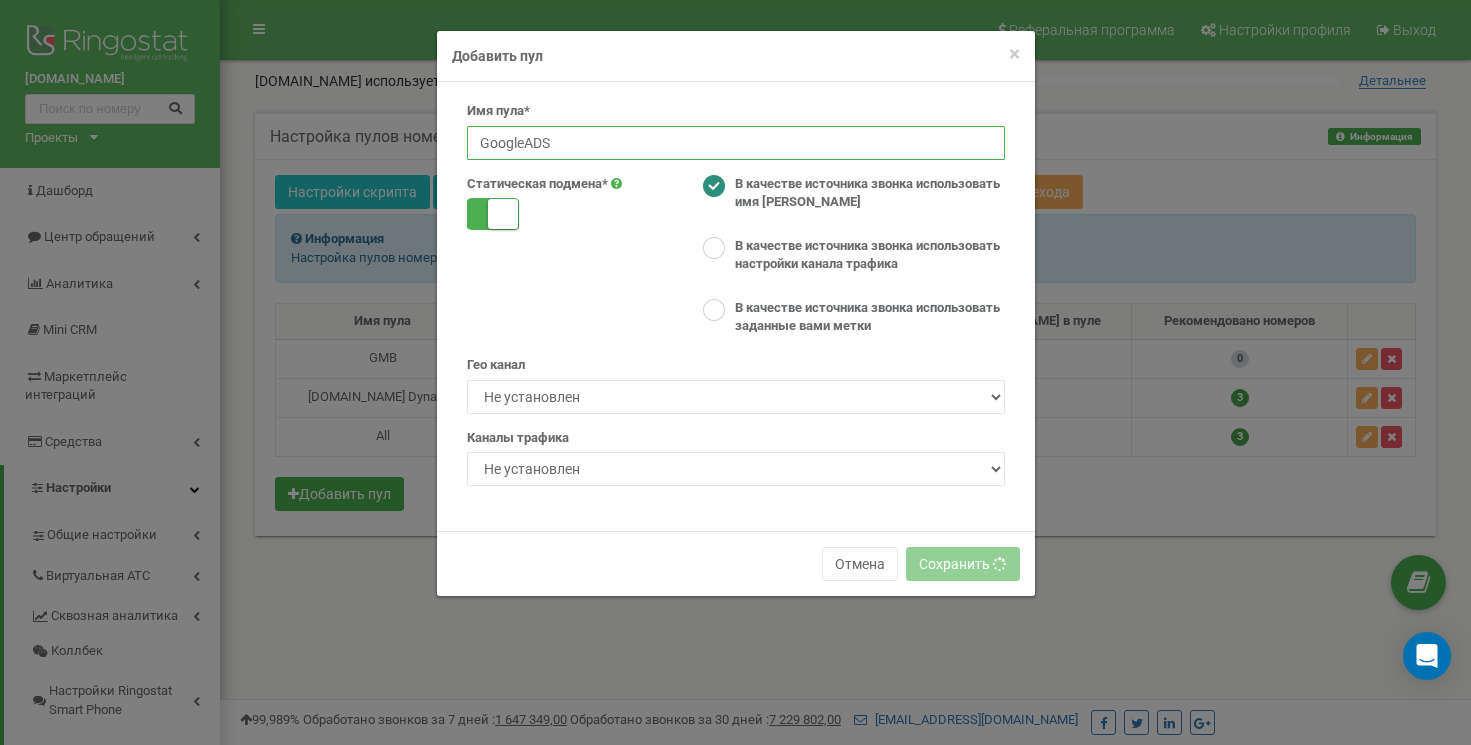 type on "GoogleADS" 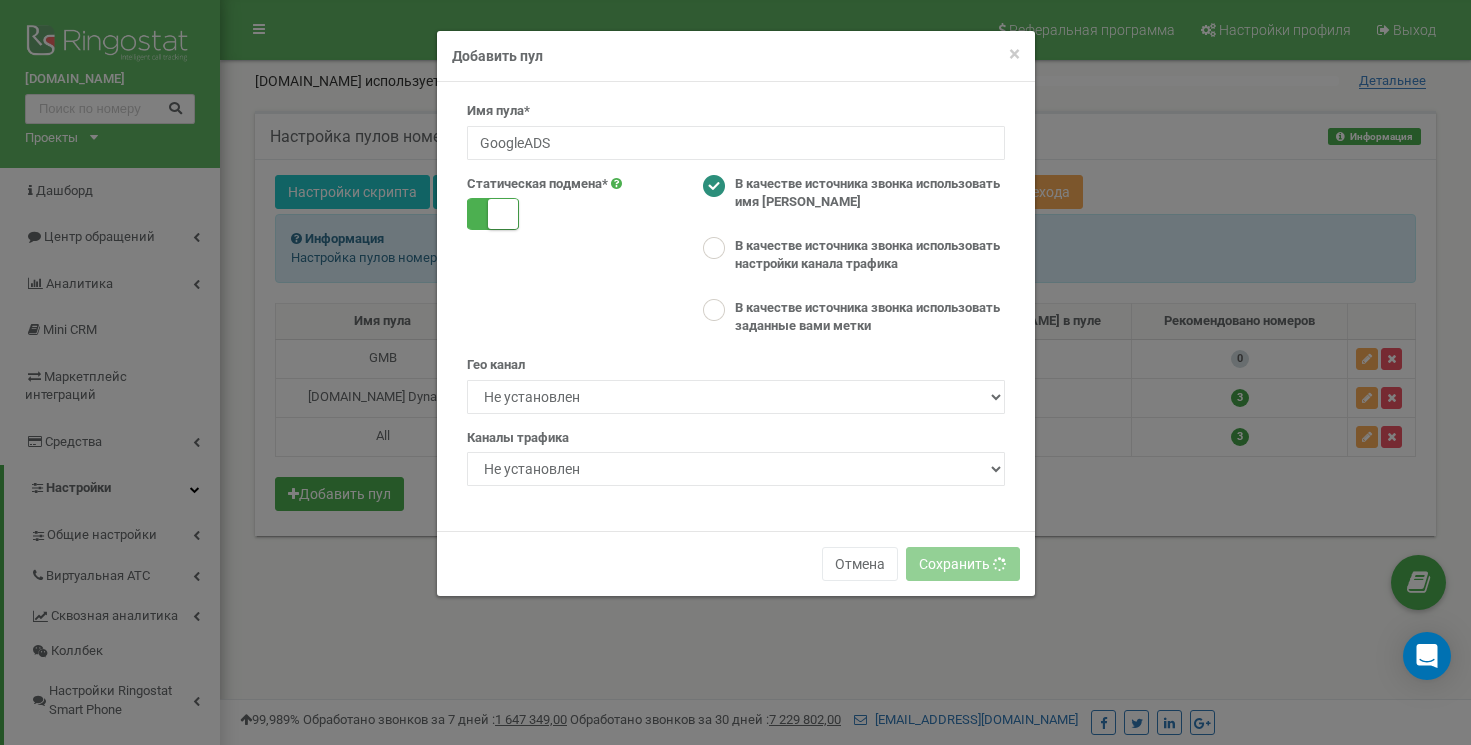 click on "Статическая подмена*
В качестве источника звонка использовать имя пула
В качестве источника звонка использовать настройки канала трафика
В качестве источника звонка использовать заданные вами метки" at bounding box center (736, 258) 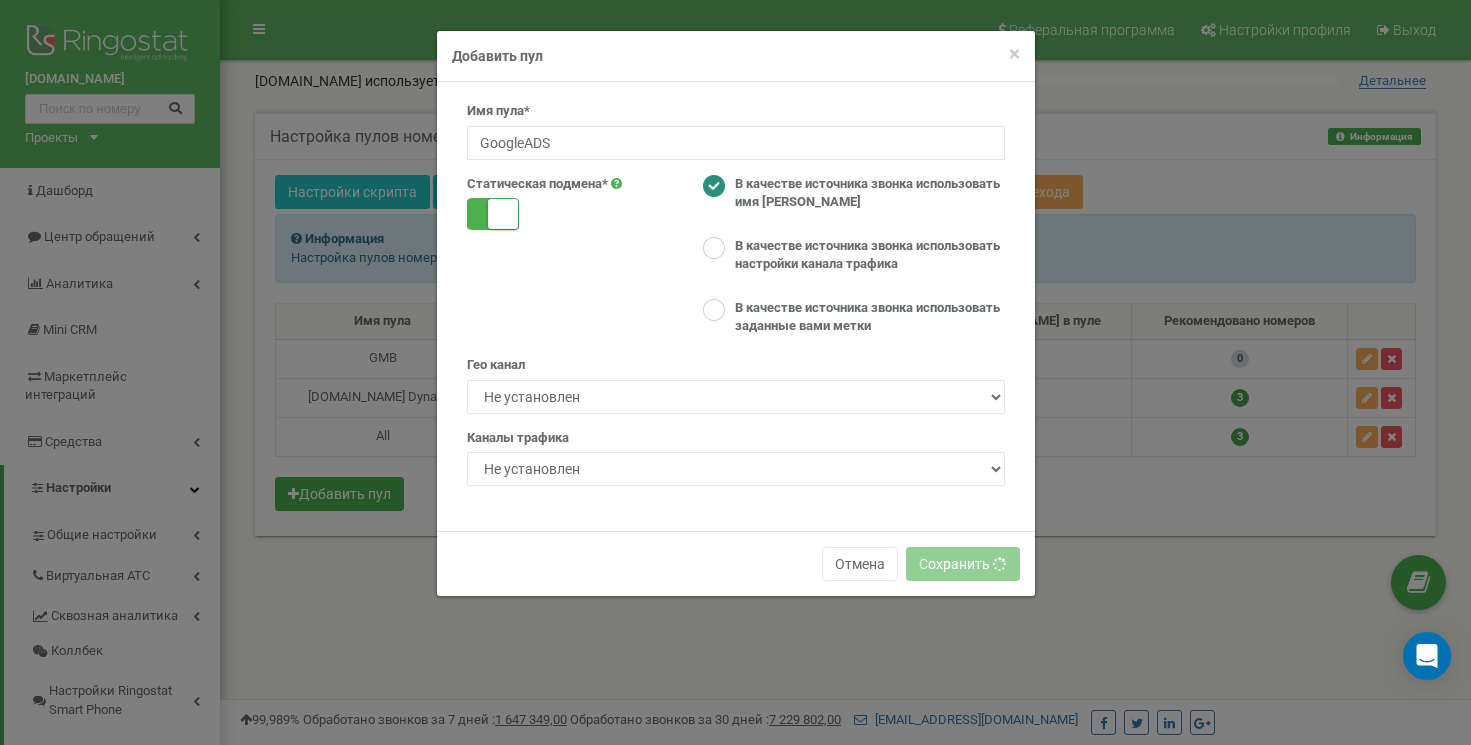 click at bounding box center (503, 214) 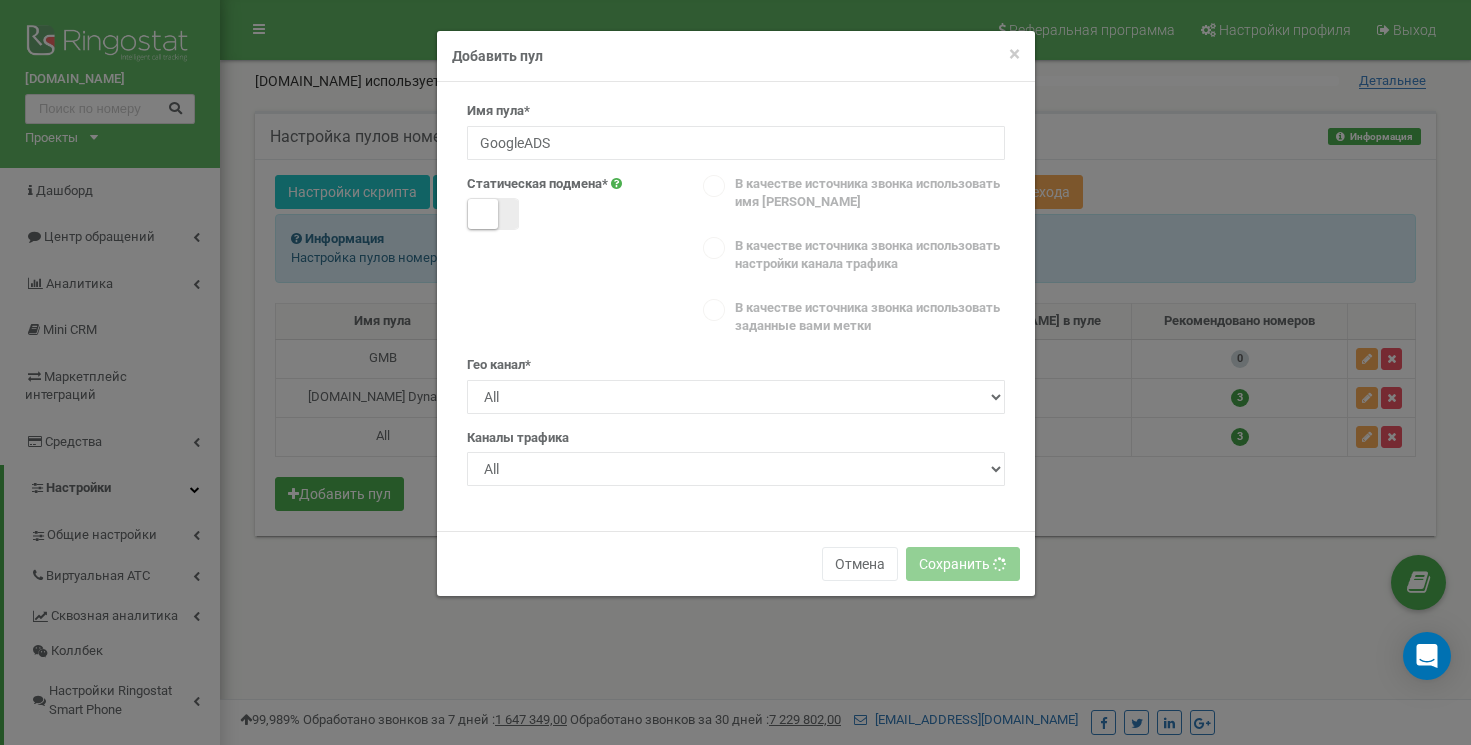 click at bounding box center [493, 214] 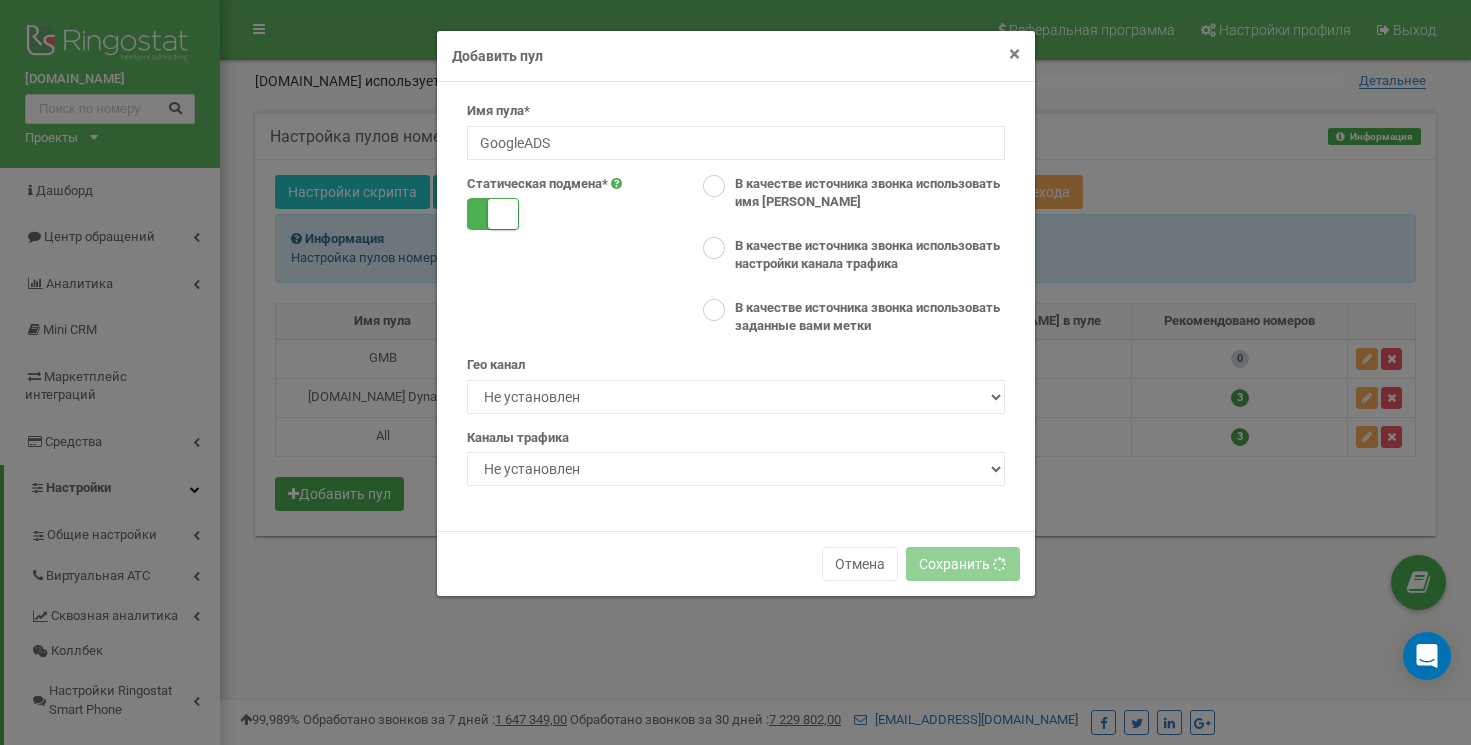 click on "×" at bounding box center (1014, 54) 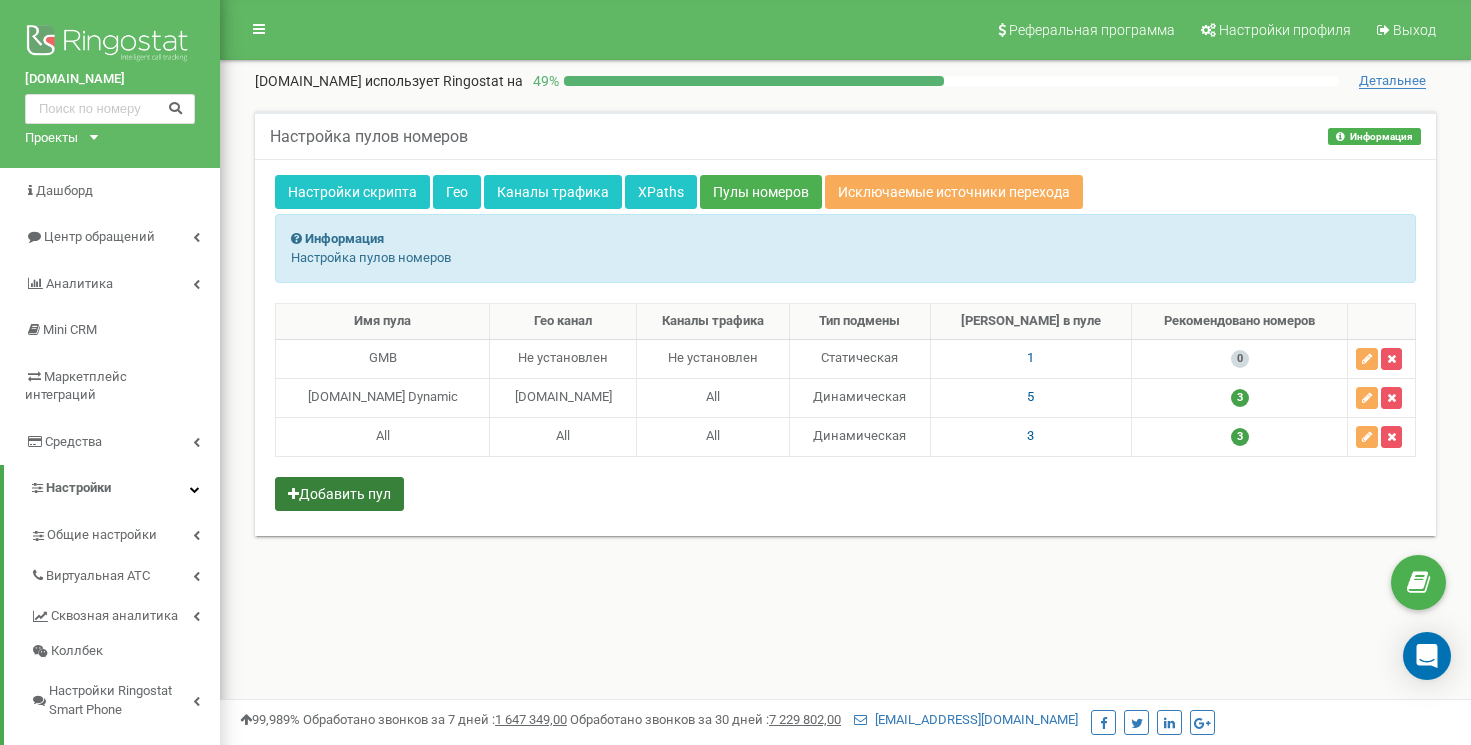click on "Добавить пул" at bounding box center [339, 494] 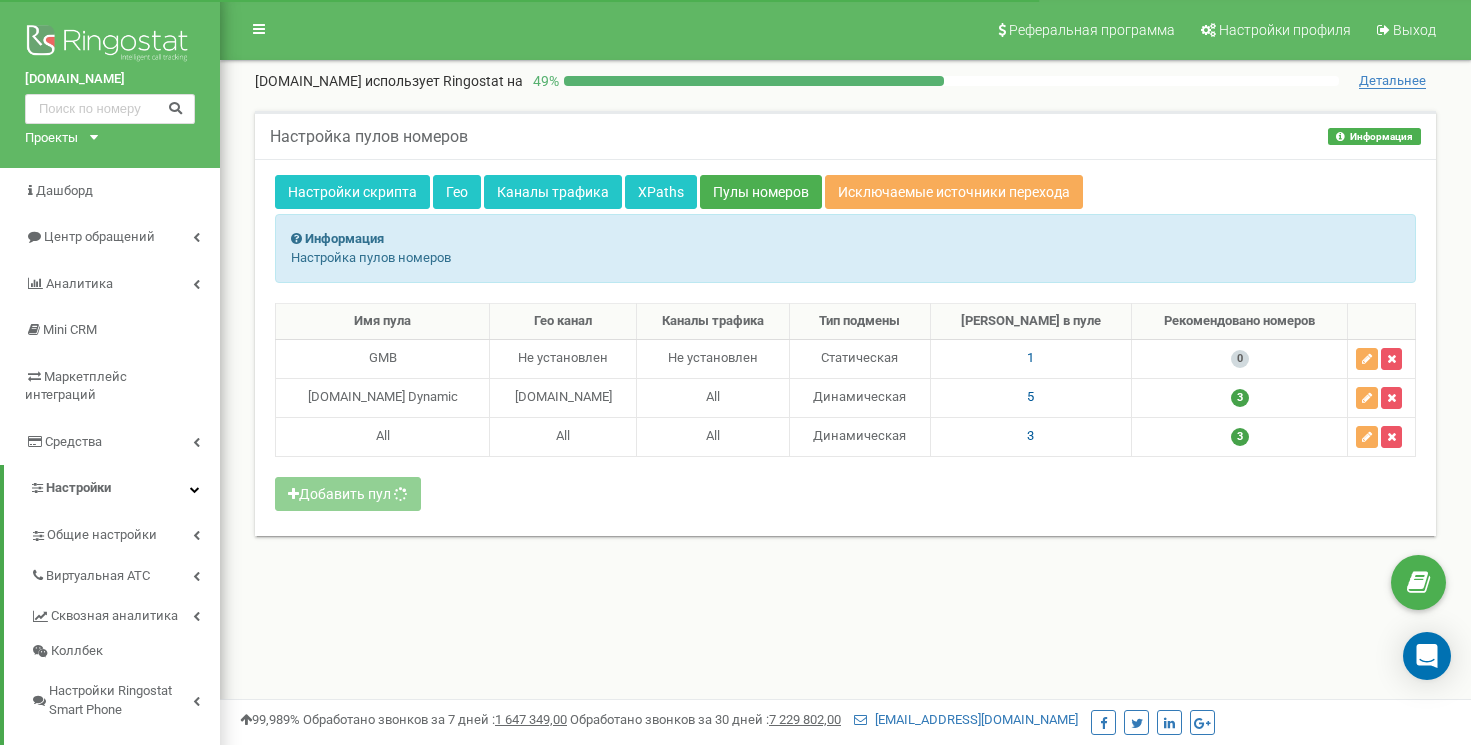 select on "30231" 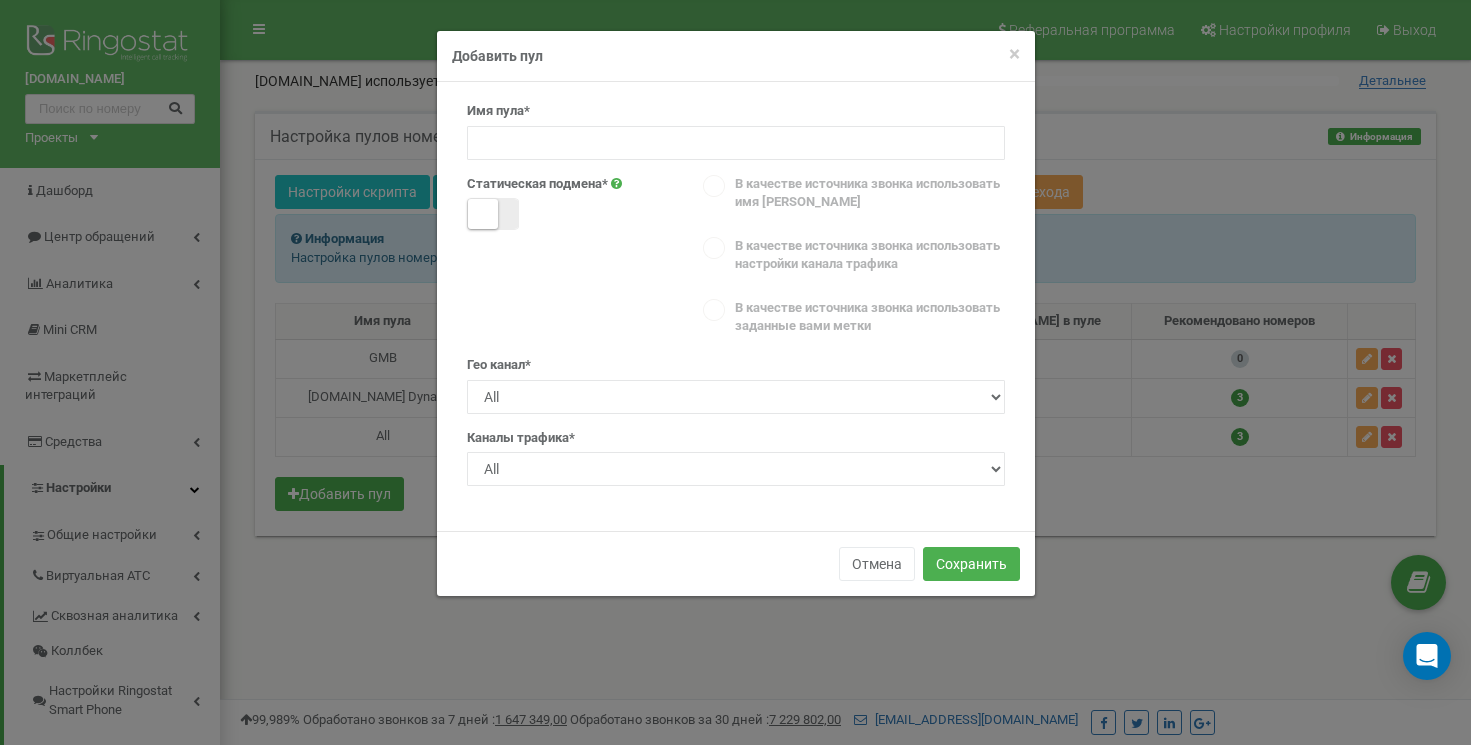 click at bounding box center [493, 214] 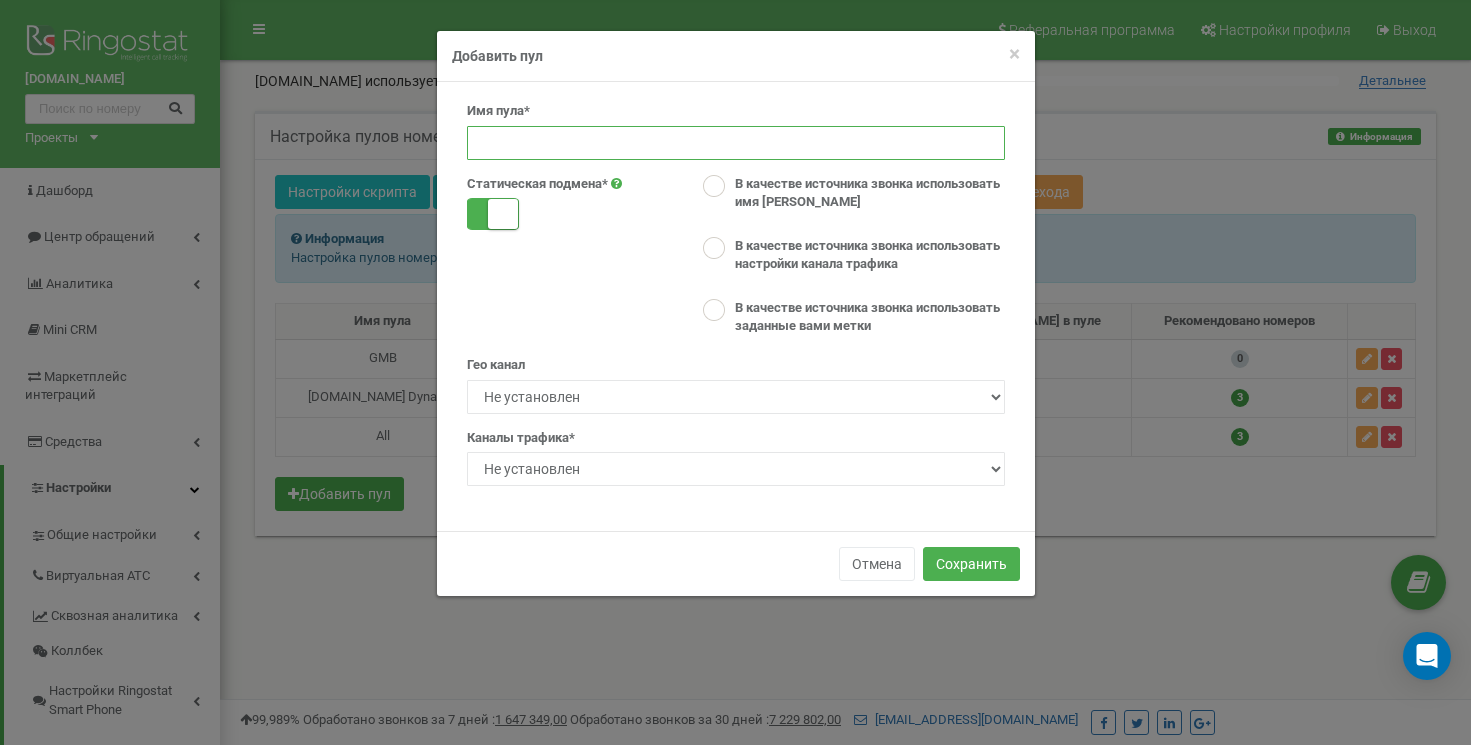 click at bounding box center (736, 143) 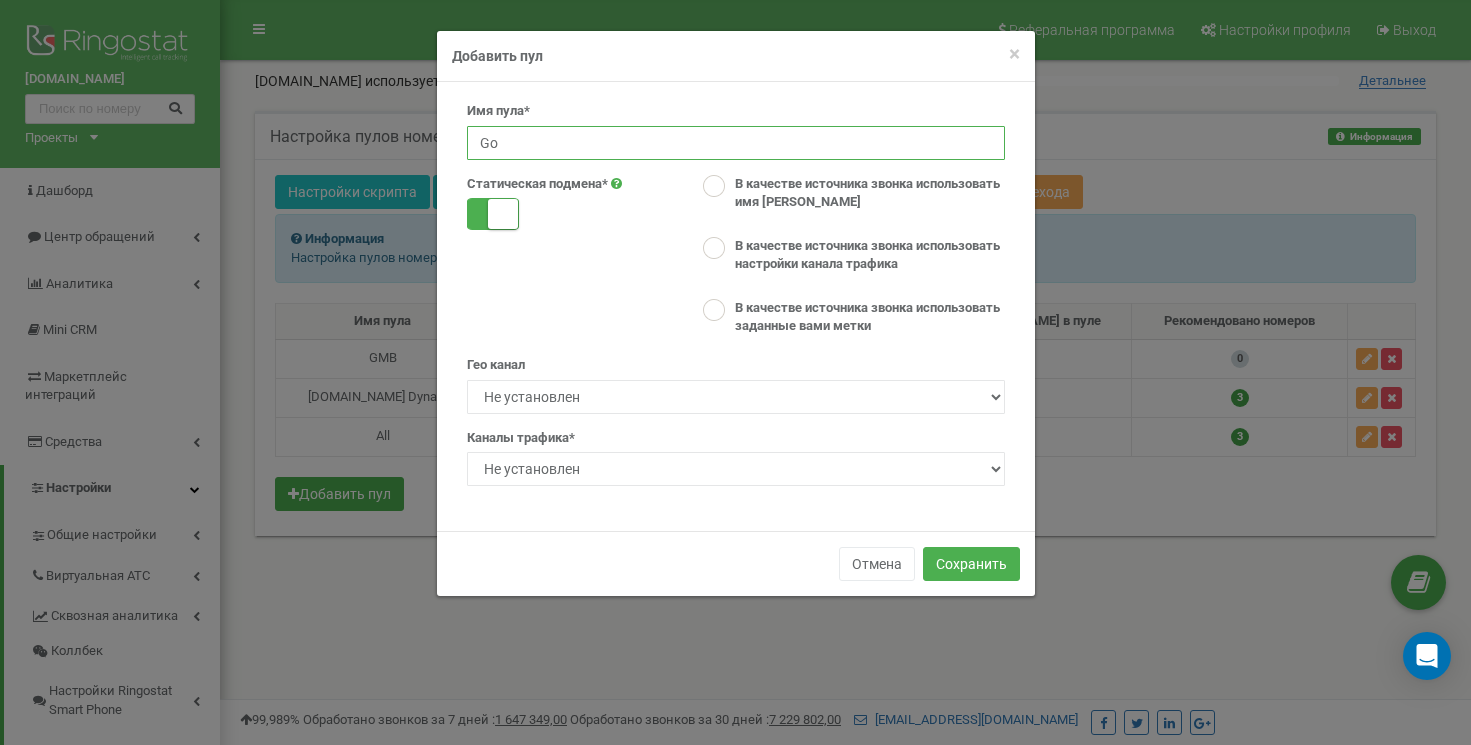 type on "G" 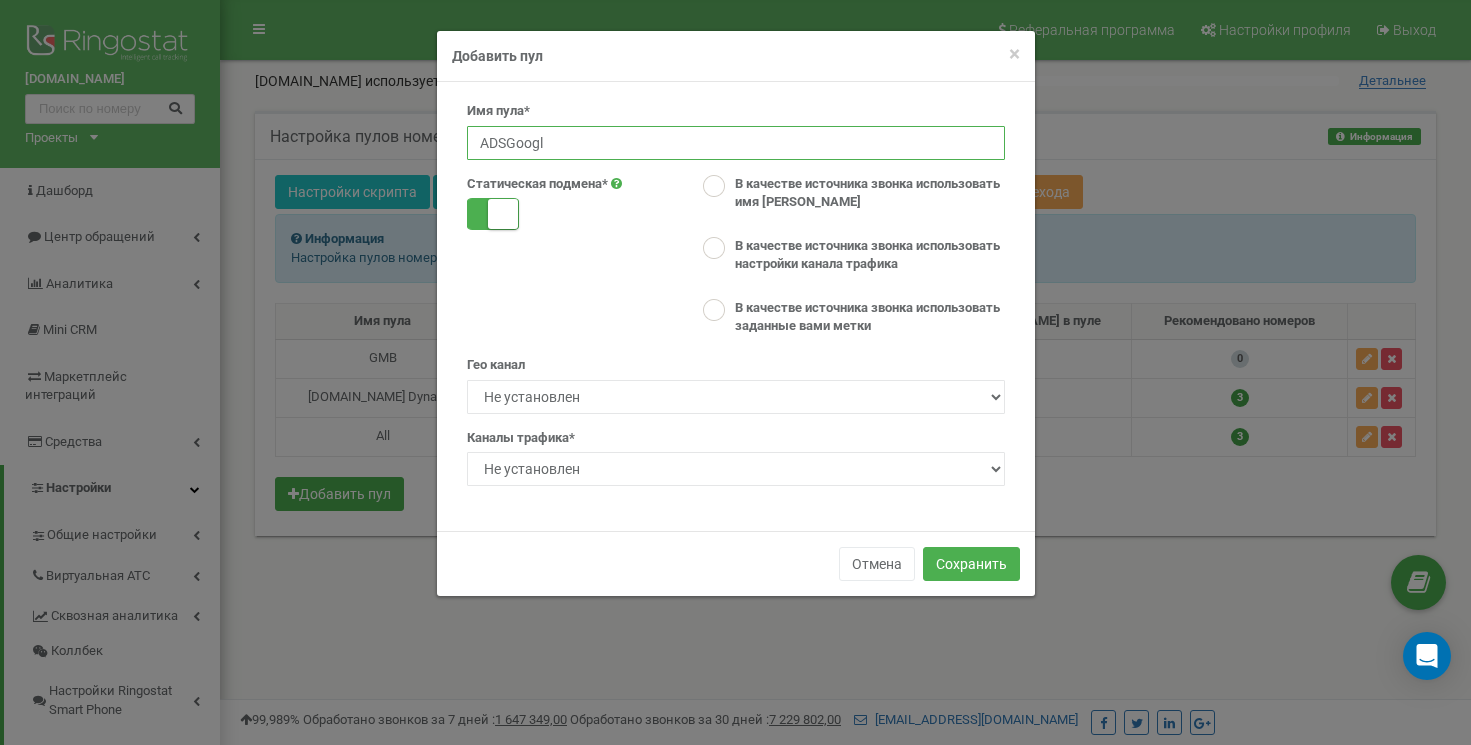 type on "ADSGoogle" 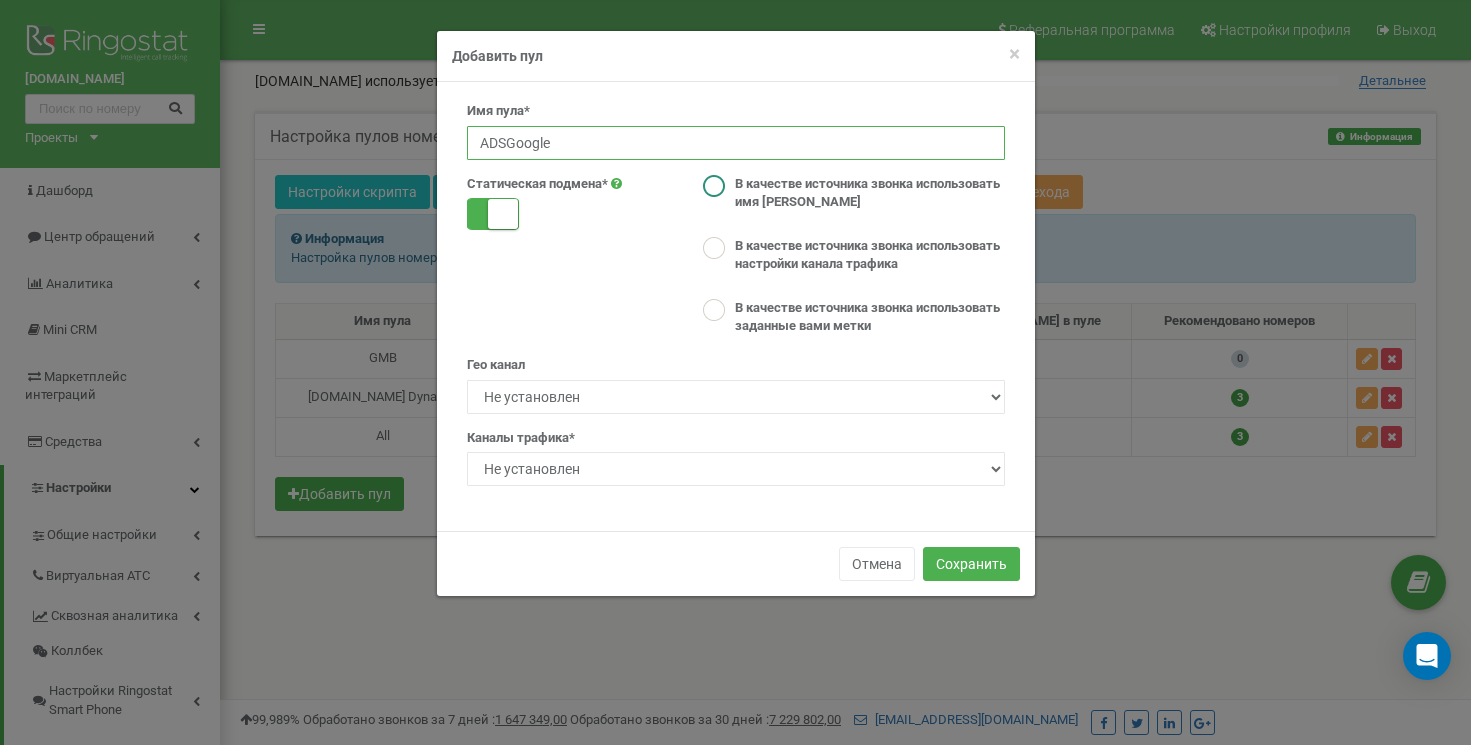 click at bounding box center (714, 186) 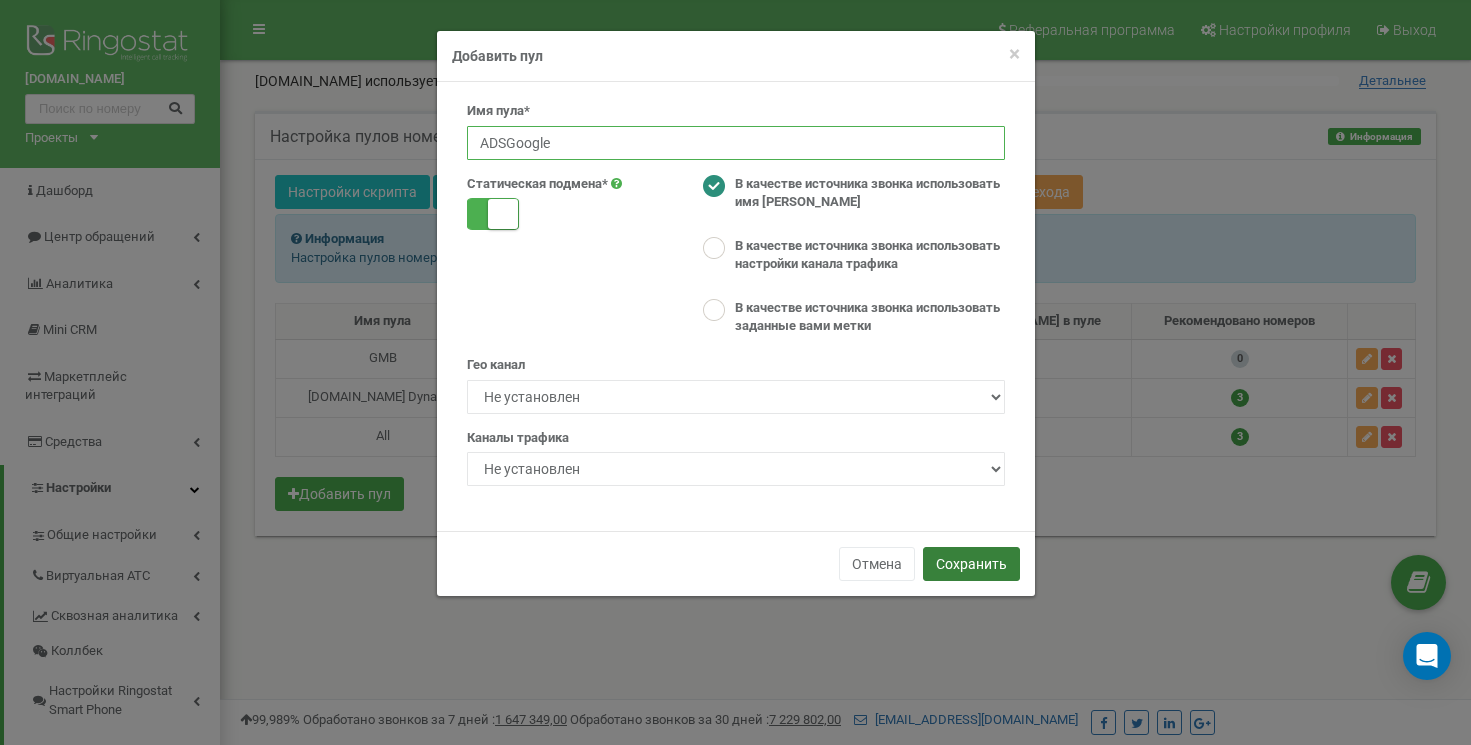 type on "ADSGoogle" 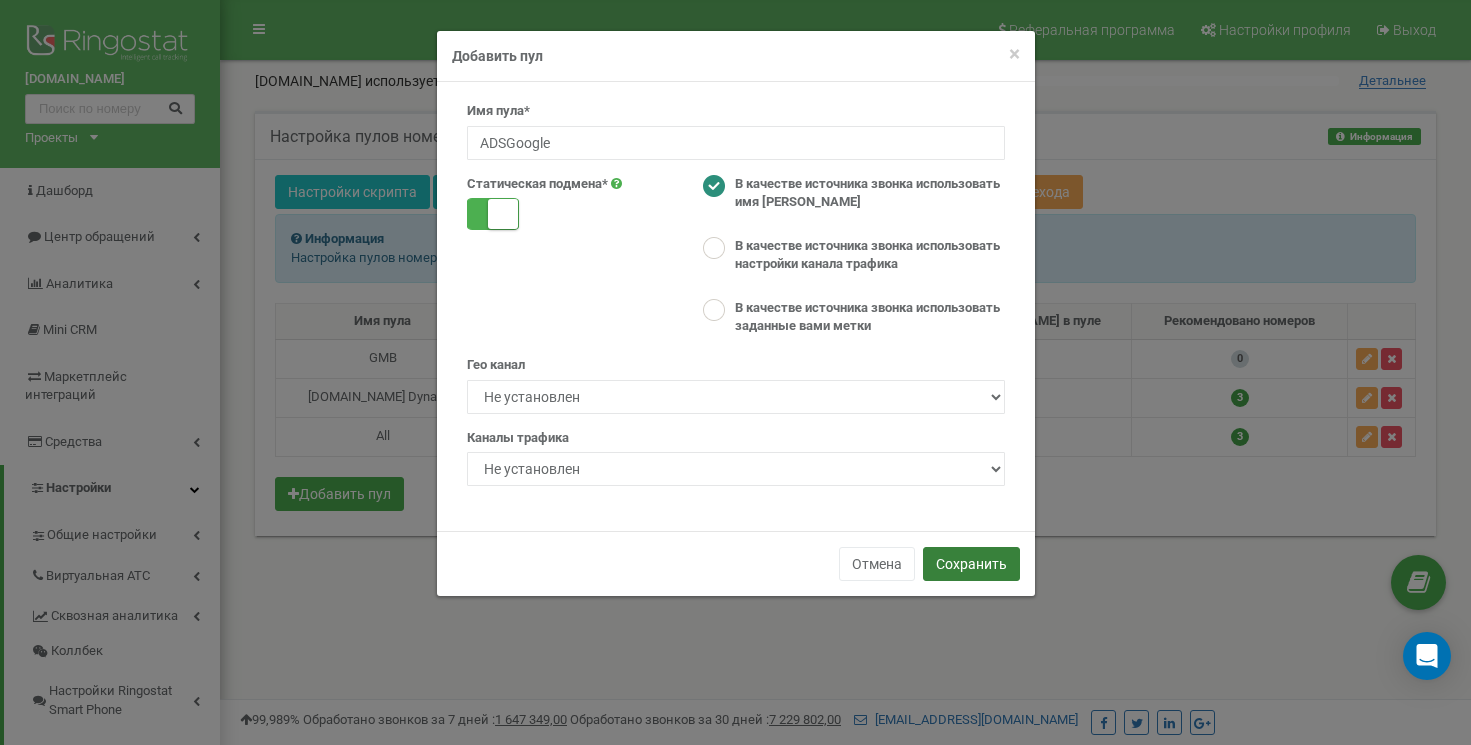 click on "Сохранить" at bounding box center [971, 564] 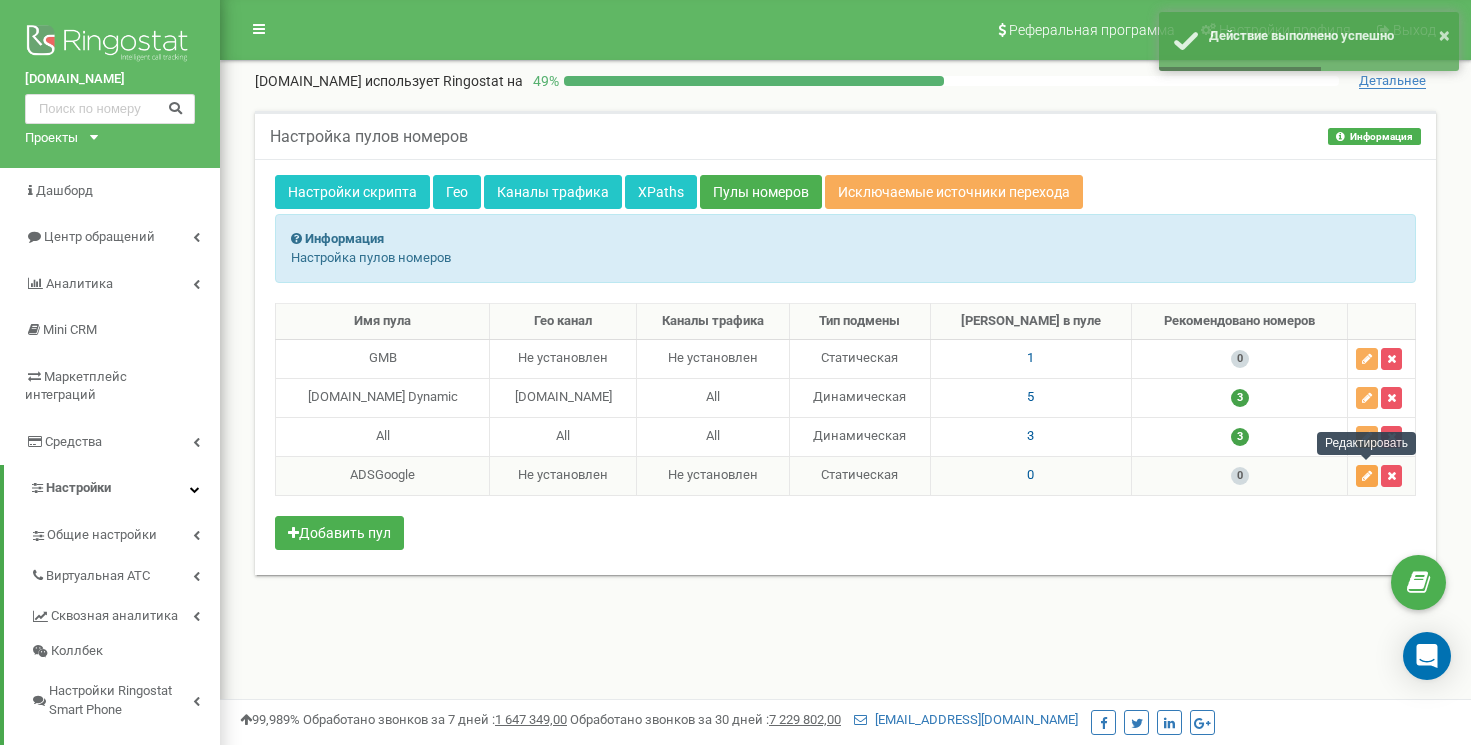 click at bounding box center [1367, 476] 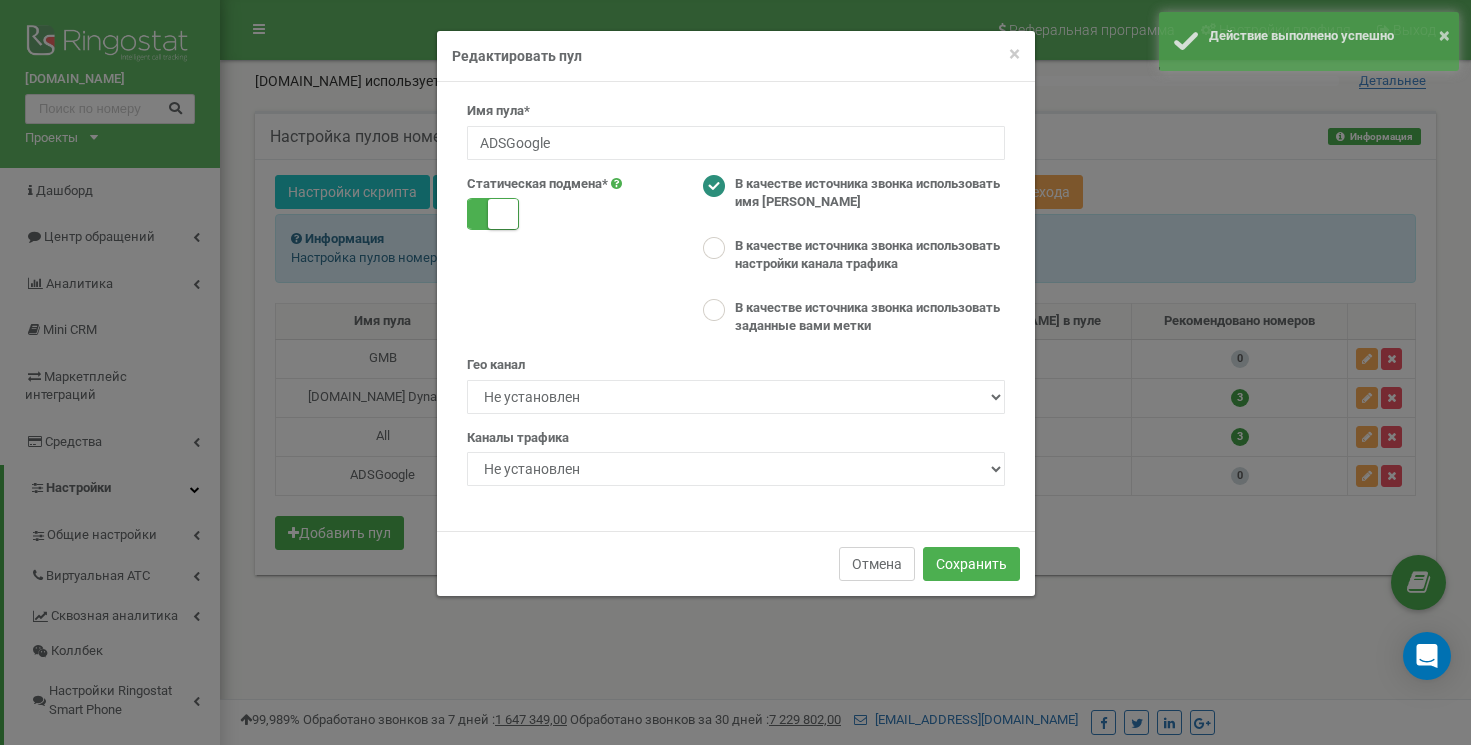 click on "Отмена" at bounding box center [877, 564] 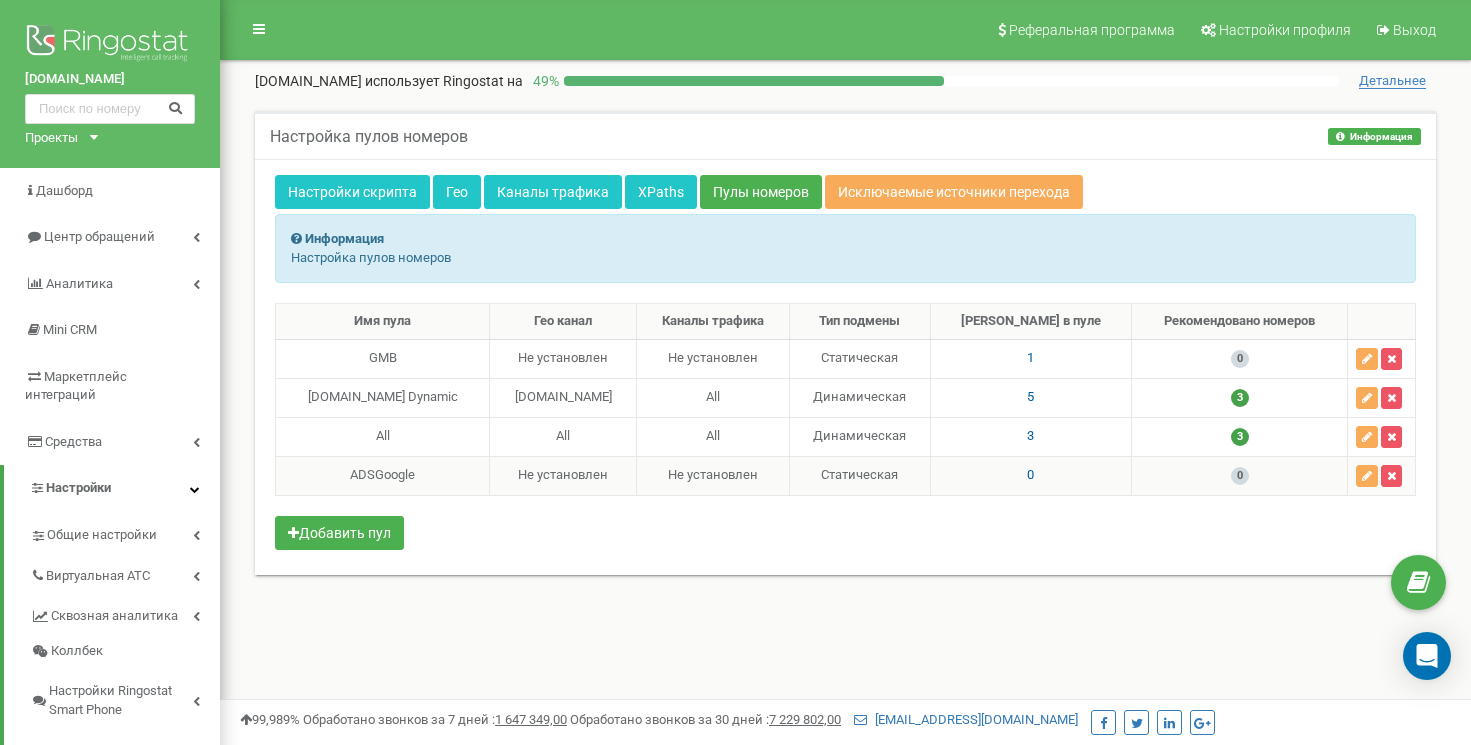 click on "0" at bounding box center [1031, 475] 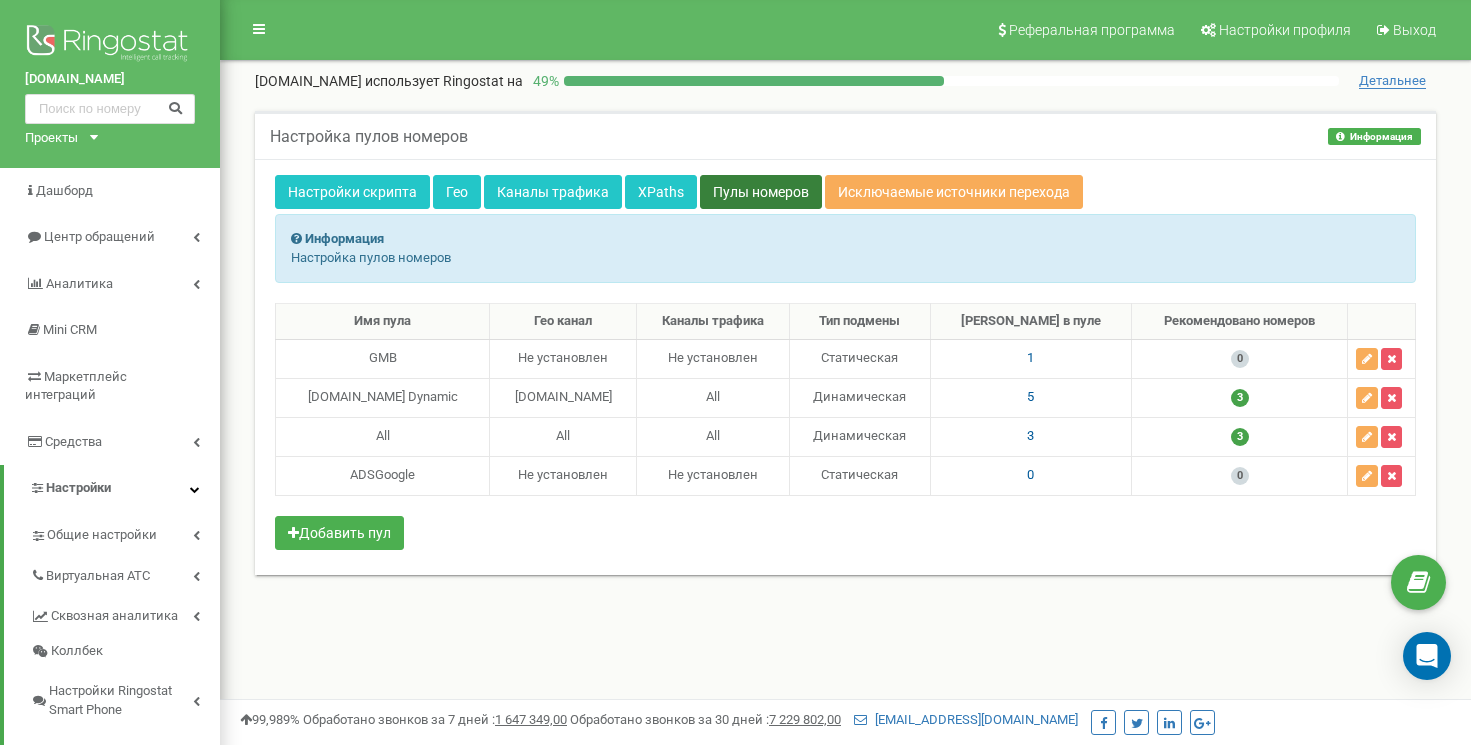 click on "Пулы номеров" at bounding box center [761, 192] 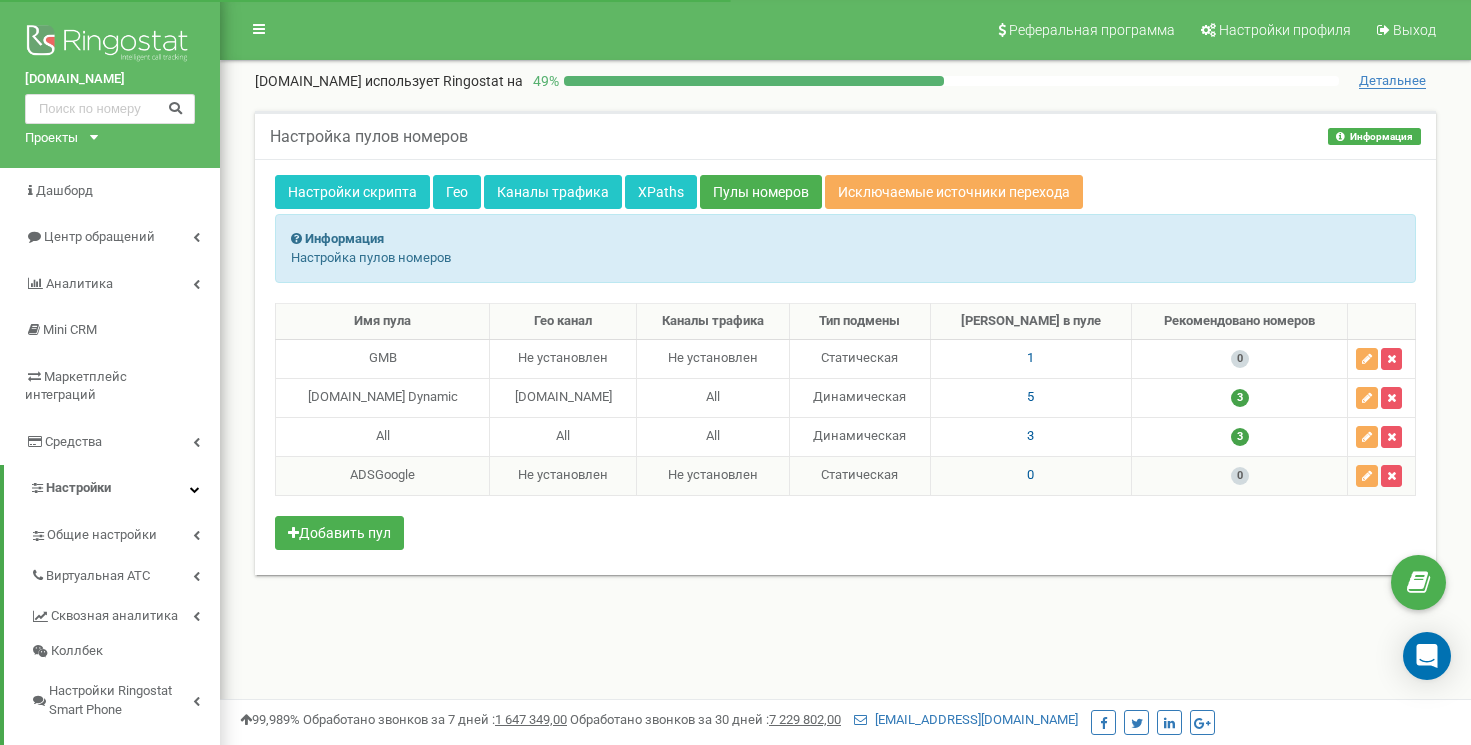 scroll, scrollTop: 0, scrollLeft: 0, axis: both 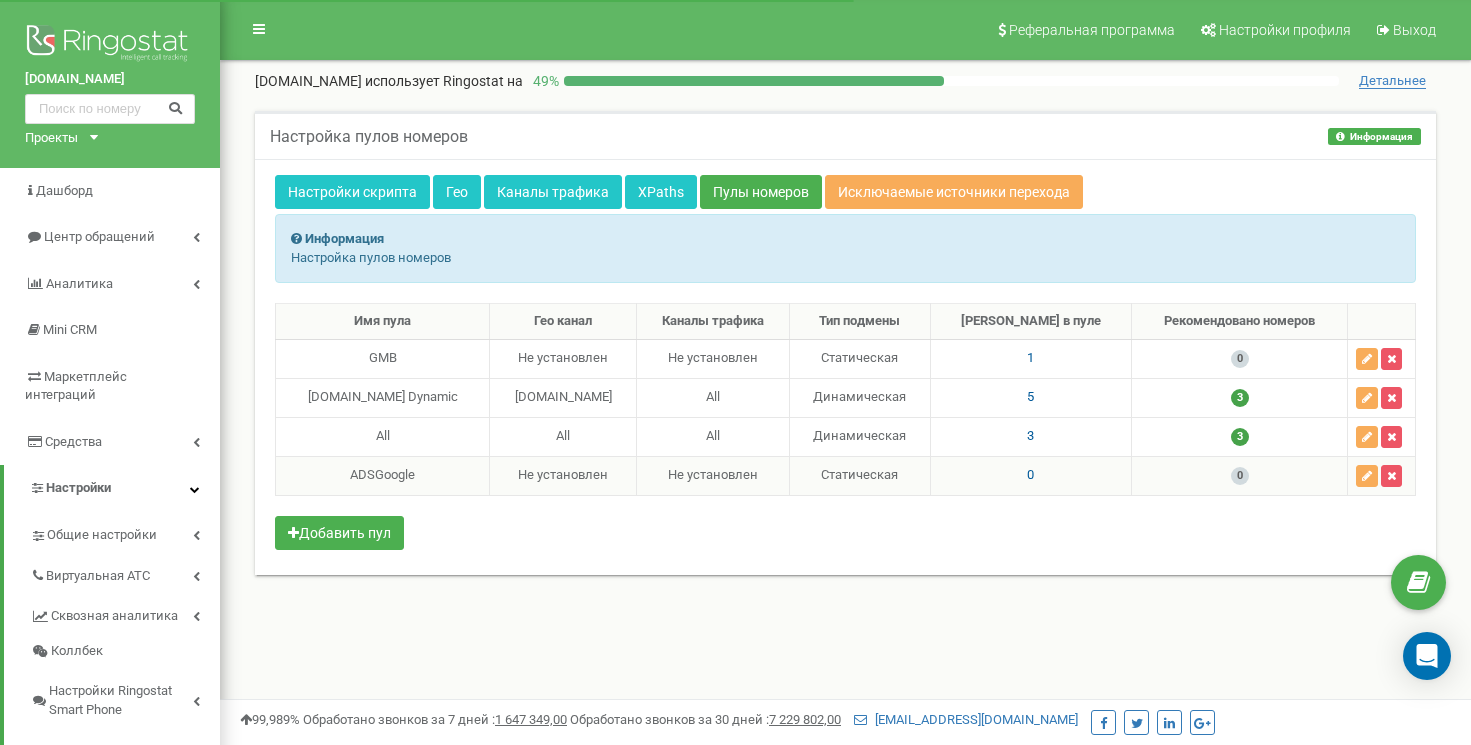 click on "Статическая" at bounding box center [859, 475] 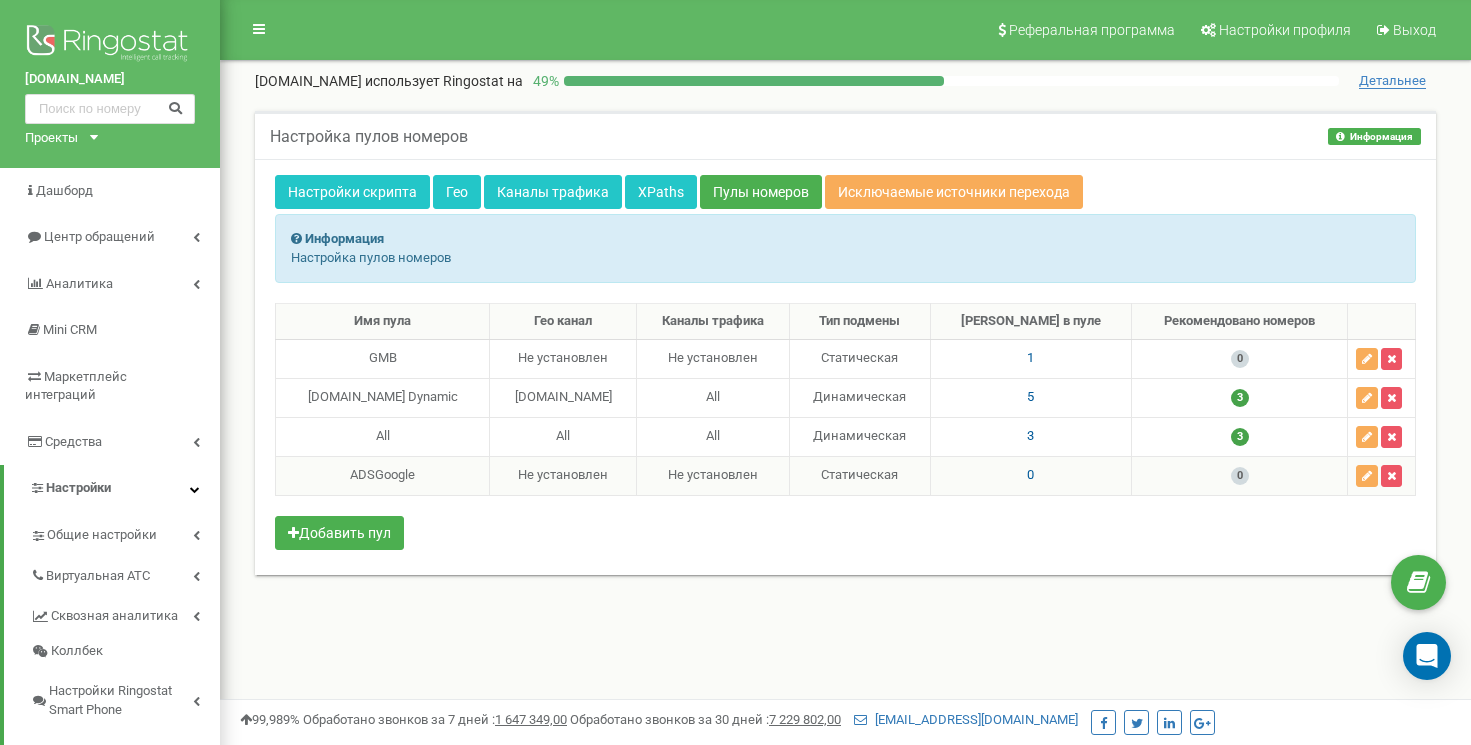 click on "Статическая" at bounding box center (859, 475) 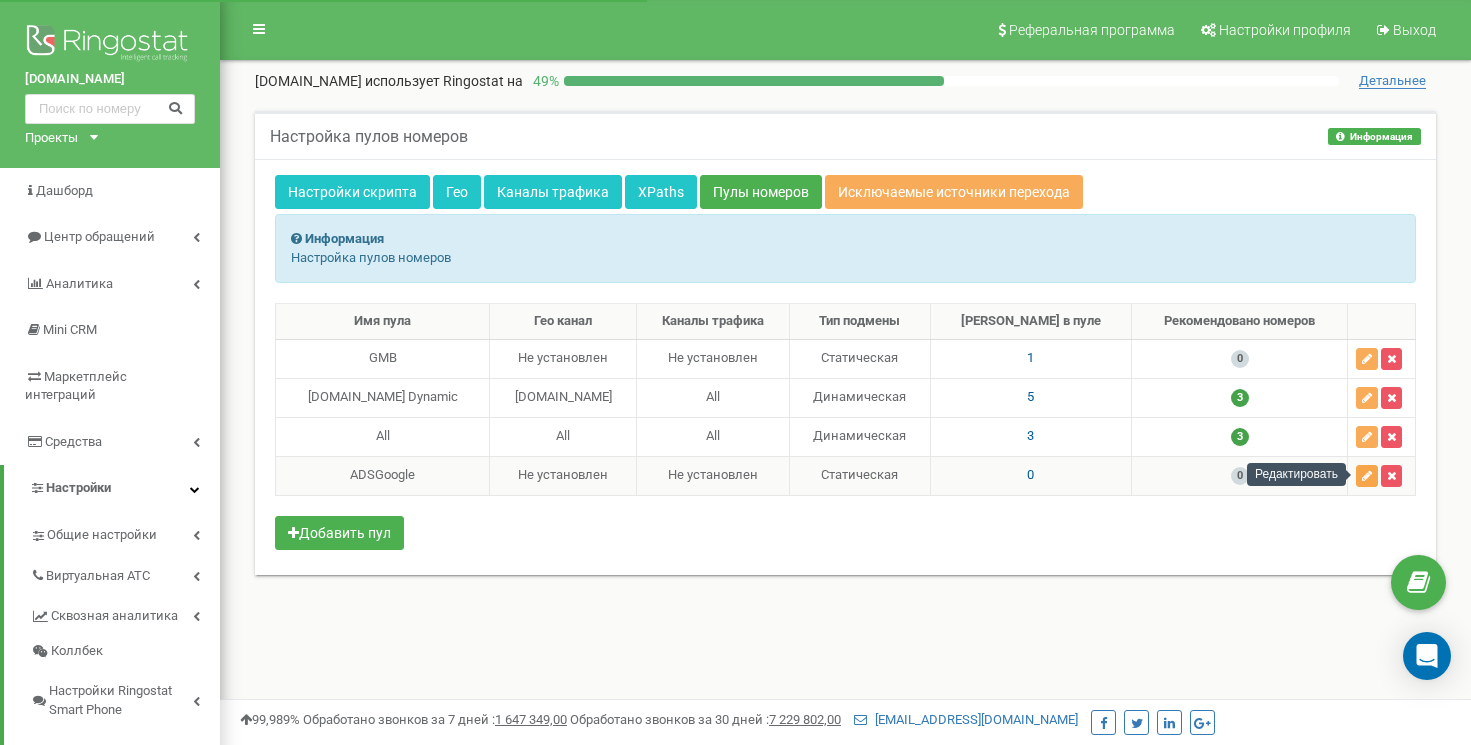 click at bounding box center (1367, 476) 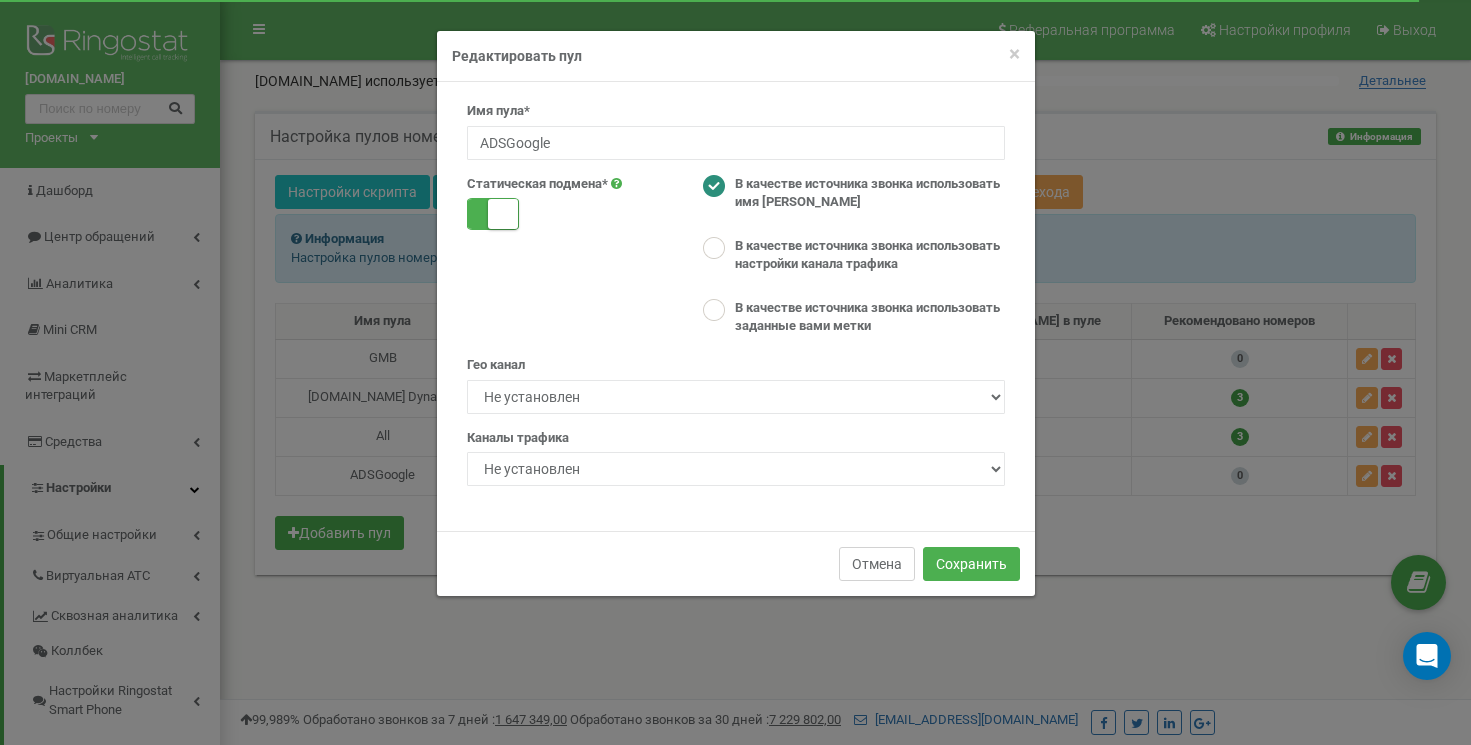 click on "Отмена" at bounding box center [877, 564] 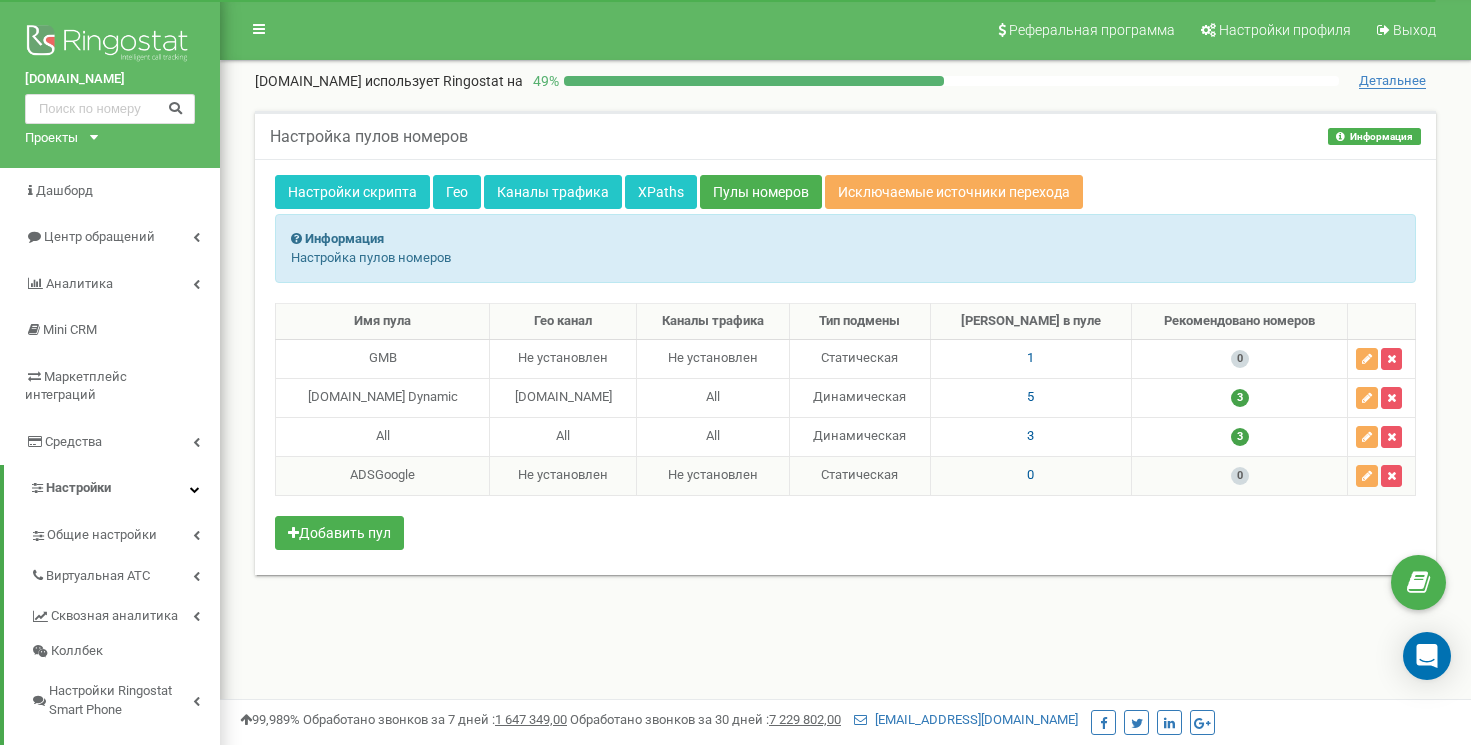 click on "ADSGoogle" at bounding box center [382, 475] 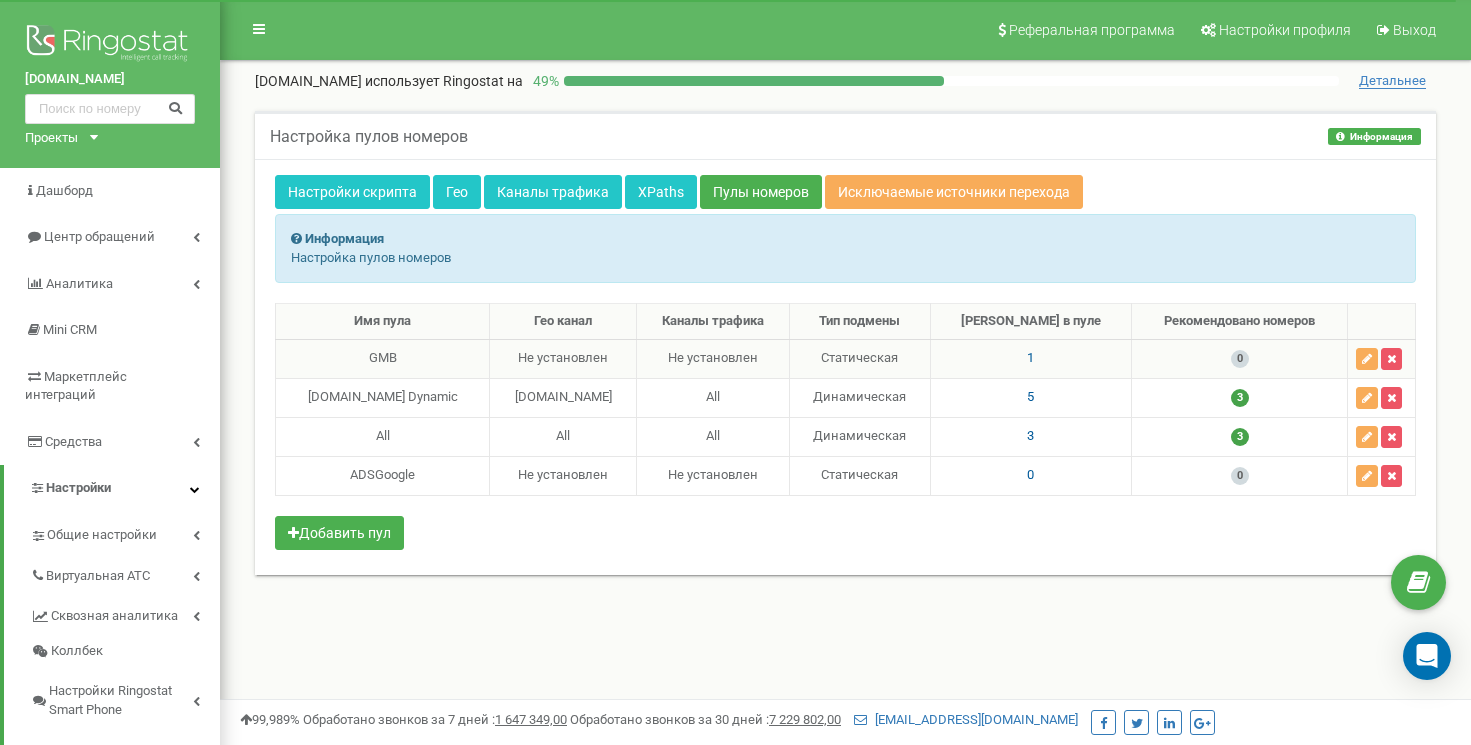 click on "Статическая" at bounding box center [859, 358] 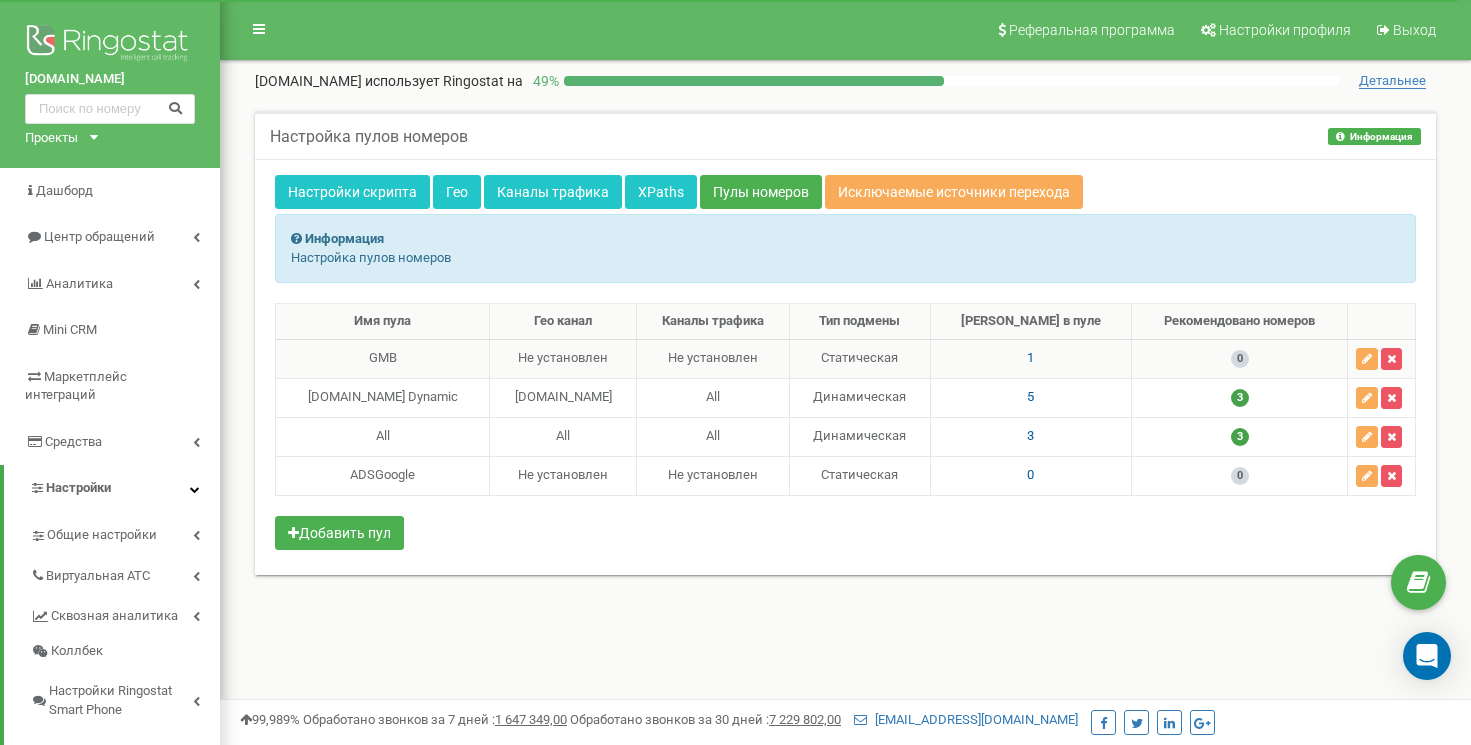 click on "Статическая" at bounding box center (859, 358) 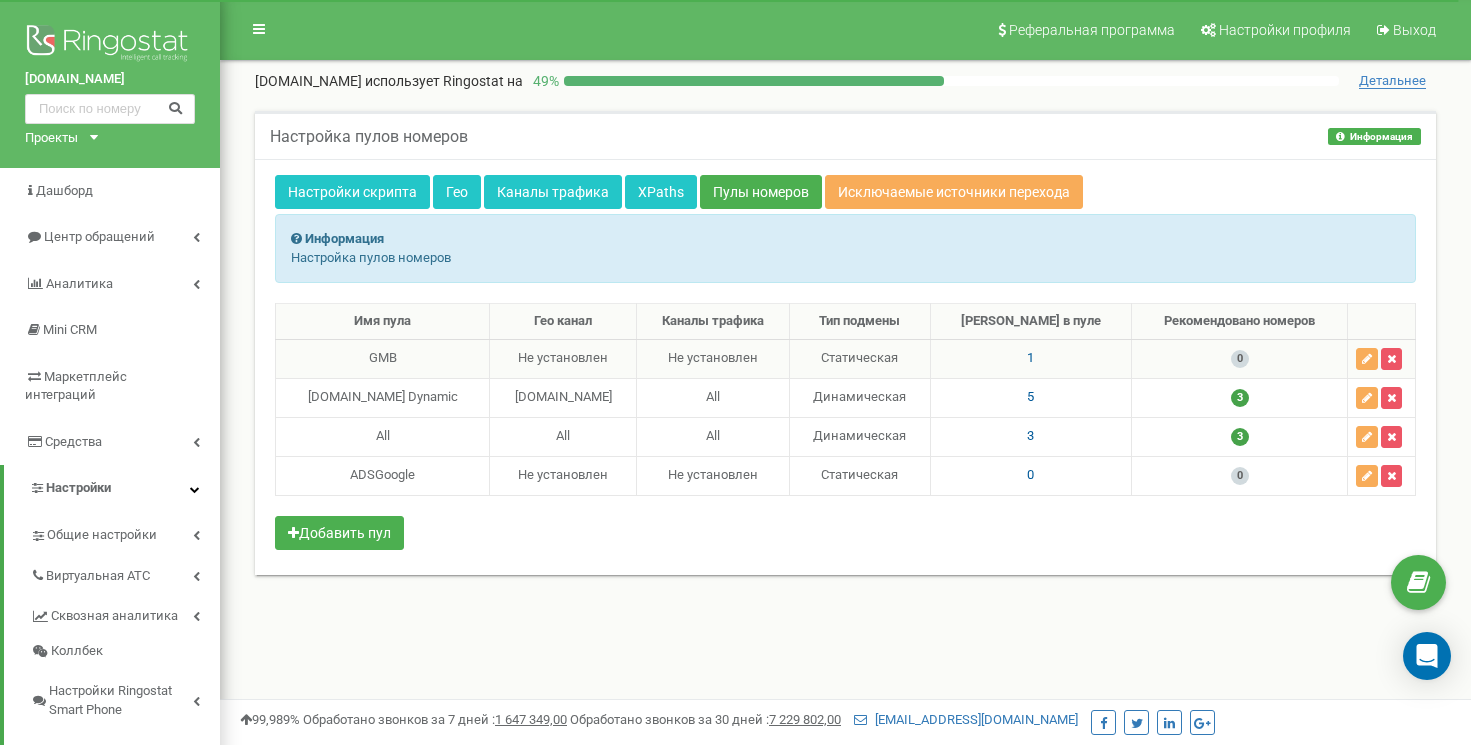 click on "Статическая" at bounding box center [859, 358] 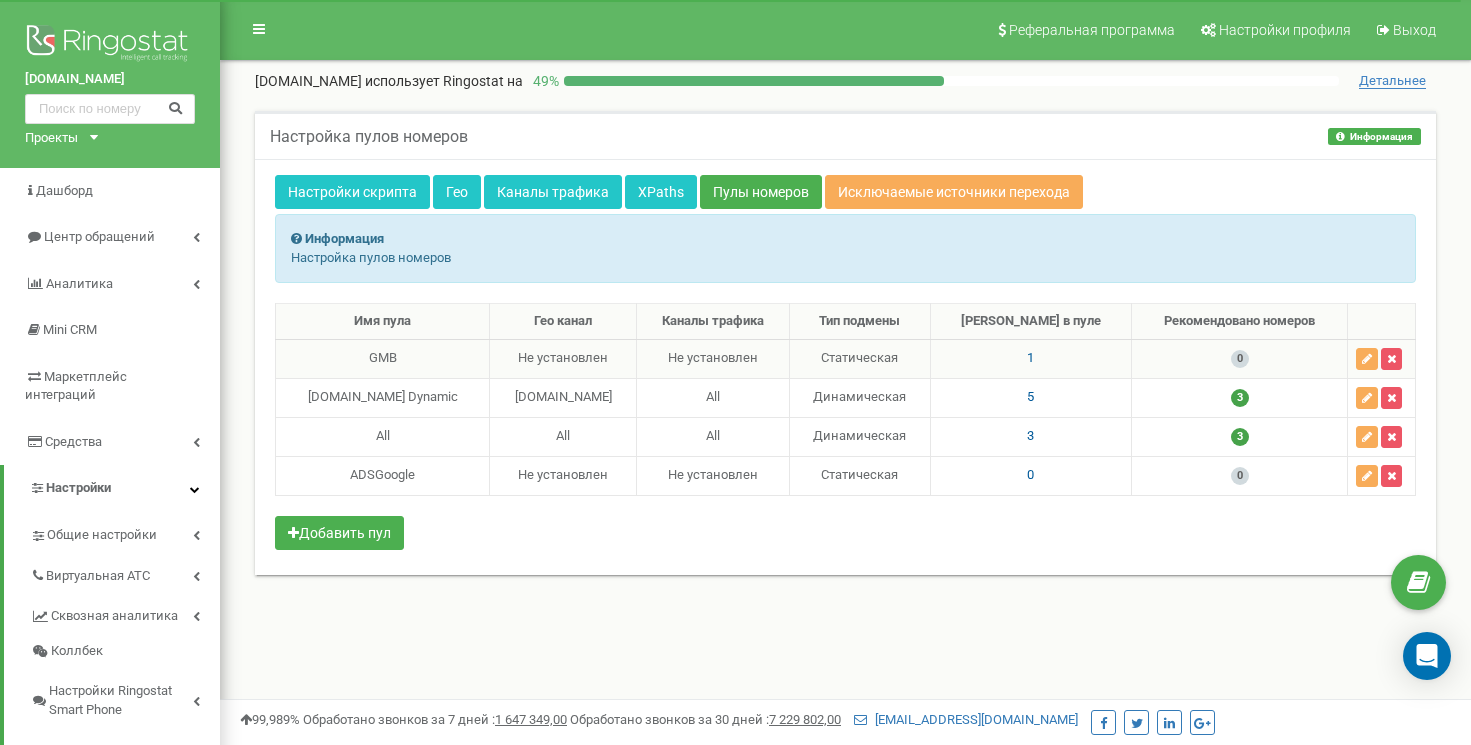 click on "1" at bounding box center (1031, 358) 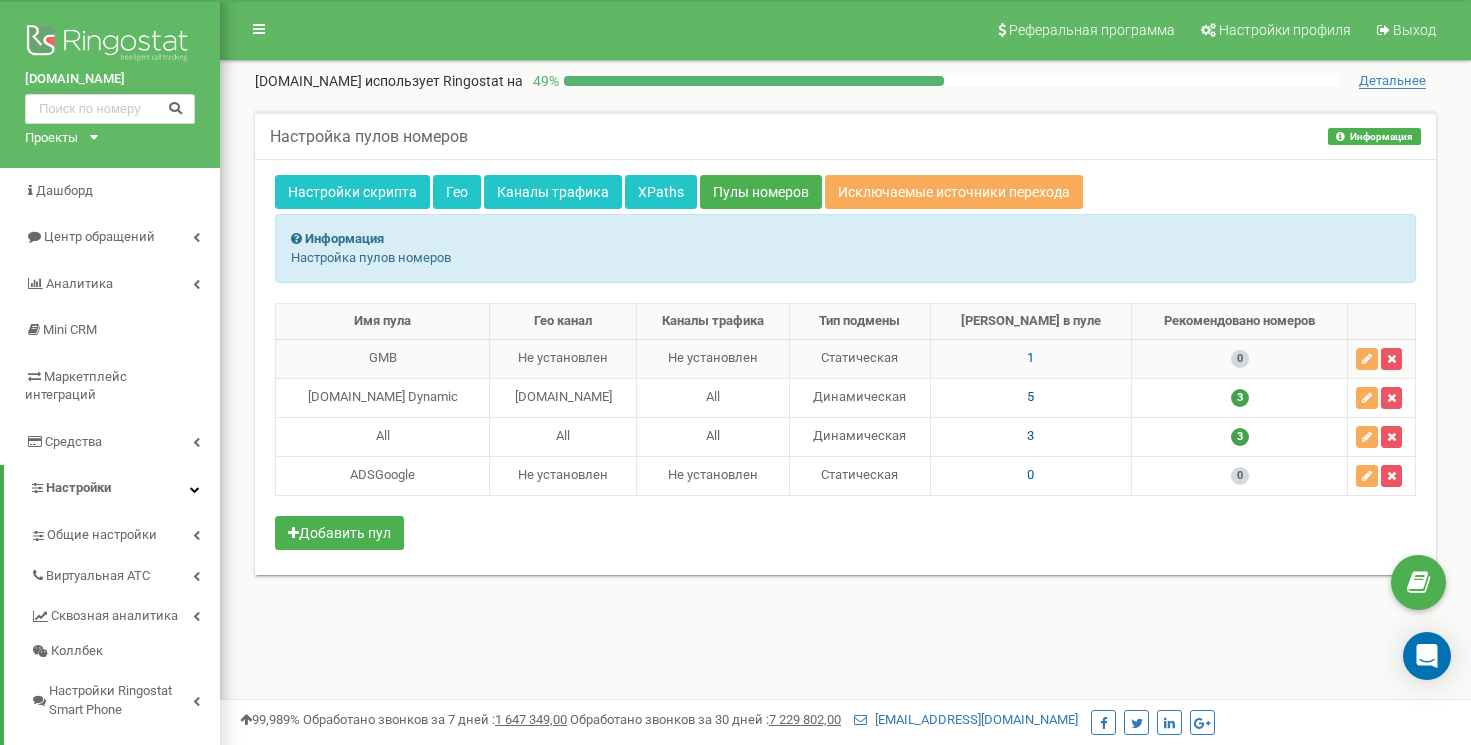 click on "1" at bounding box center [1030, 357] 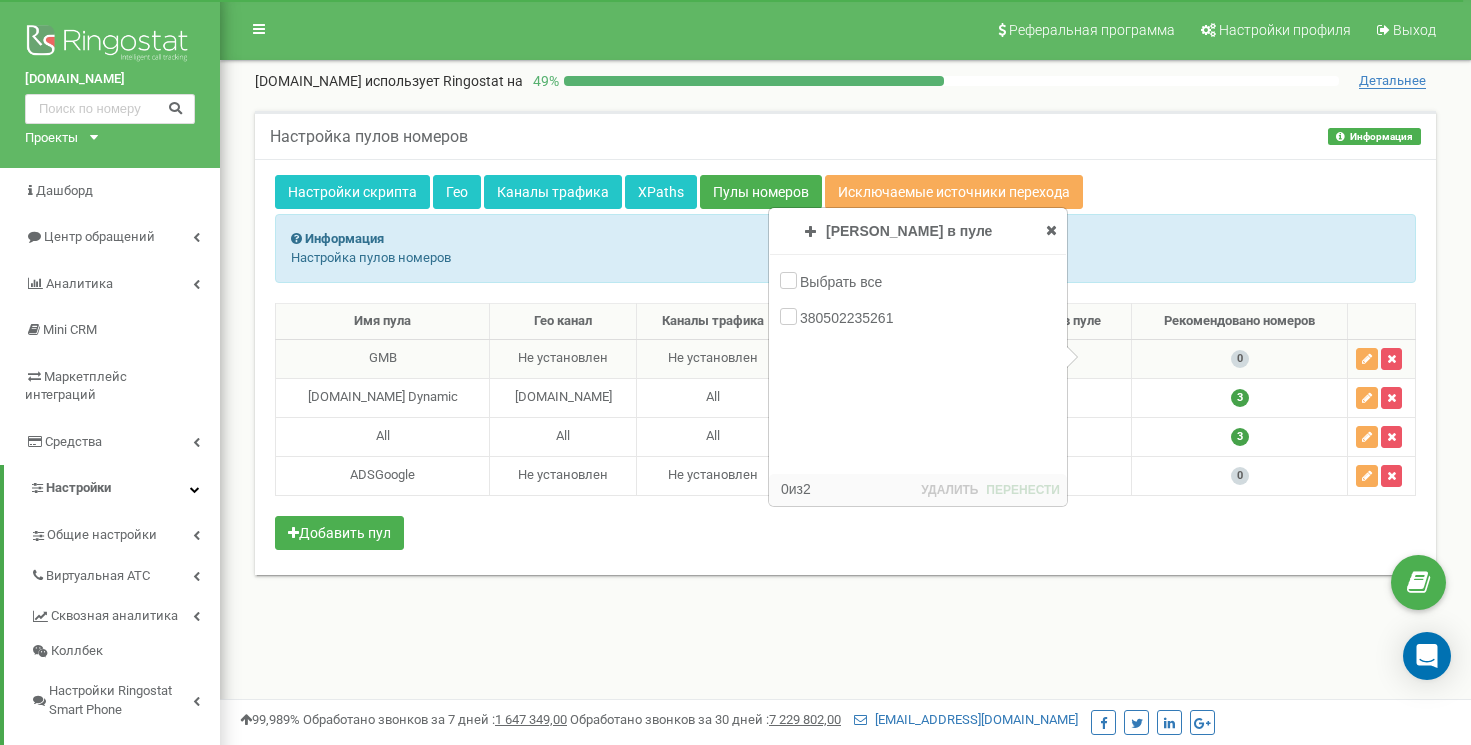 click on "1" at bounding box center (1030, 357) 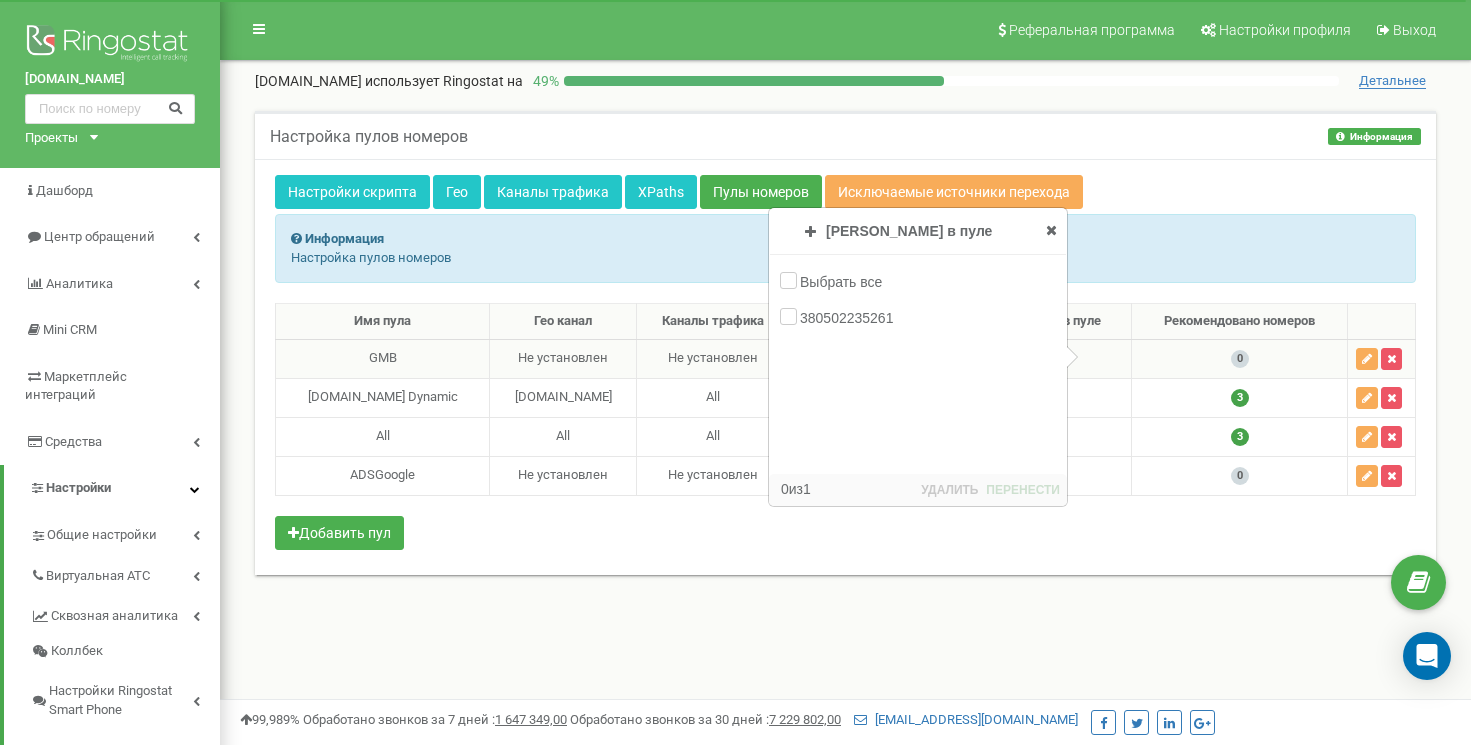 click on "1" at bounding box center (1030, 357) 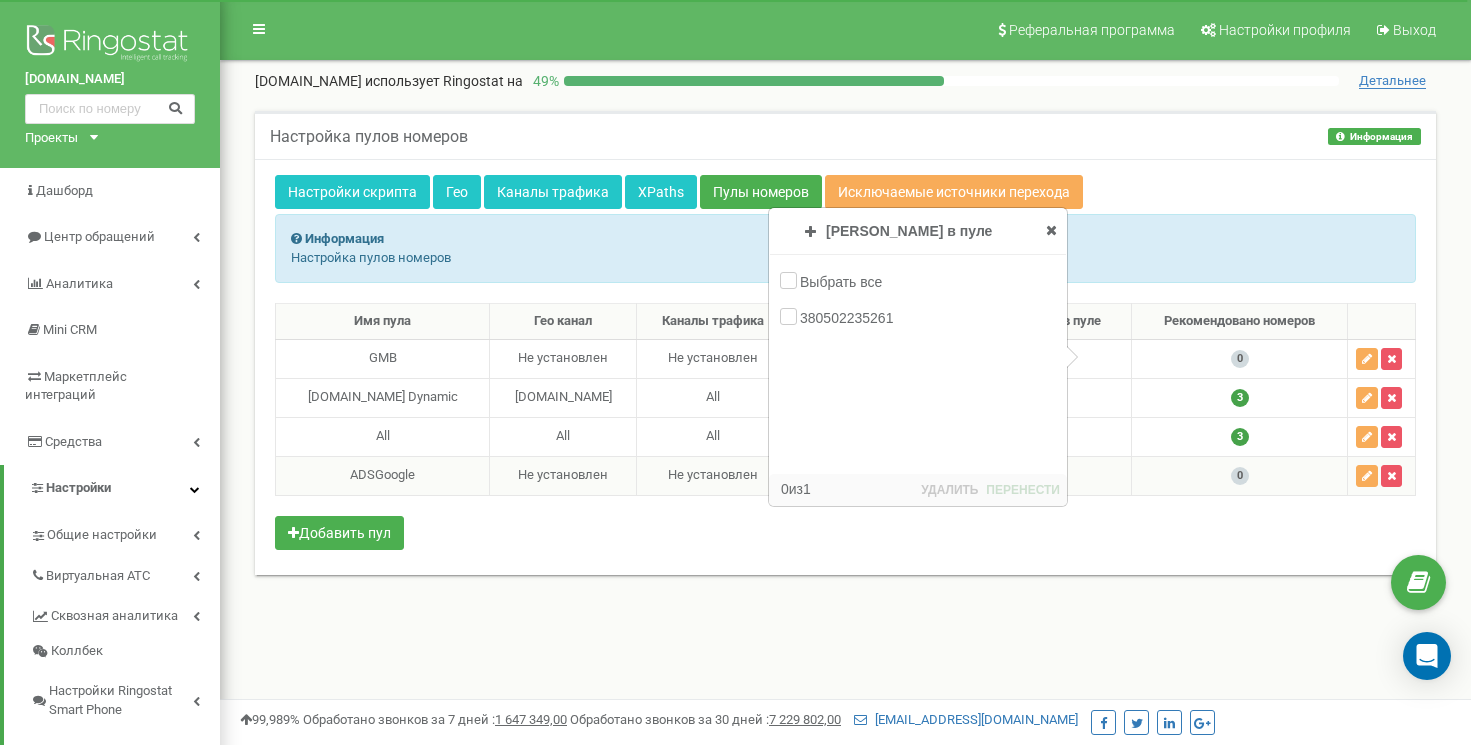 click on "0" at bounding box center (1031, 475) 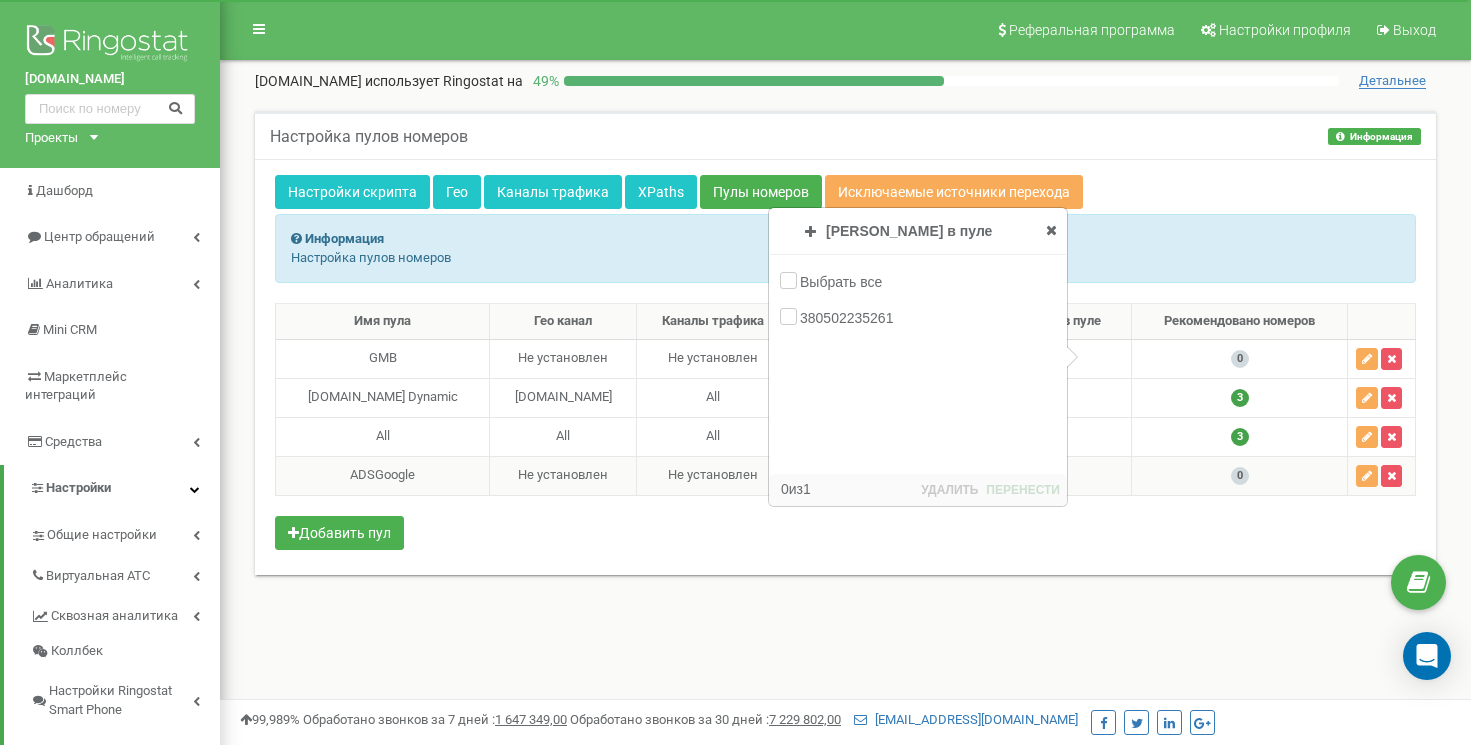 click on "0" at bounding box center [1030, 474] 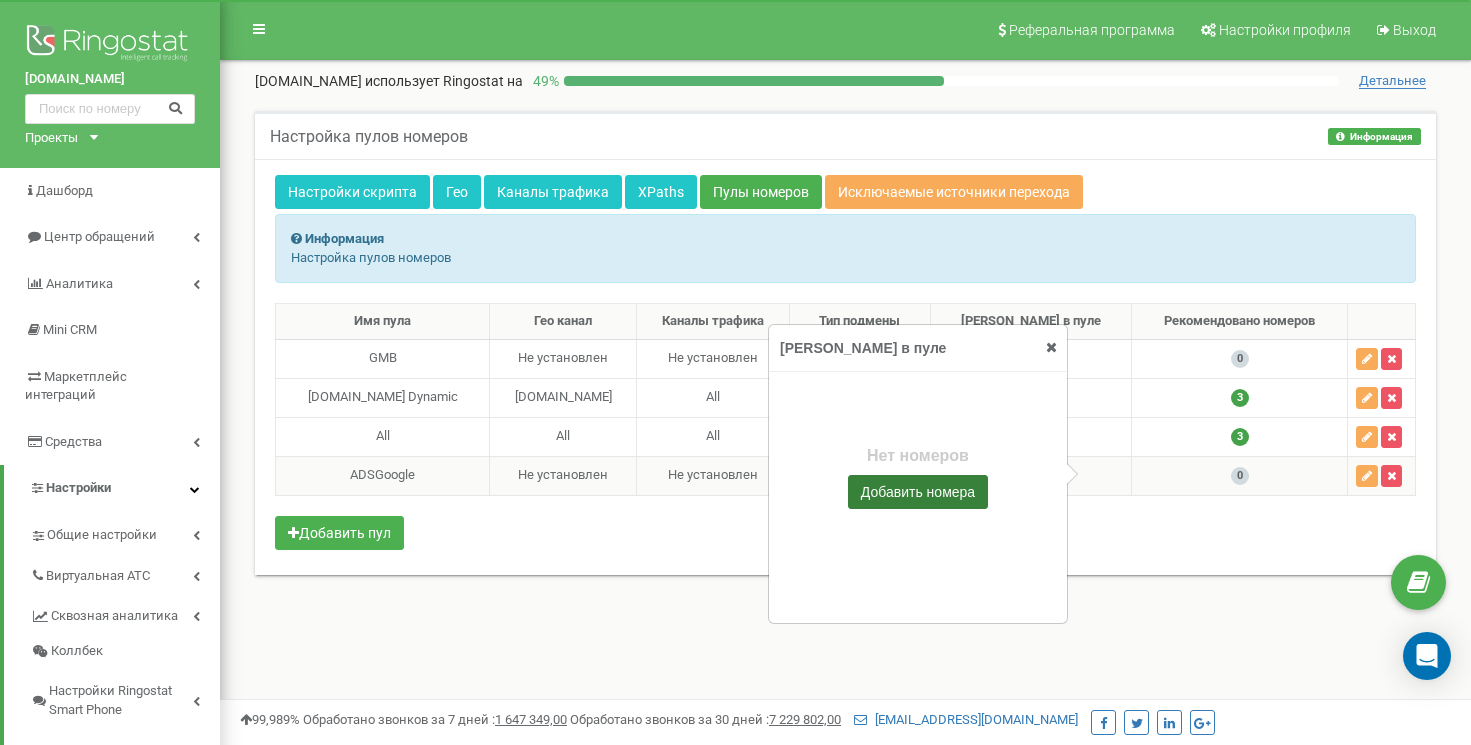 click on "Добавить номера" at bounding box center [918, 492] 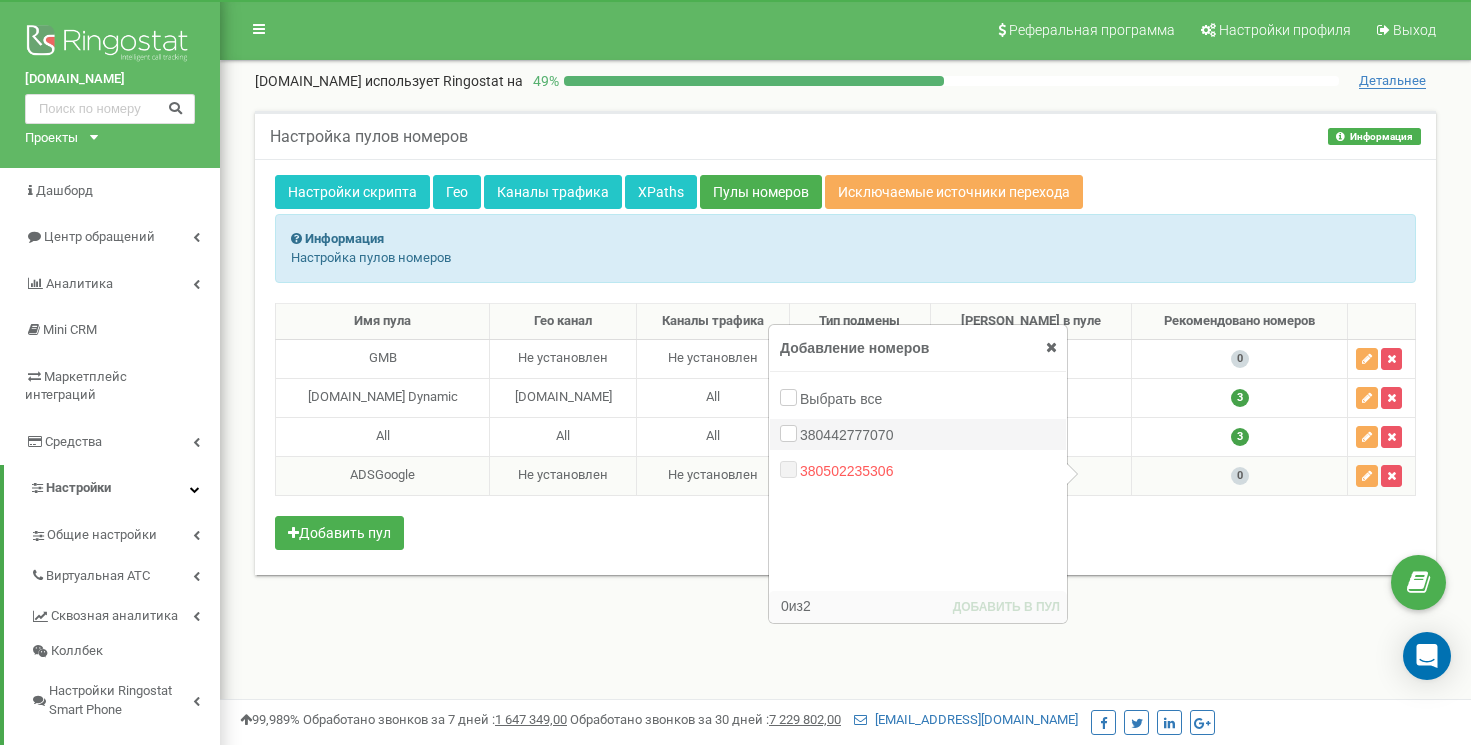 click on "380442777070" at bounding box center (918, 434) 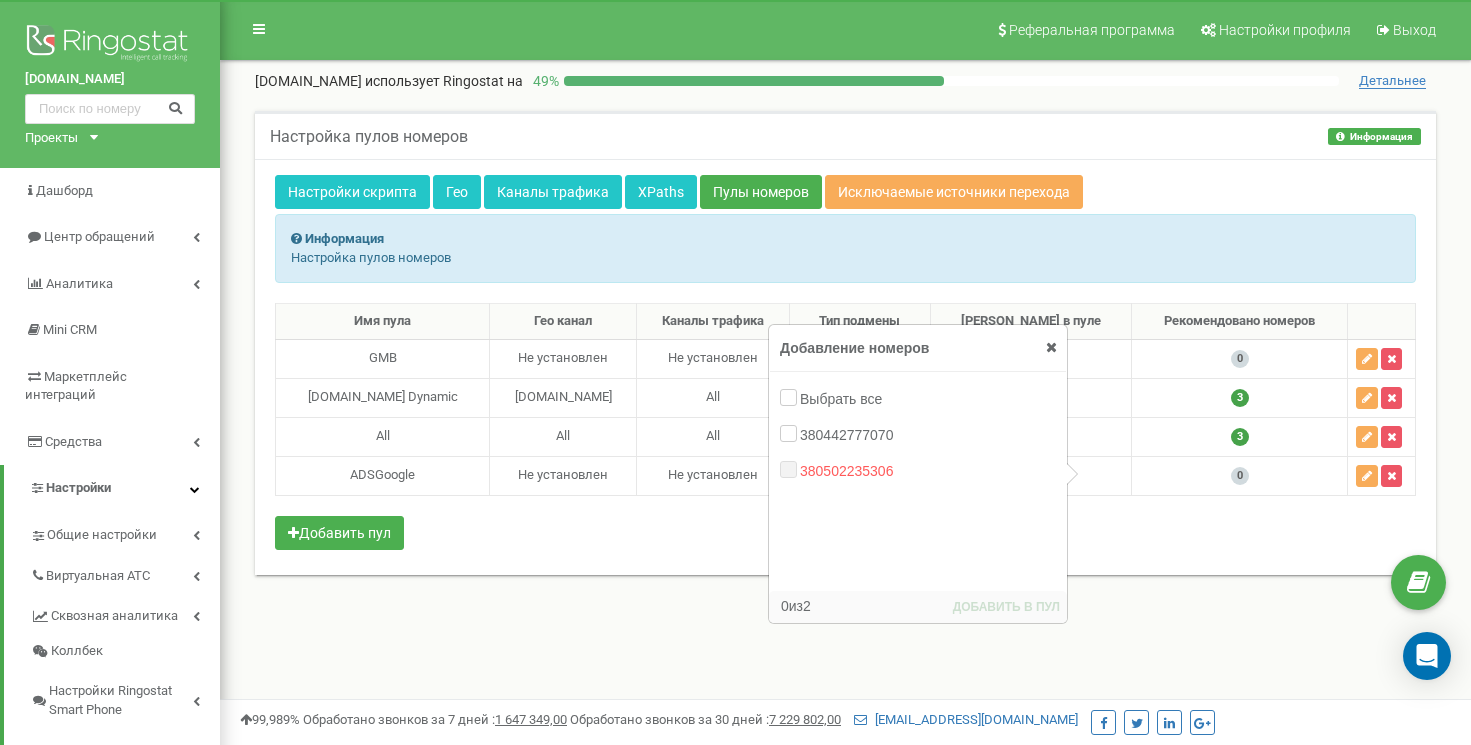 click on "Настройки скрипта
Гео
Каналы трафика
XPaths
Пулы номеров
Исключаемые источники перехода
Информация
Настройка пулов номеров
Имя пула
Гео канал
Каналы трафика GMB 1" at bounding box center [845, 367] 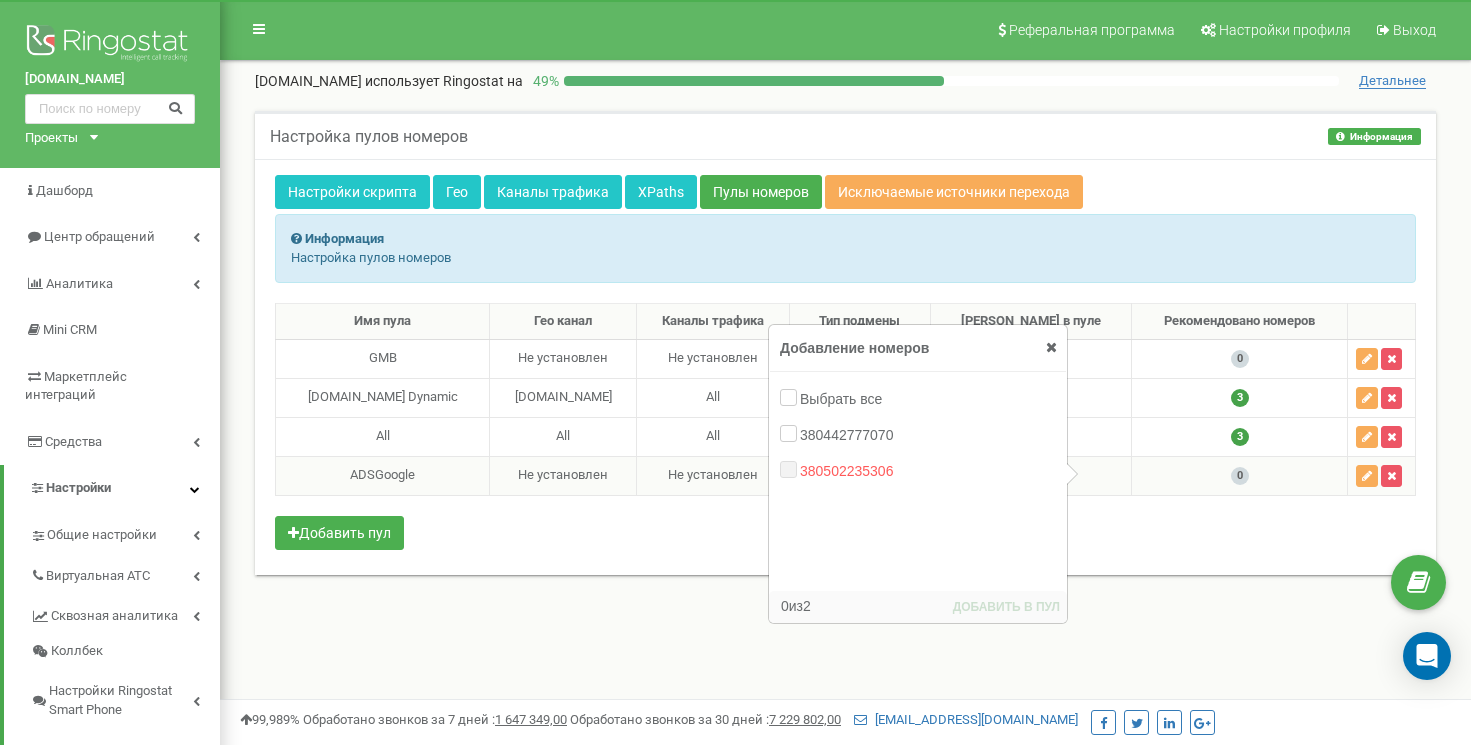click at bounding box center [1051, 347] 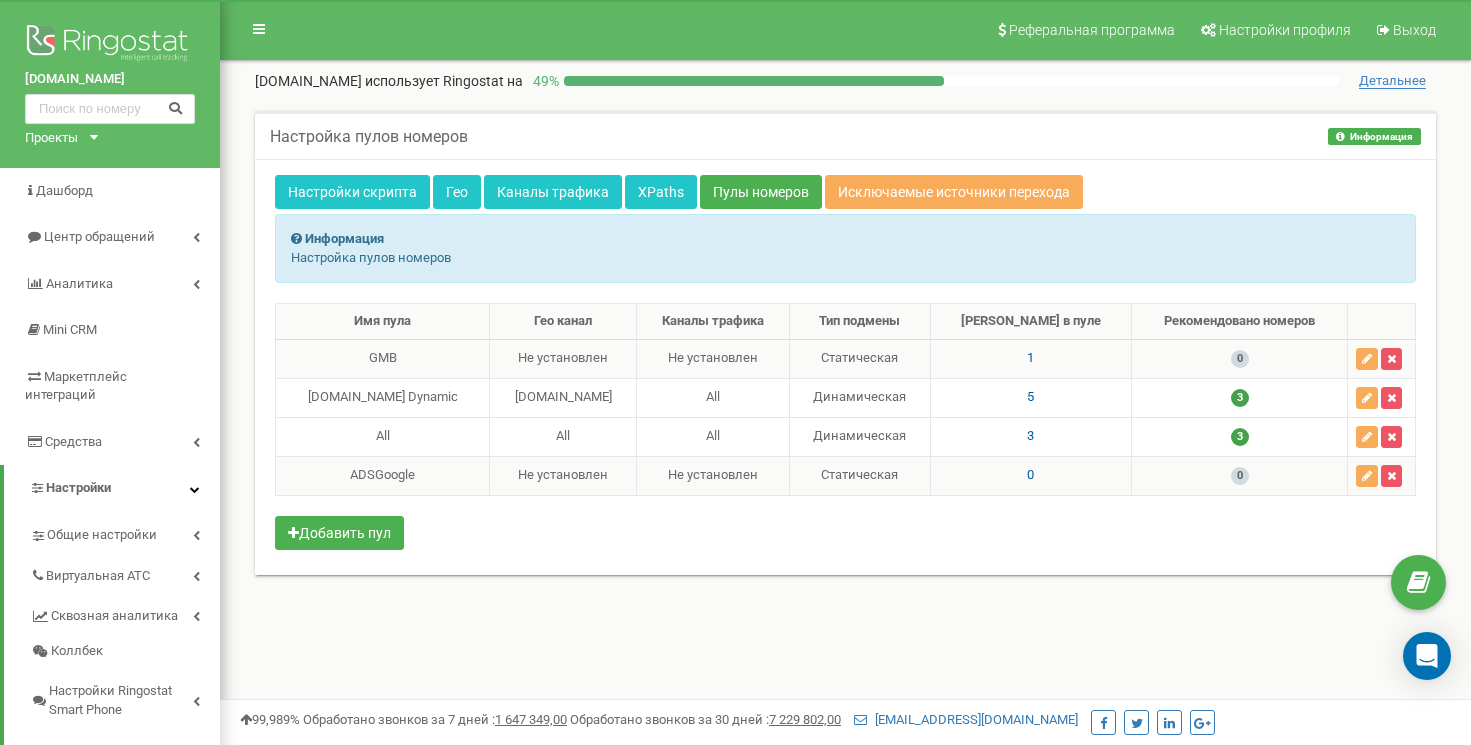 click on "1" at bounding box center [1030, 357] 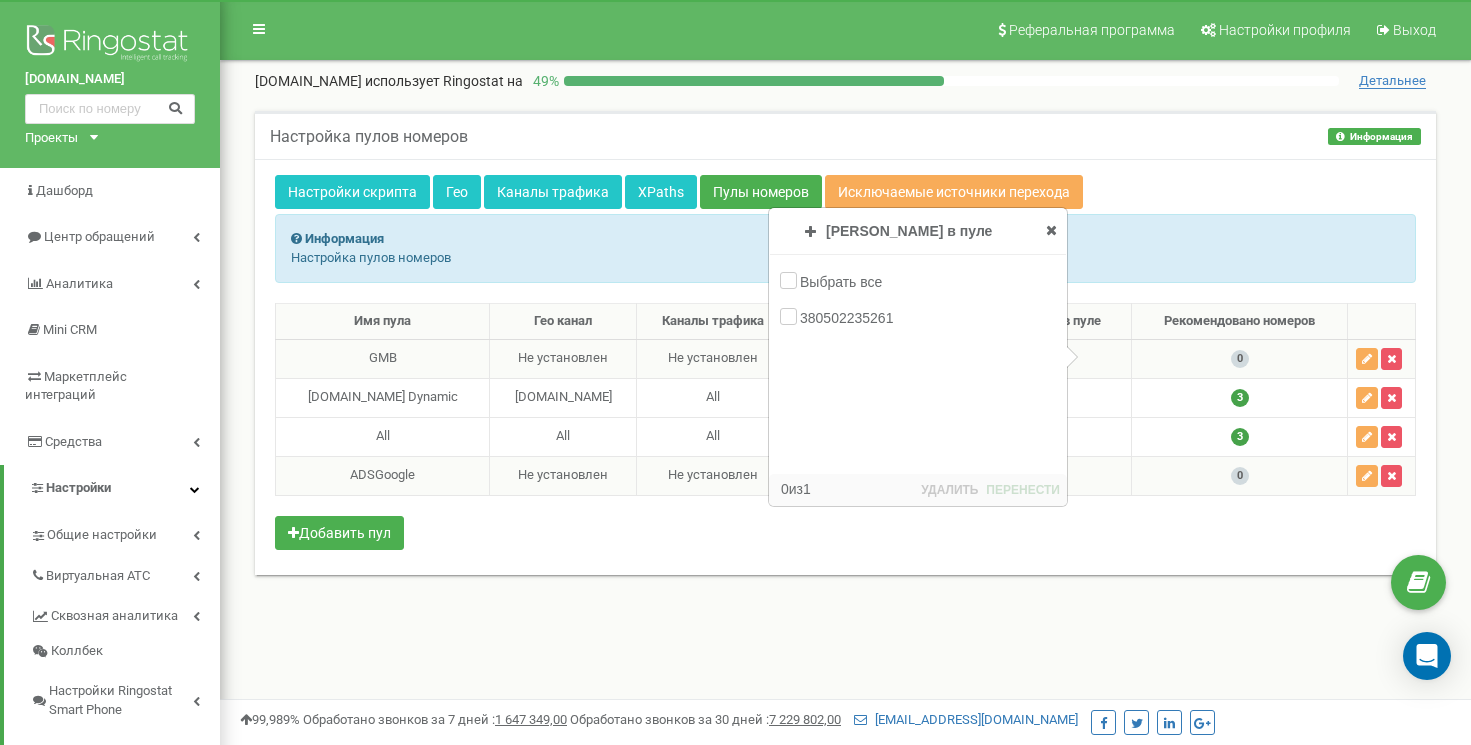 click on "1" at bounding box center [1030, 357] 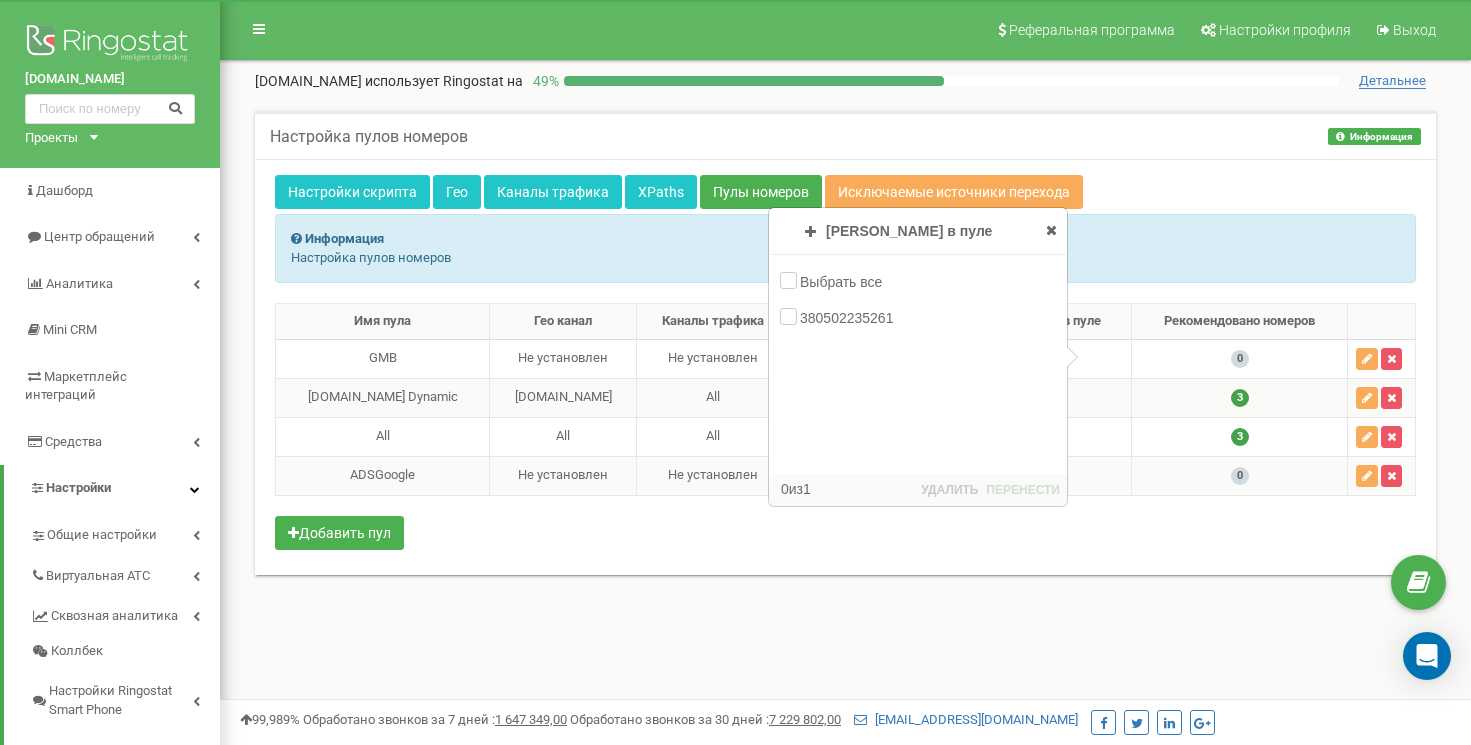 click on "5" at bounding box center [1030, 396] 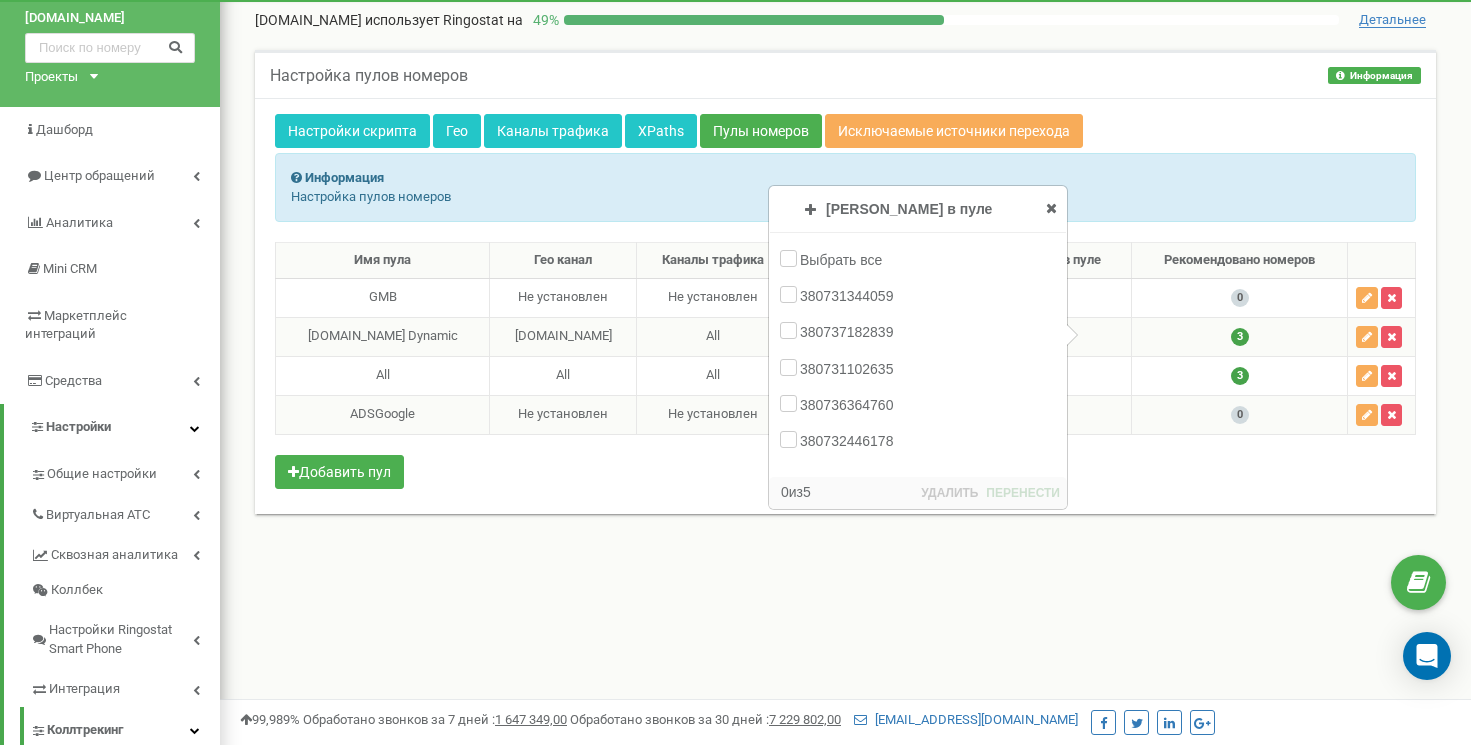 scroll, scrollTop: 58, scrollLeft: 0, axis: vertical 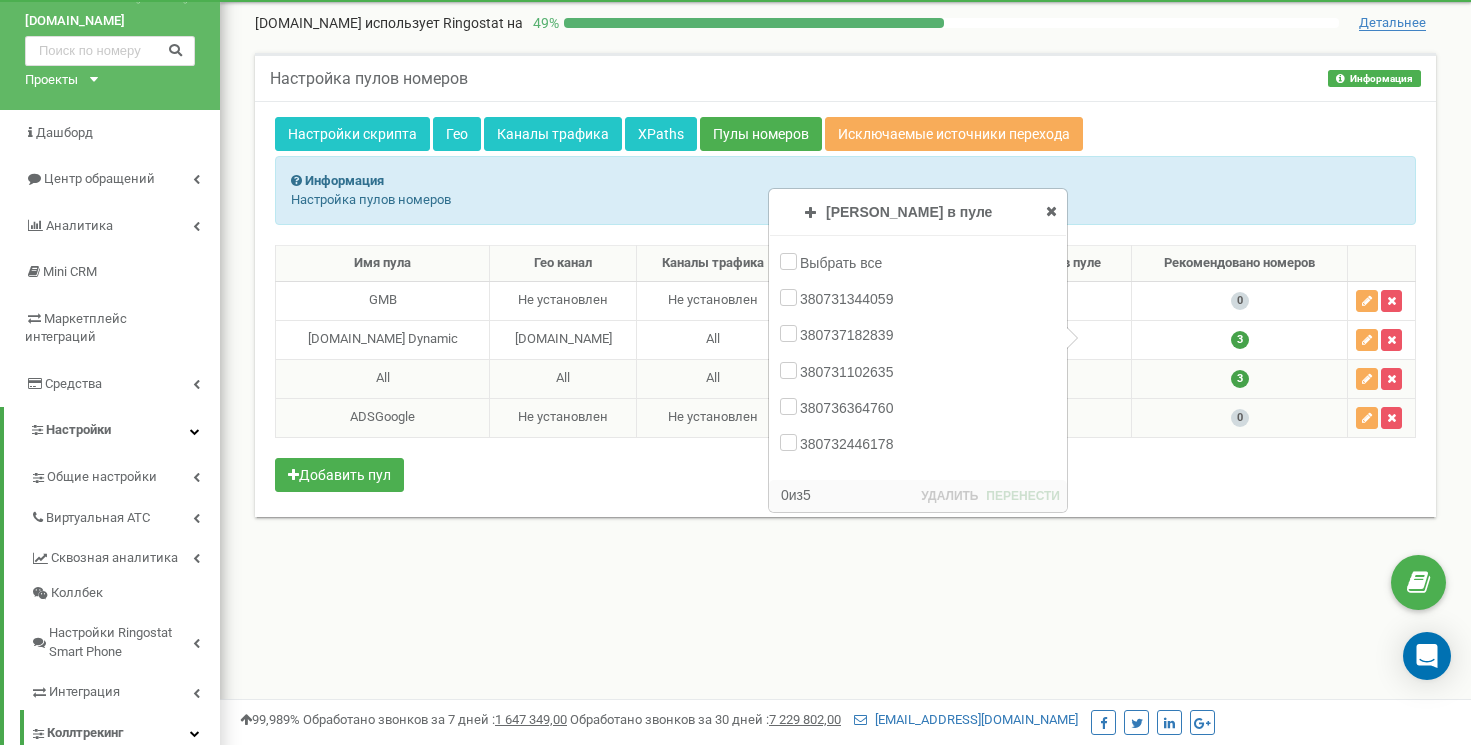 click on "3" at bounding box center (1031, 378) 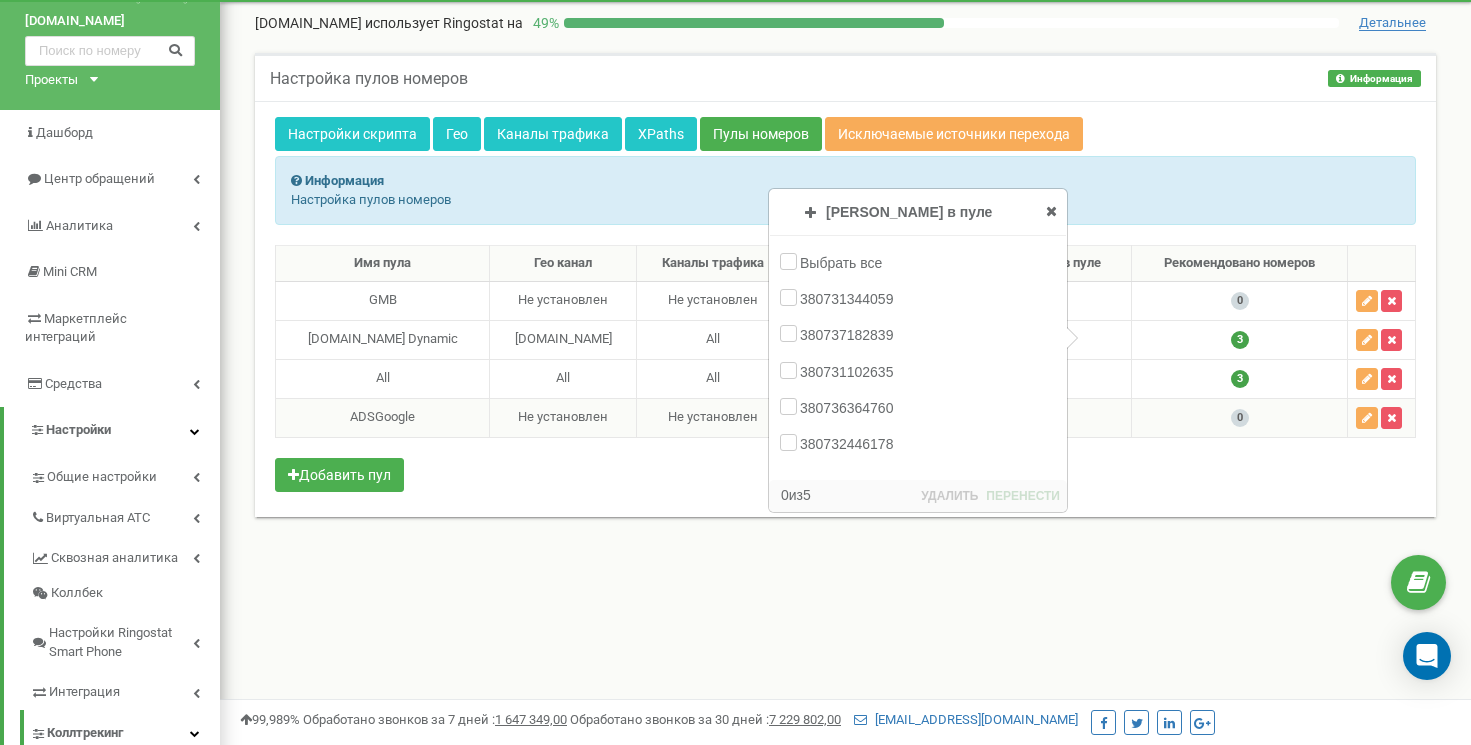 click on "0" at bounding box center (1030, 416) 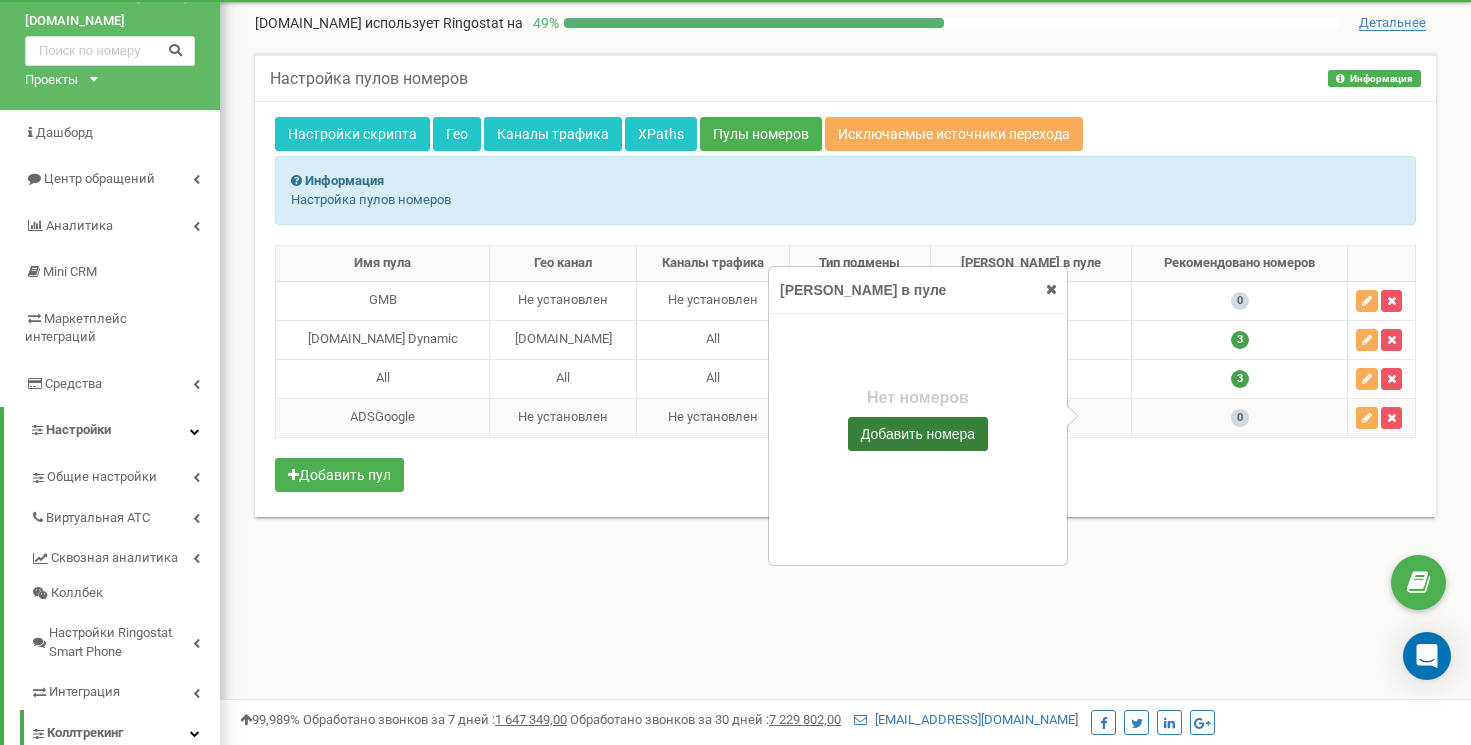 click on "Добавить номера" at bounding box center (918, 434) 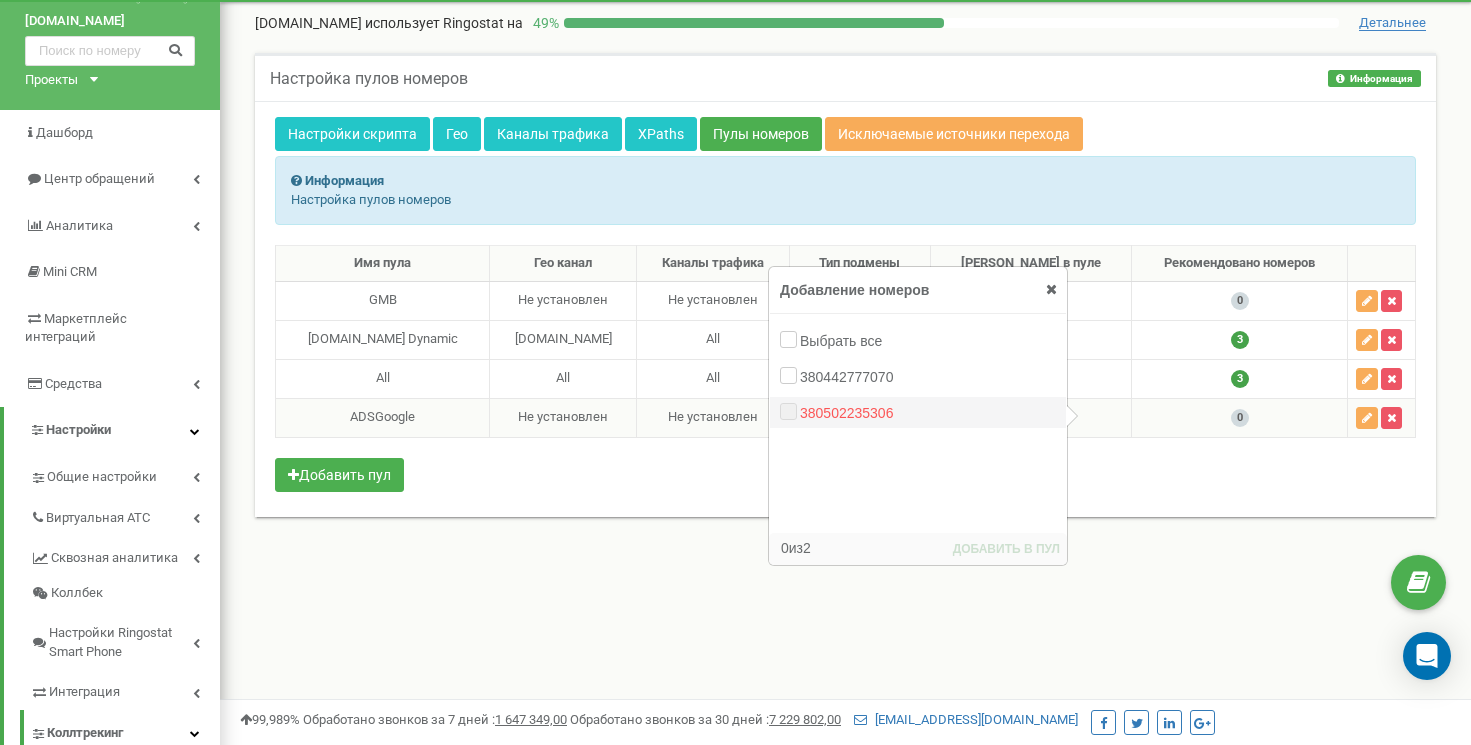click on "380502235306" at bounding box center (918, 412) 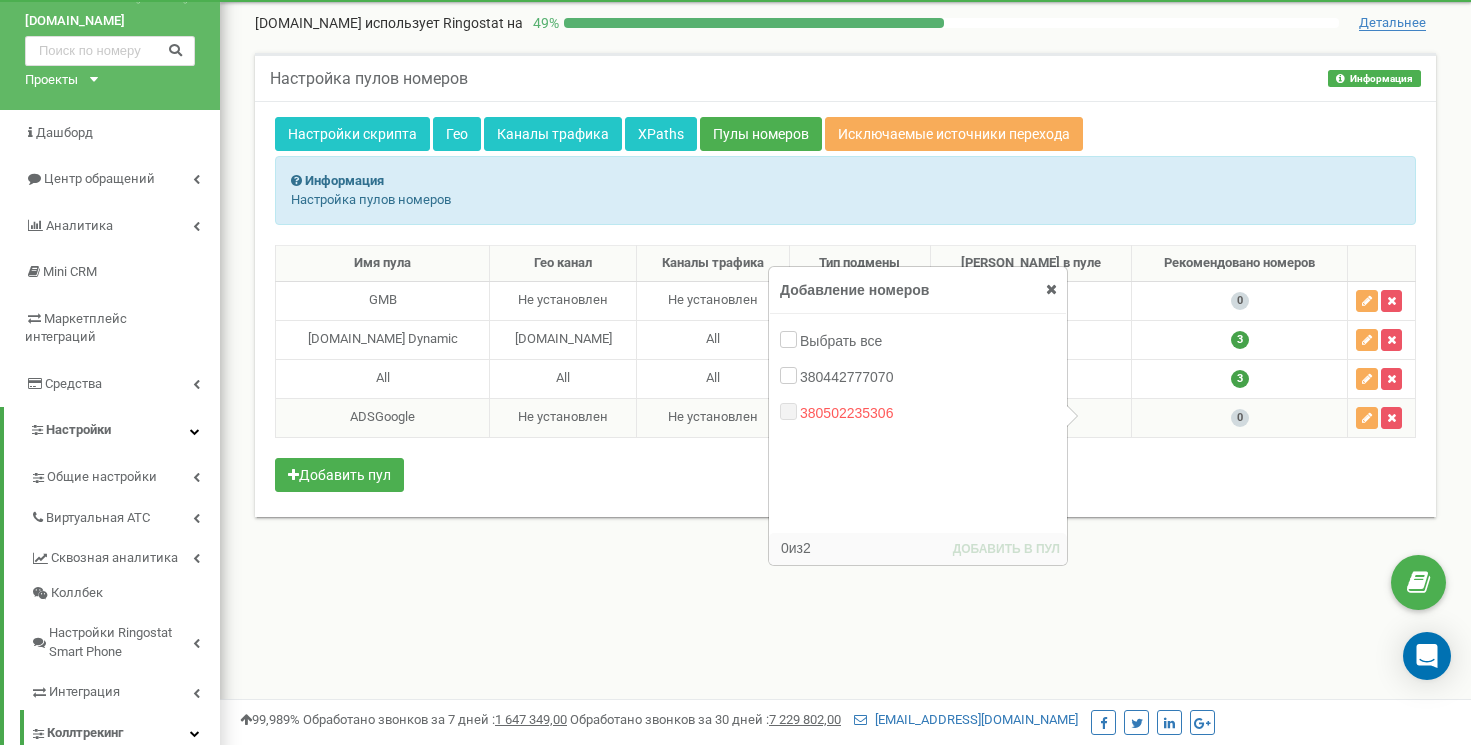 click at bounding box center (1051, 289) 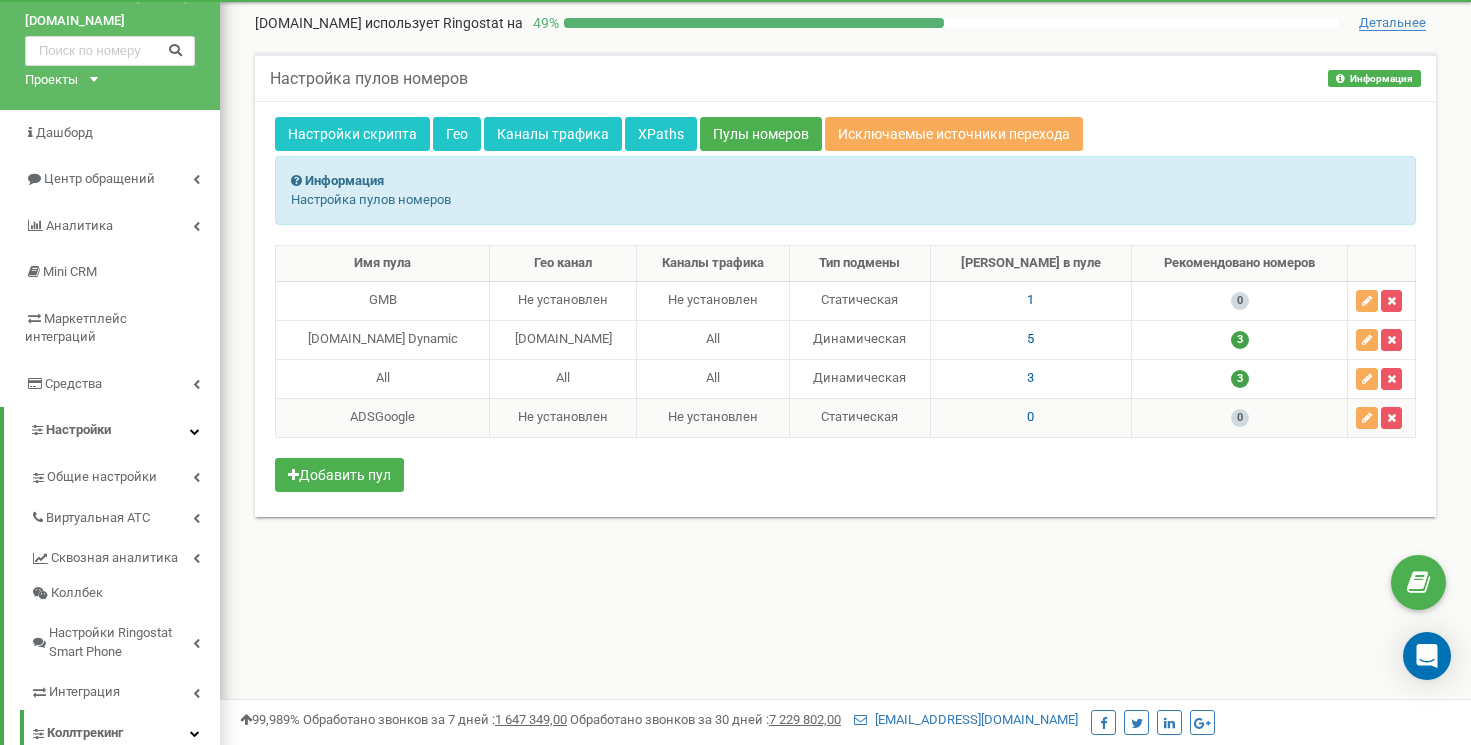 click on "Реферальная программа
Настройки профиля
Выход
goloseevsky.com   использует Ringostat на  49 % Детальнее
Настройка пулов номеров
Информация
Информация
Настройка пулов номеров
Настройки скрипта Гео XPaths" at bounding box center (845, 542) 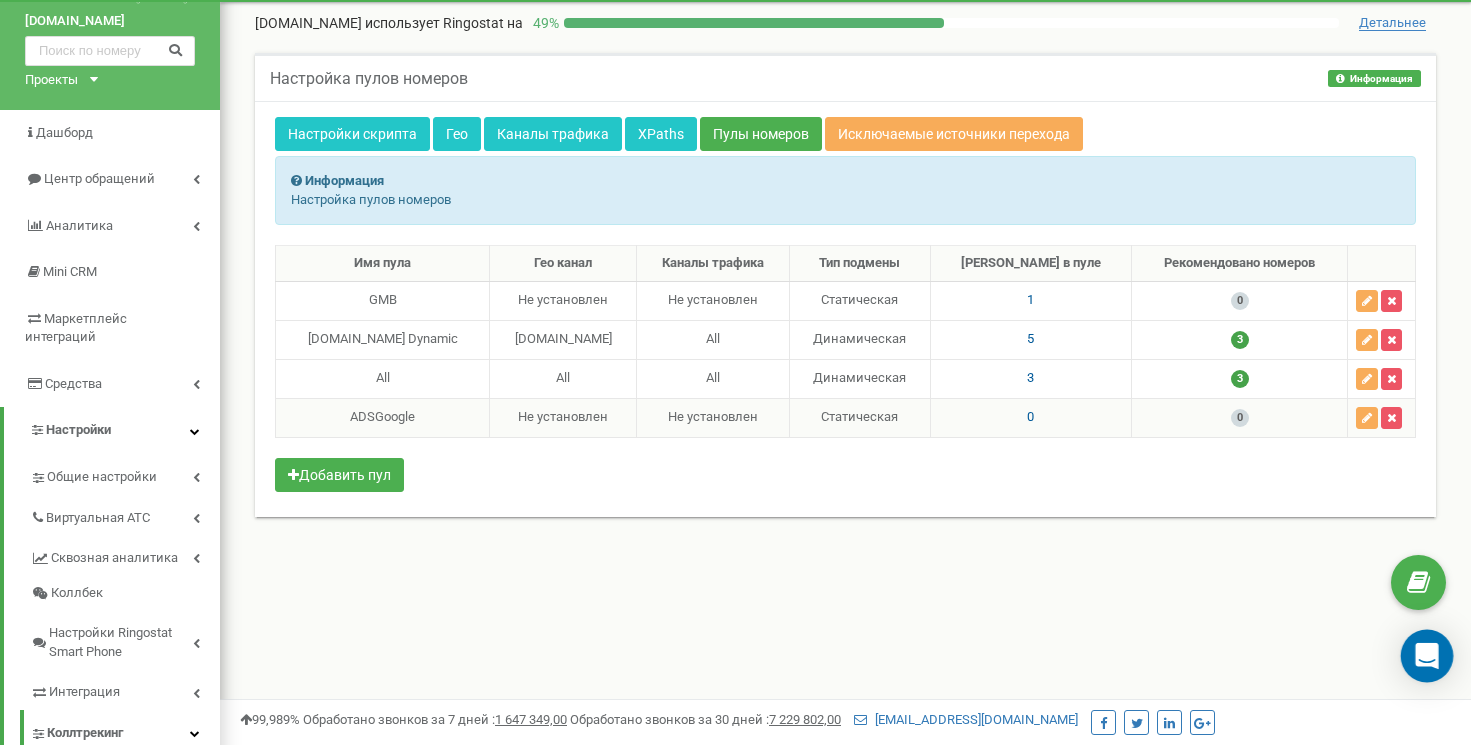 click 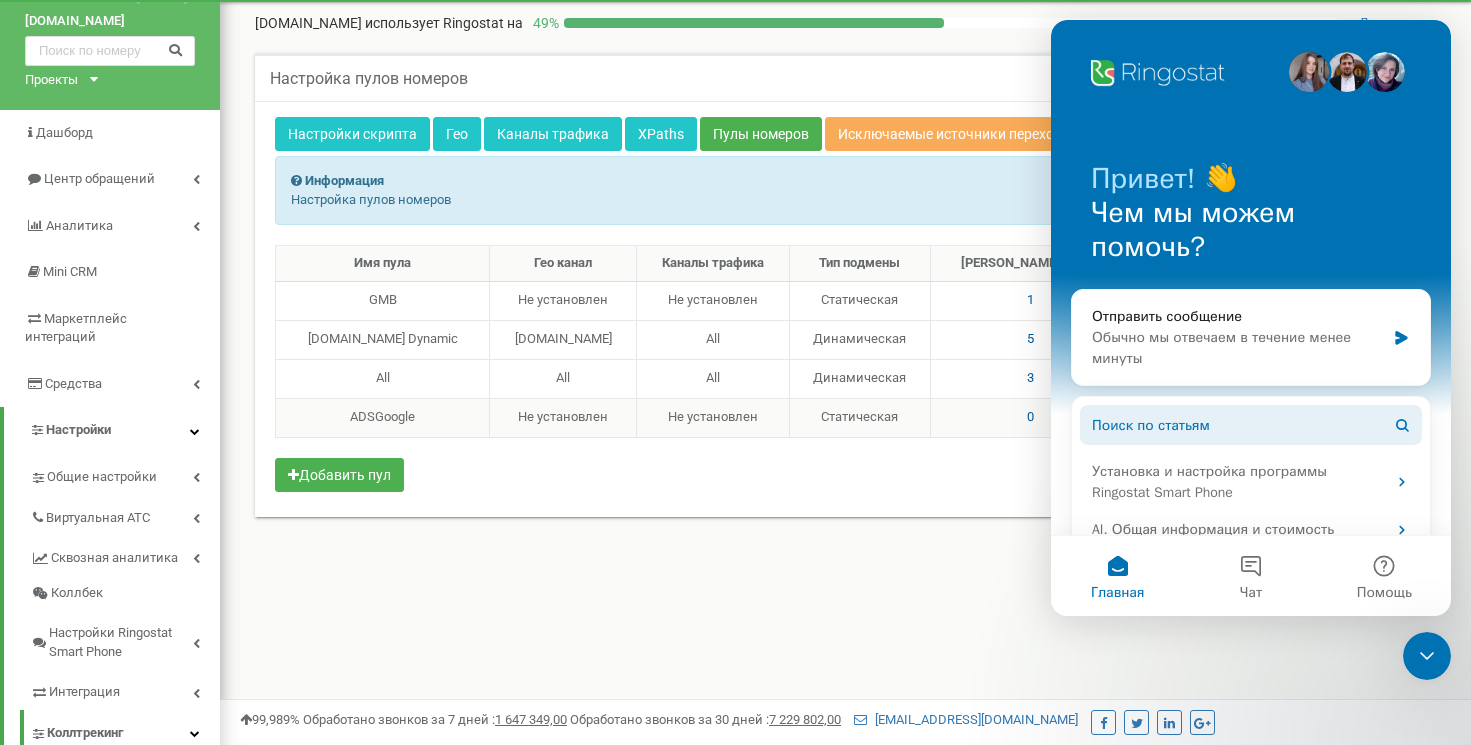 scroll, scrollTop: 0, scrollLeft: 0, axis: both 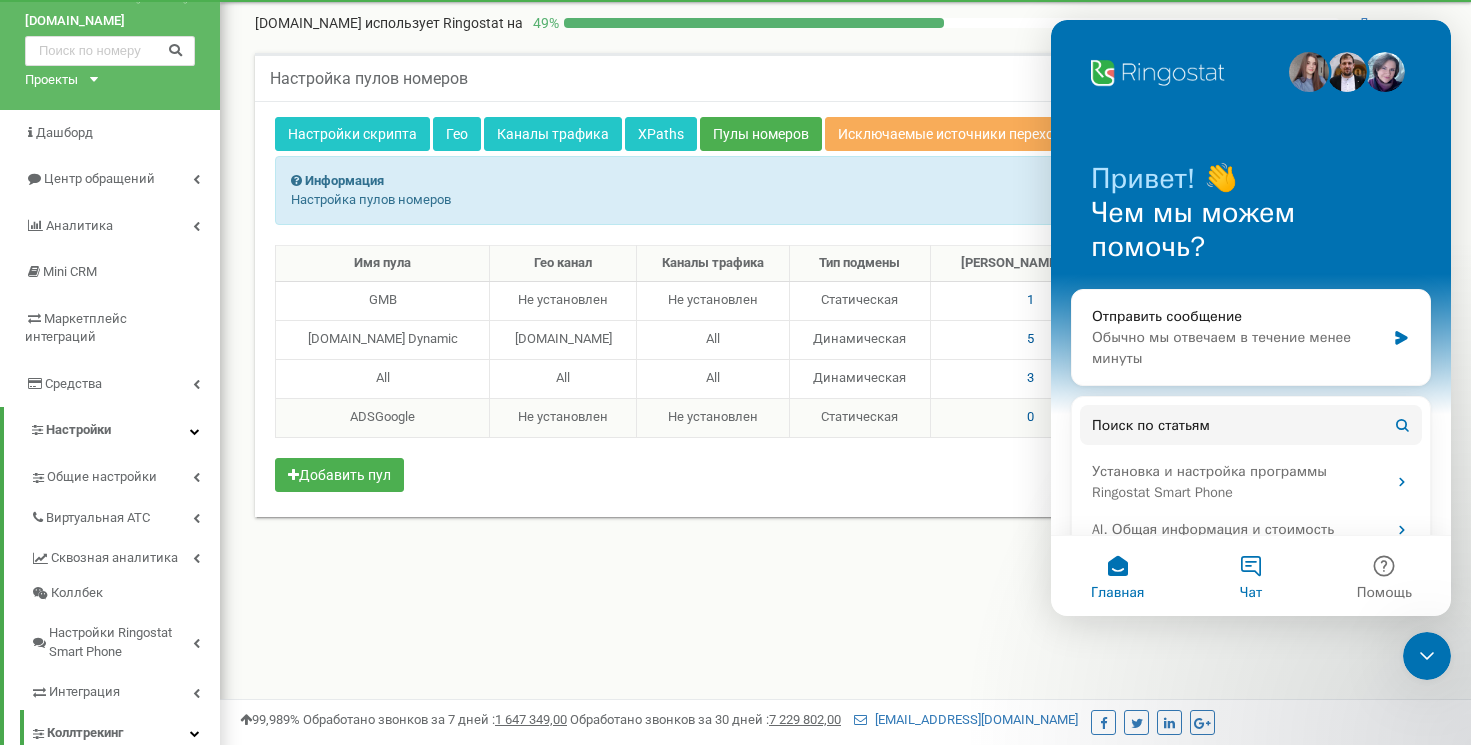 click on "Чат" at bounding box center (1250, 576) 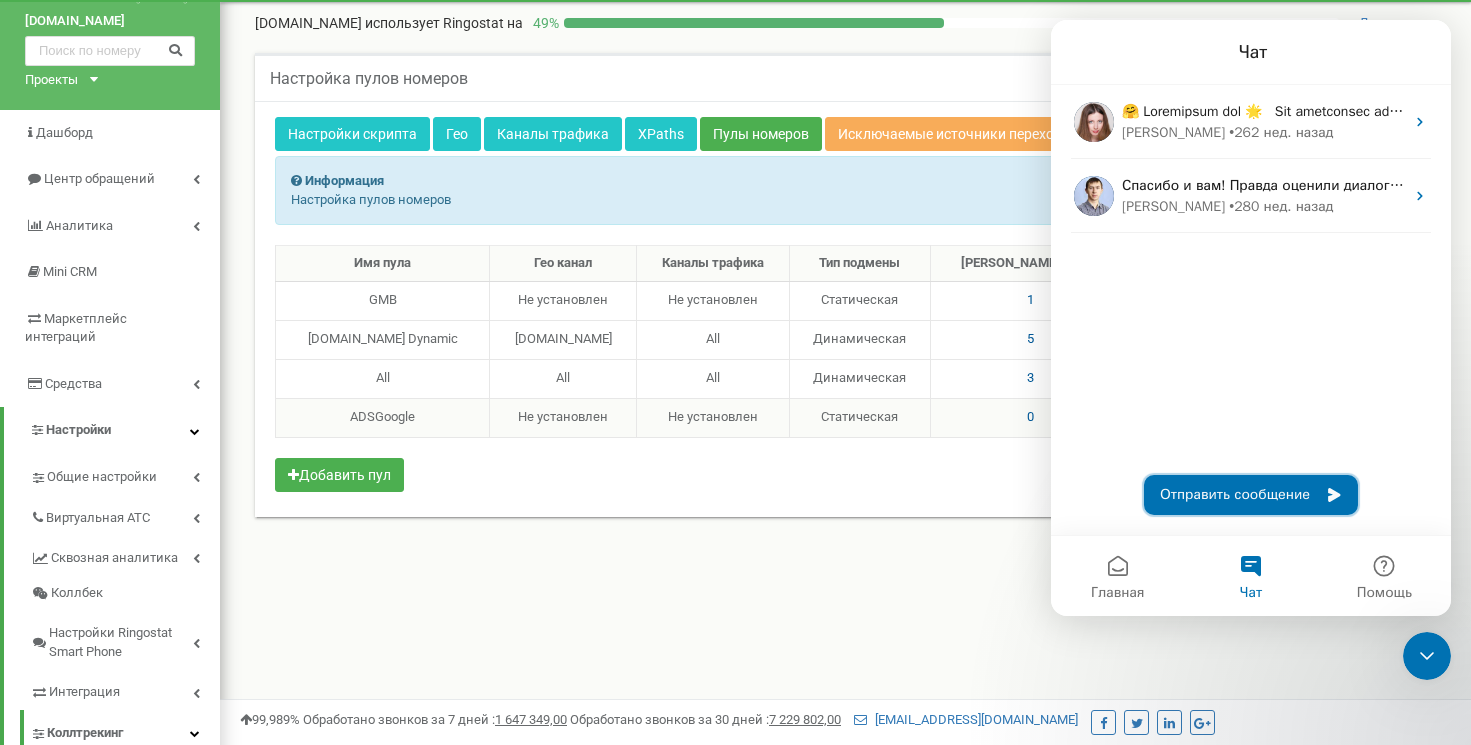 click on "Отправить сообщение" at bounding box center [1251, 495] 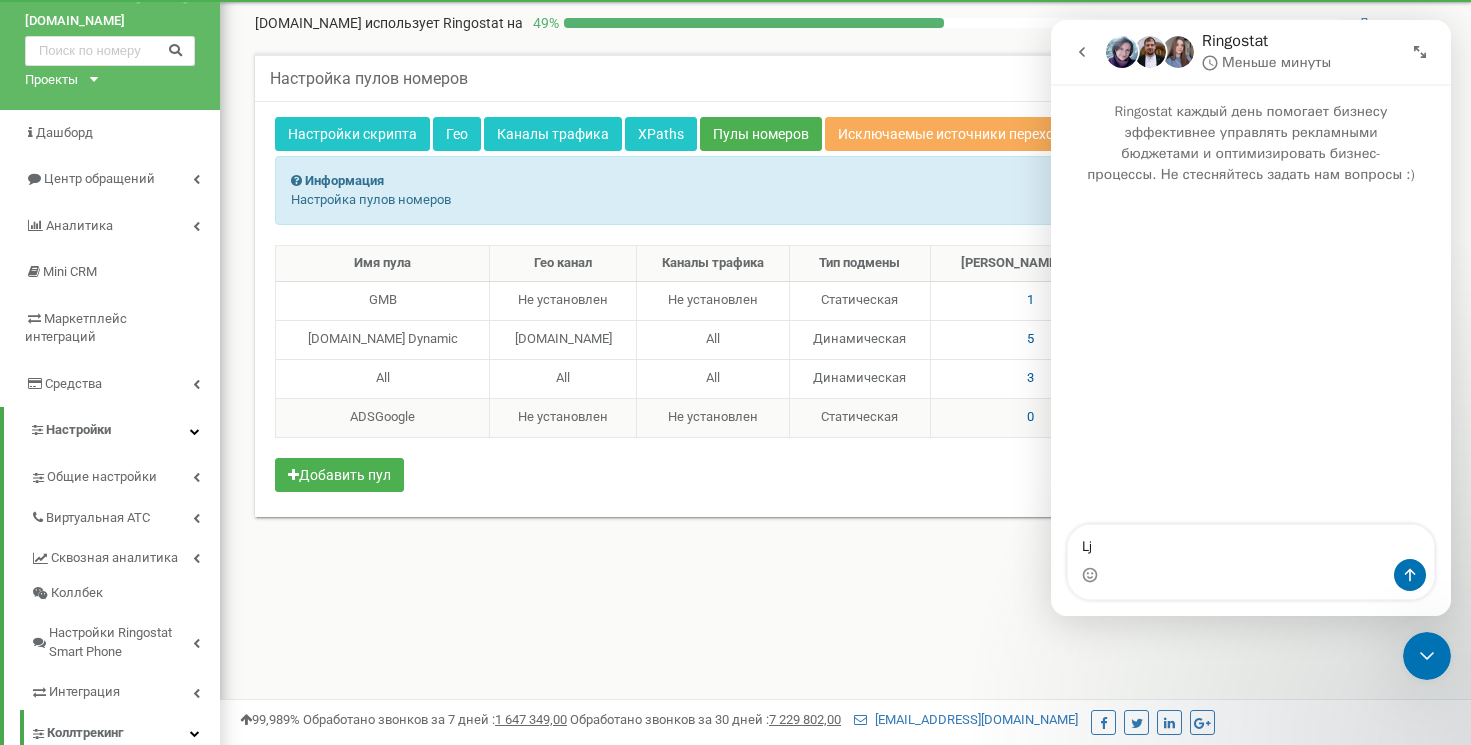 type on "Lj," 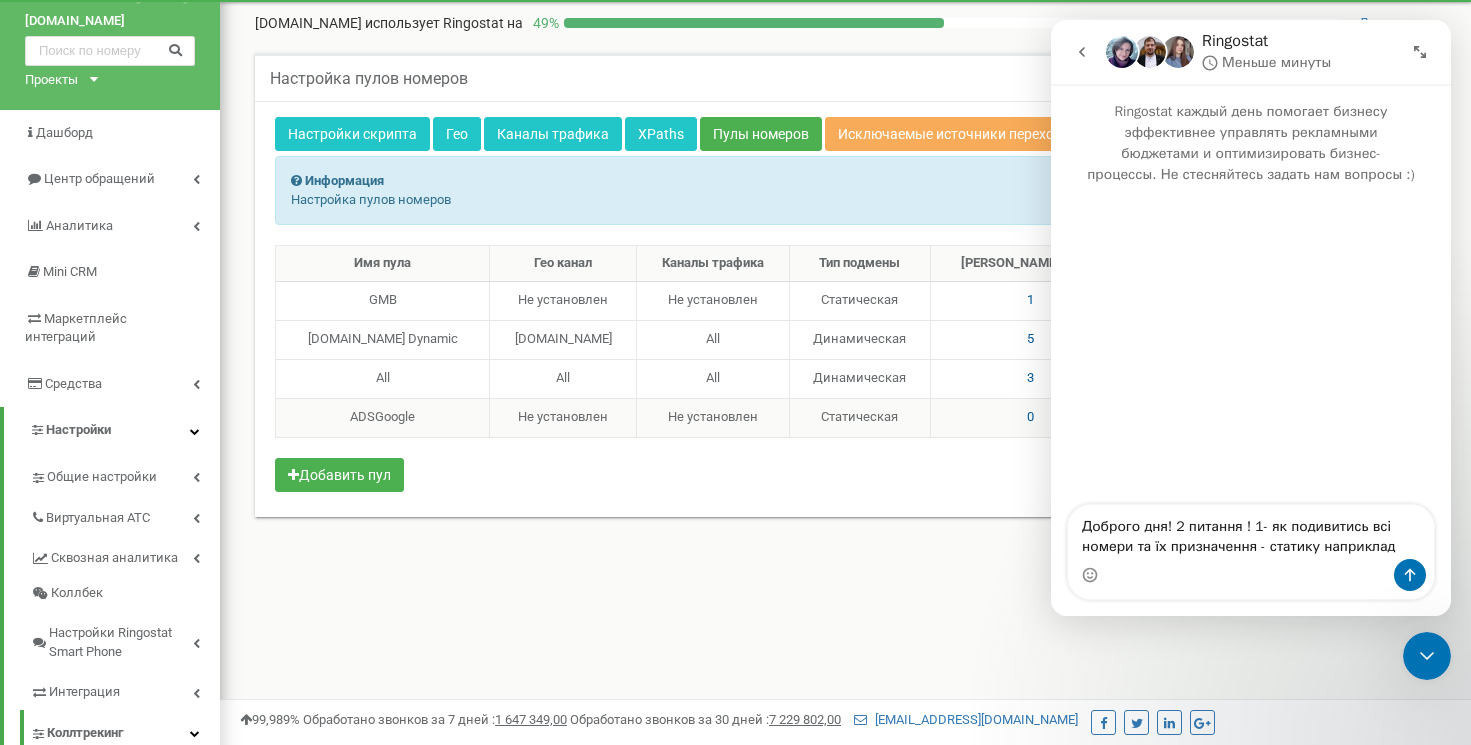 type on "Доброго дня! 2 питання ! 1- як подивитись всі номери та їх призначення - статику наприклад?" 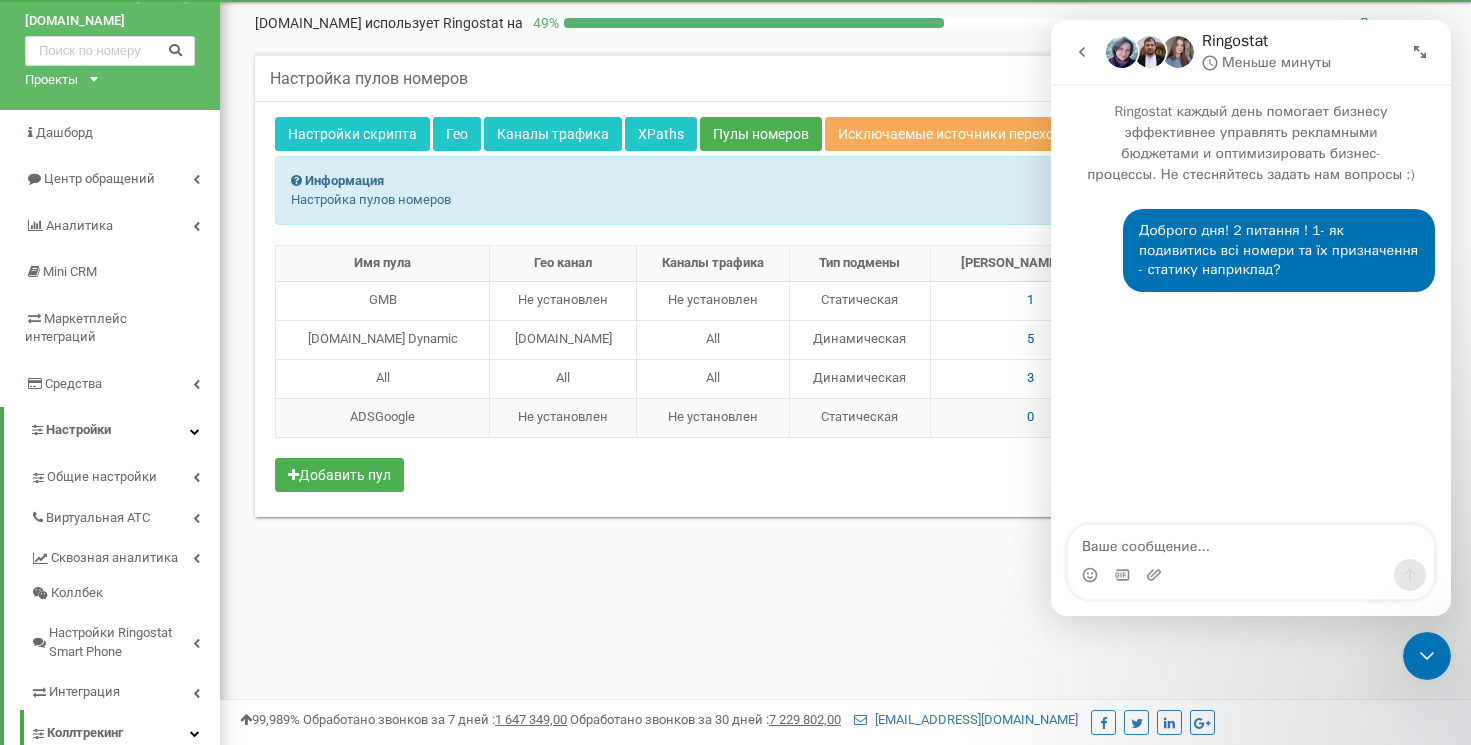 type on "2" 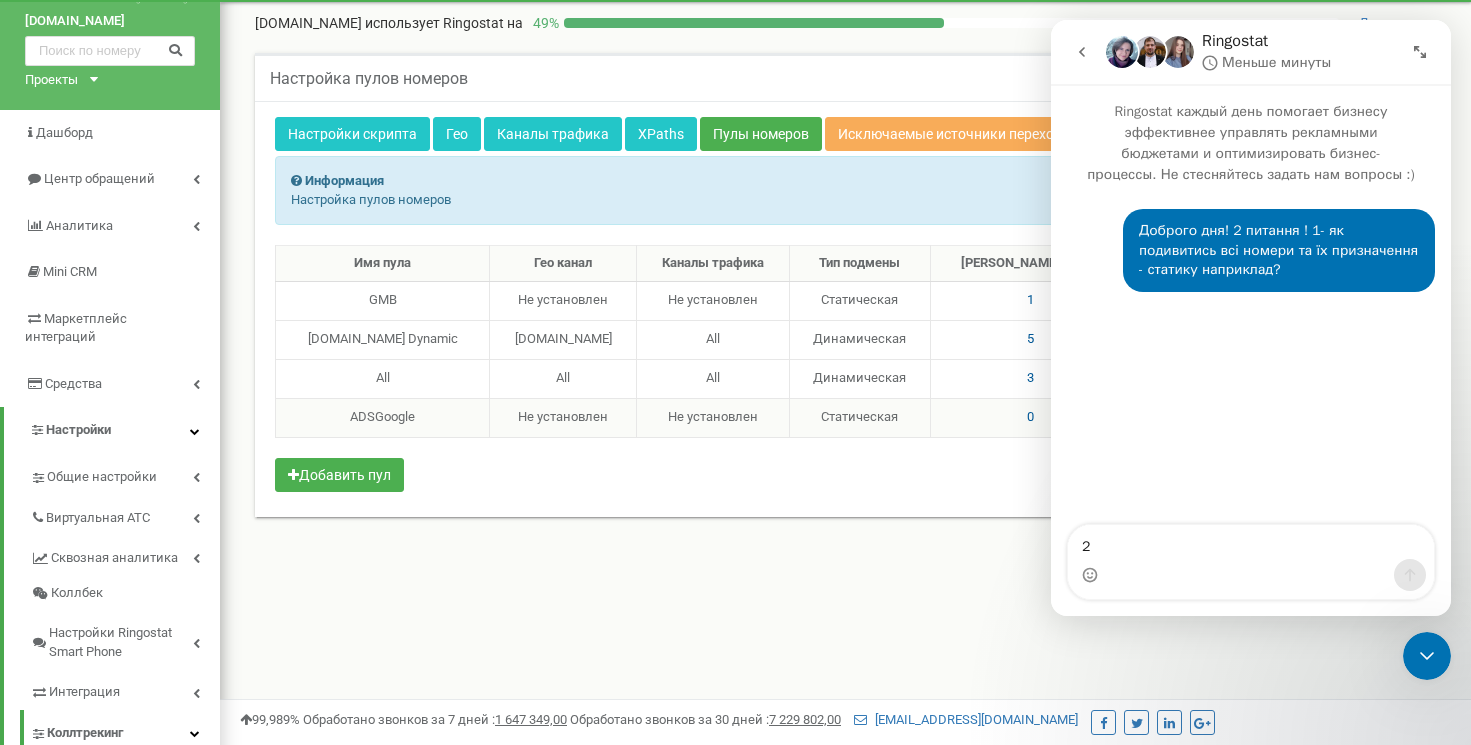 scroll, scrollTop: 0, scrollLeft: 0, axis: both 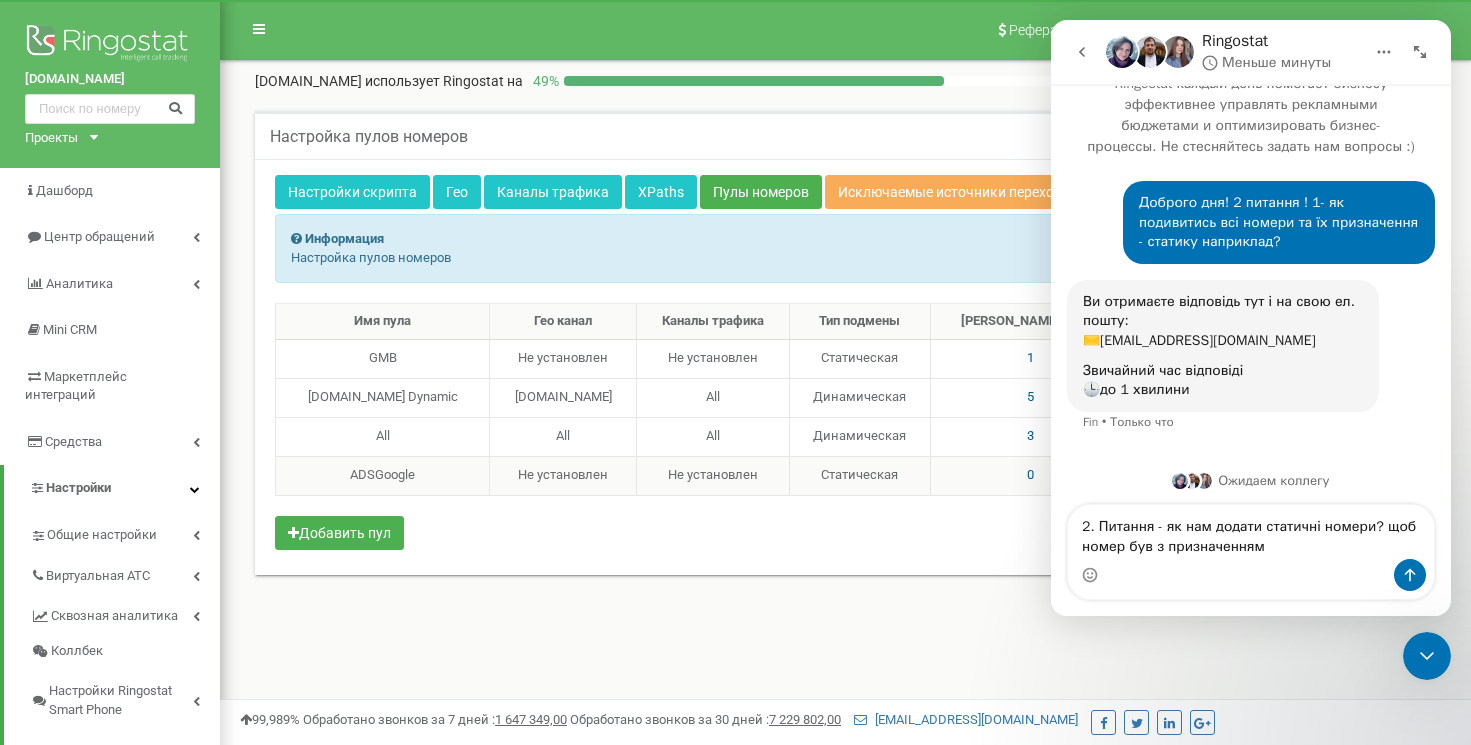 type on "2. Питання - як нам додати статичні номери? щоб номер був з призначенням?" 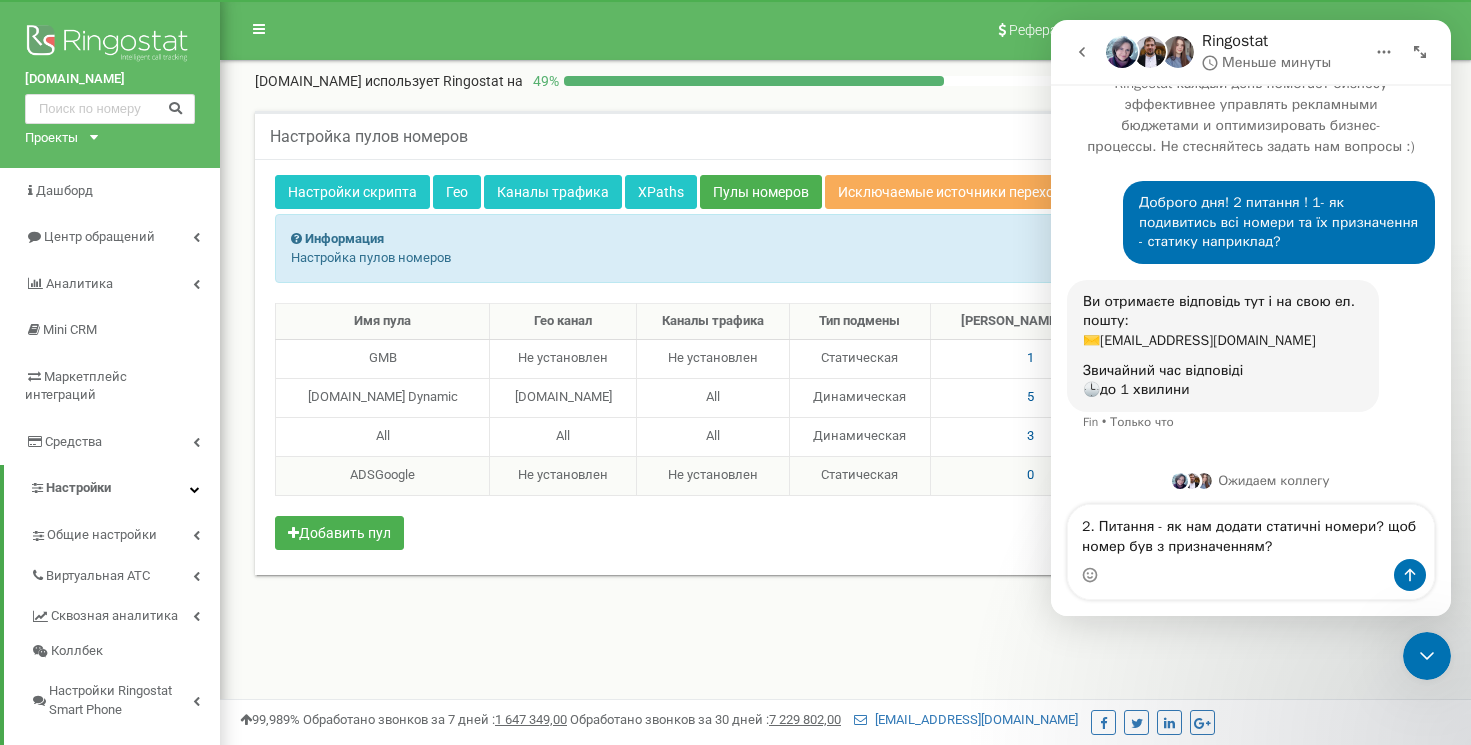 type 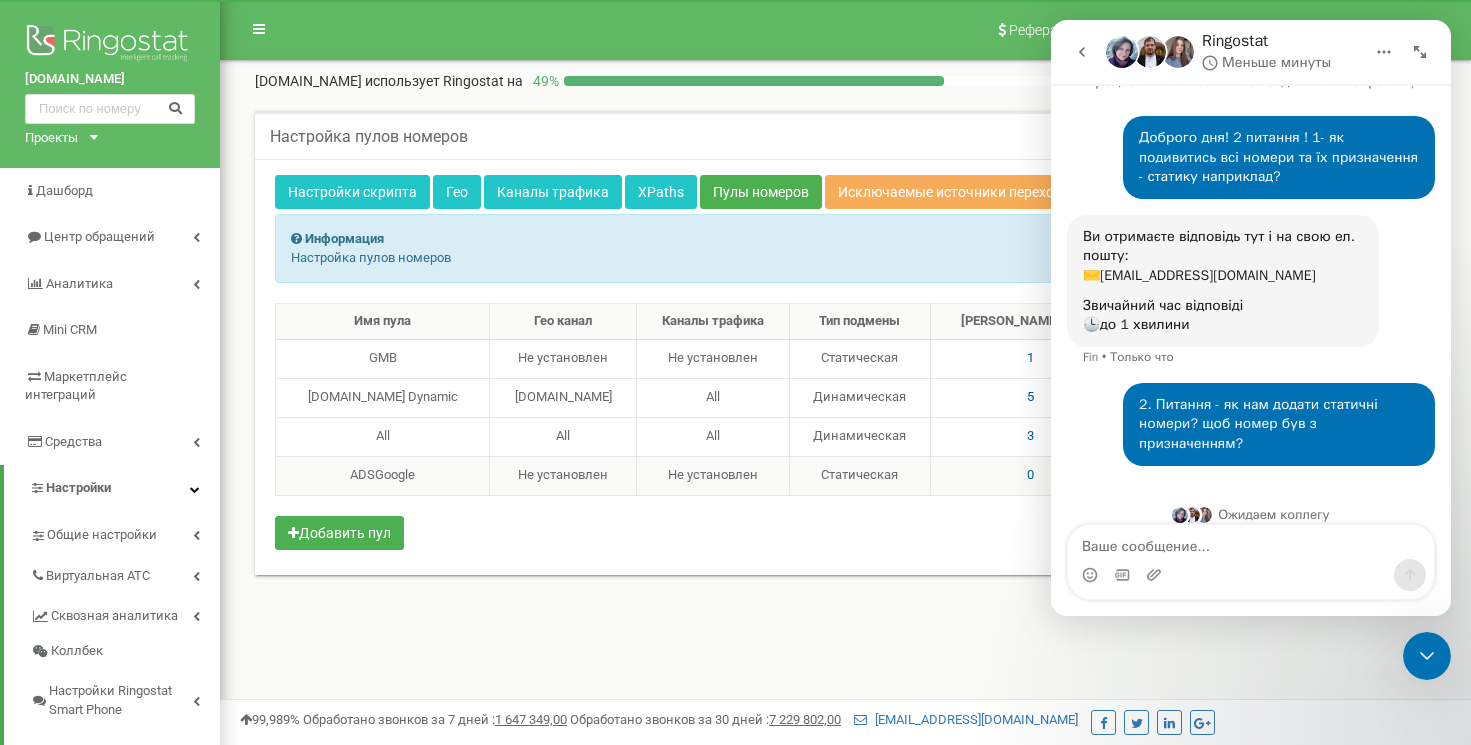 scroll, scrollTop: 105, scrollLeft: 0, axis: vertical 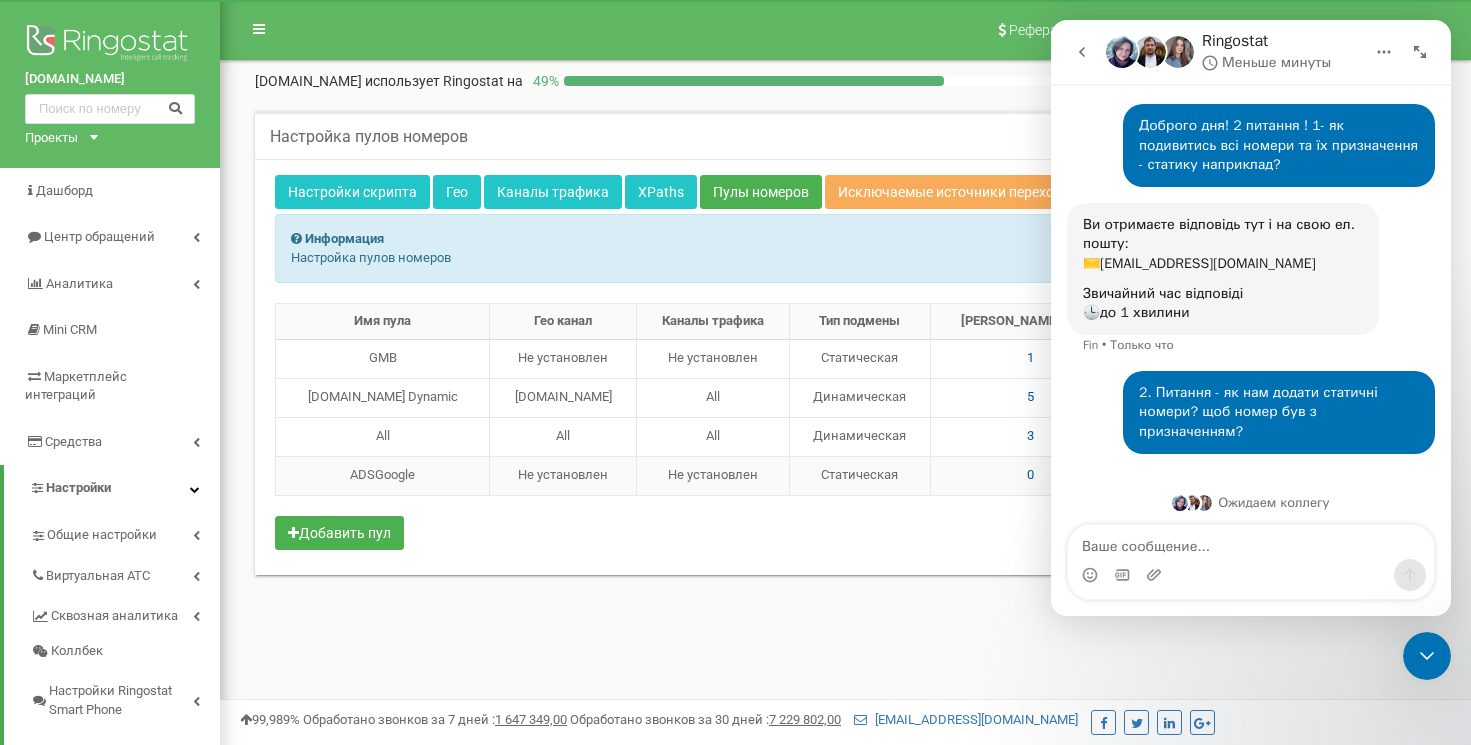 click on "Настройки скрипта
Гео
Каналы трафика
XPaths
Пулы номеров
Исключаемые источники перехода
Информация
Настройка пулов номеров
Имя пула
Гео канал
Каналы трафика GMB 1" at bounding box center (845, 367) 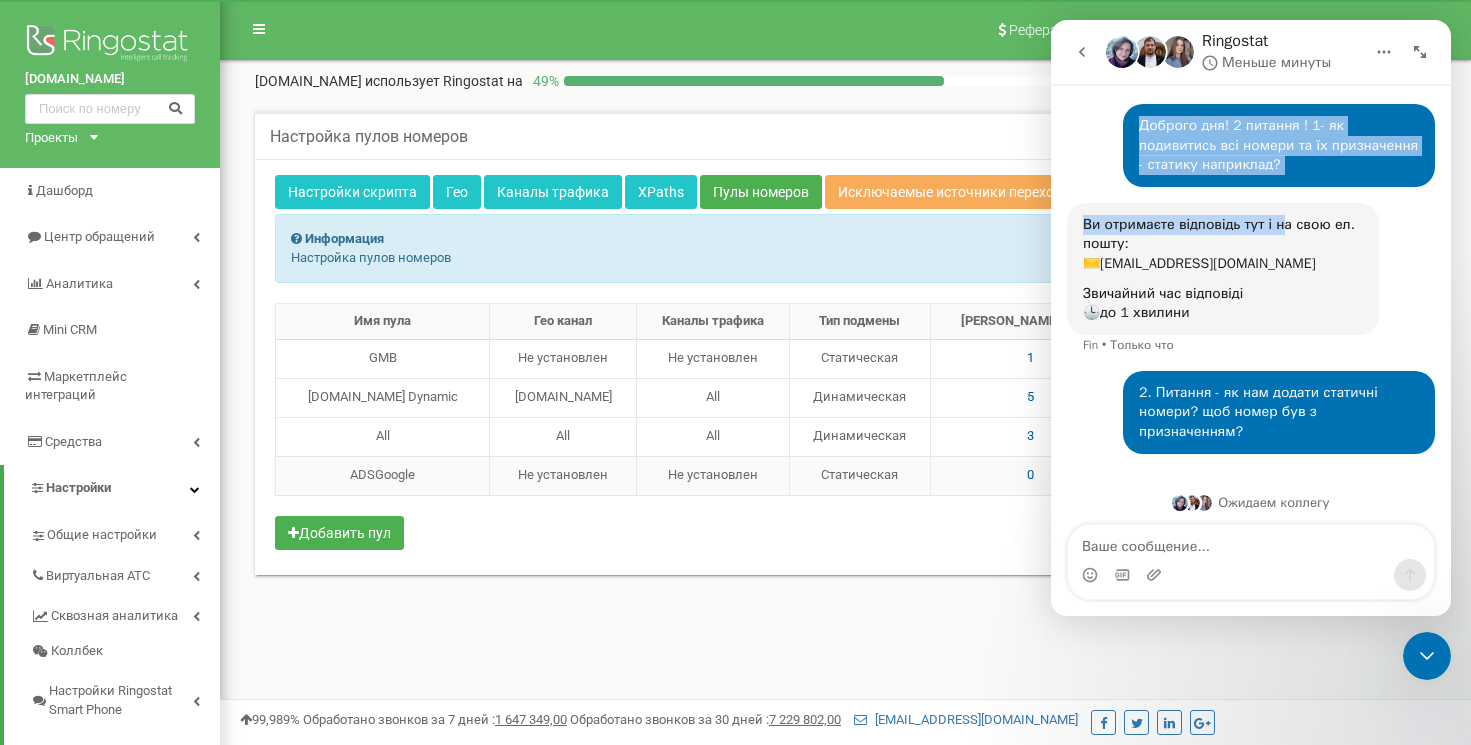 drag, startPoint x: 1340, startPoint y: 56, endPoint x: 1197, endPoint y: 341, distance: 318.86362 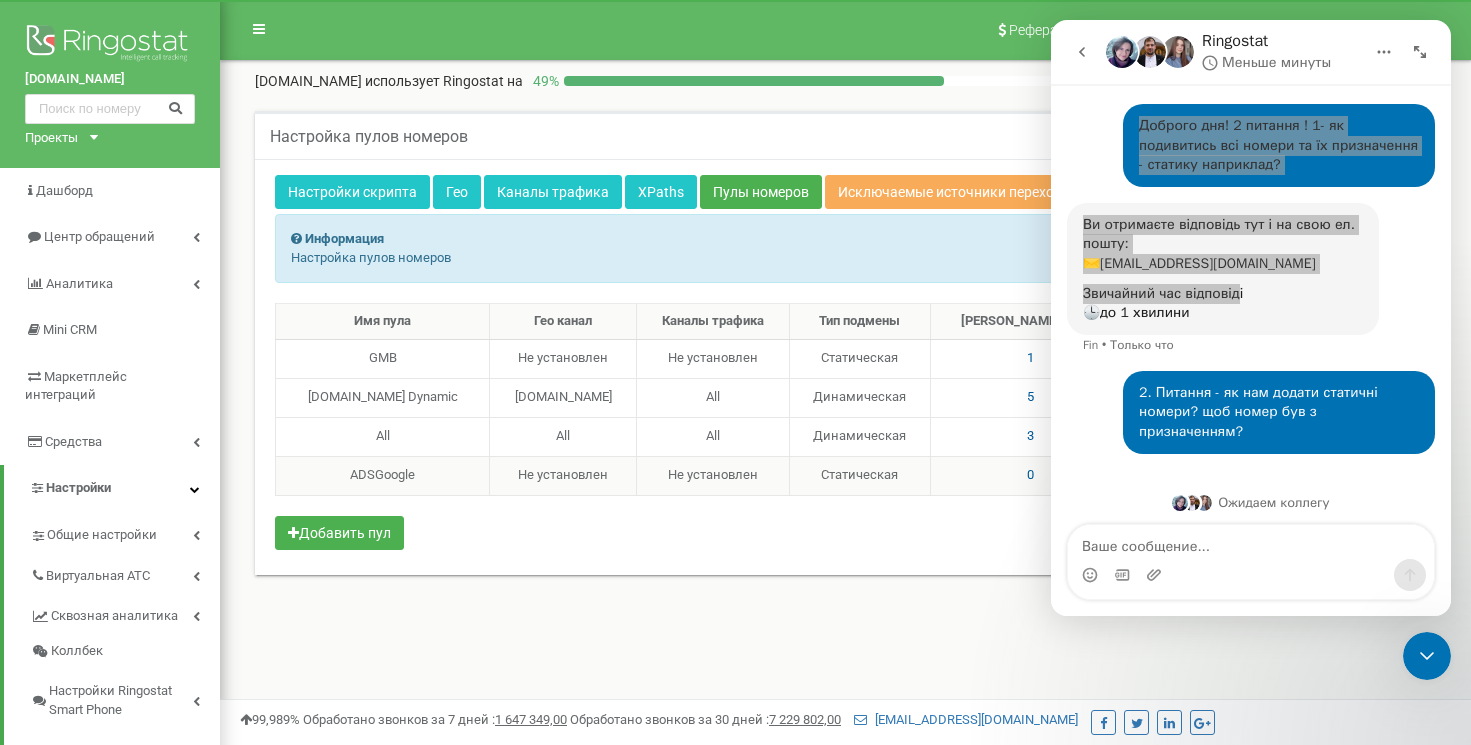 click 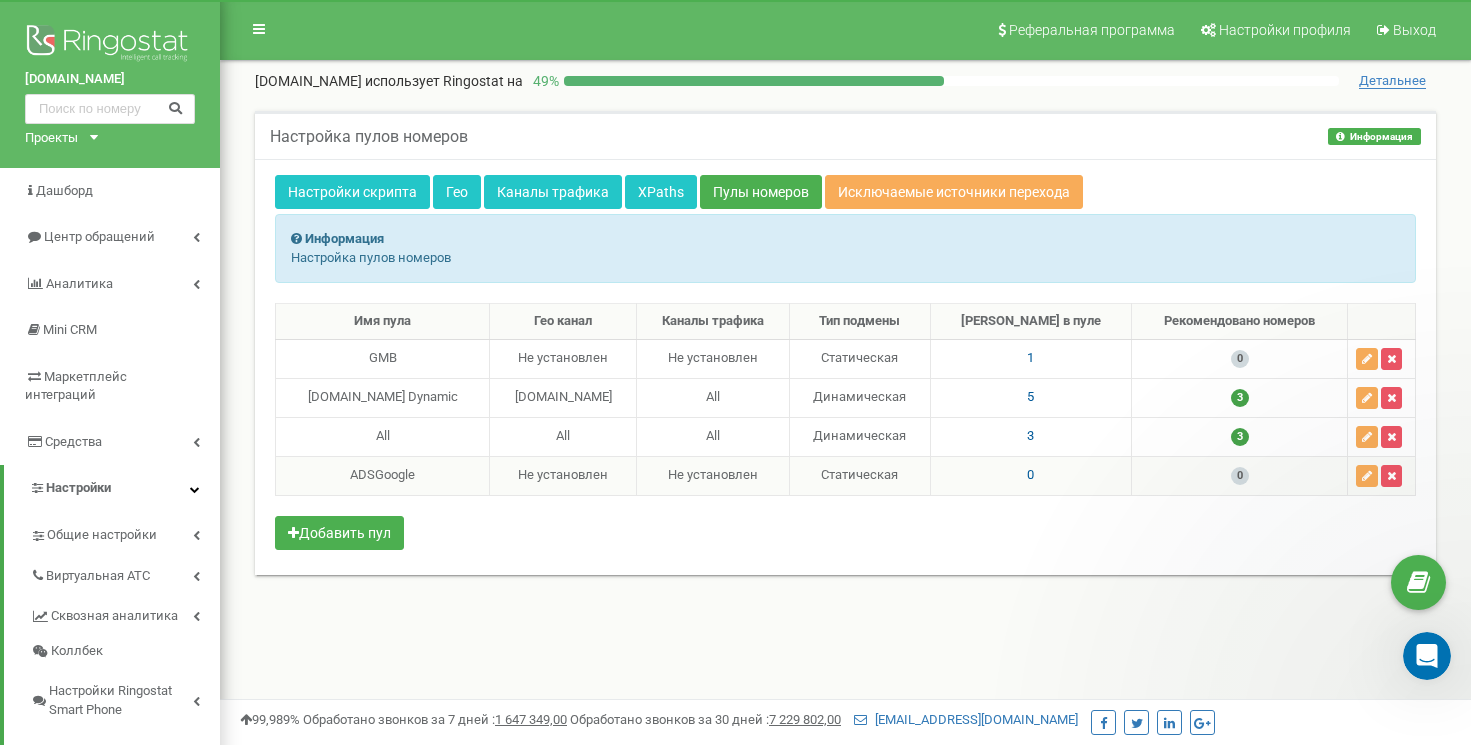 scroll, scrollTop: 0, scrollLeft: 0, axis: both 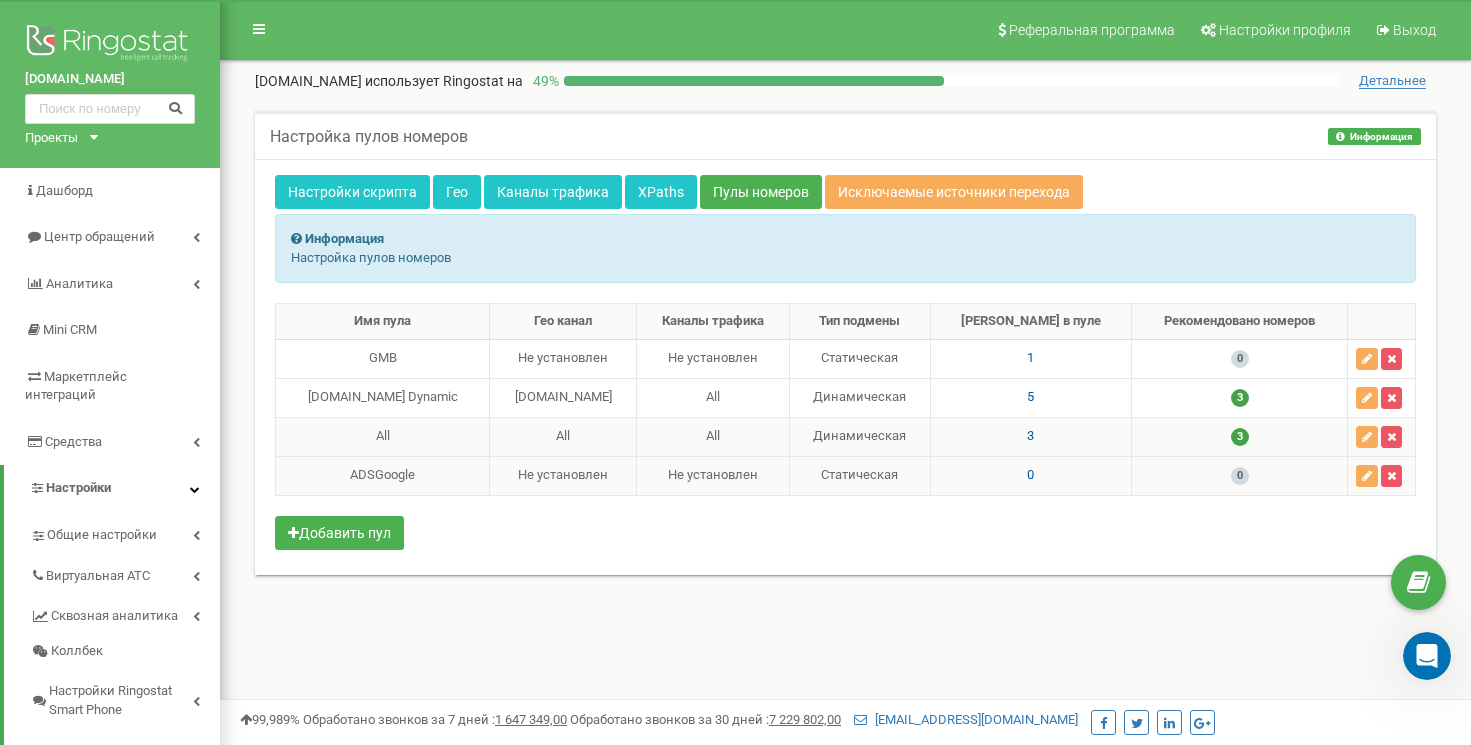 drag, startPoint x: 1276, startPoint y: 426, endPoint x: 1057, endPoint y: 431, distance: 219.05707 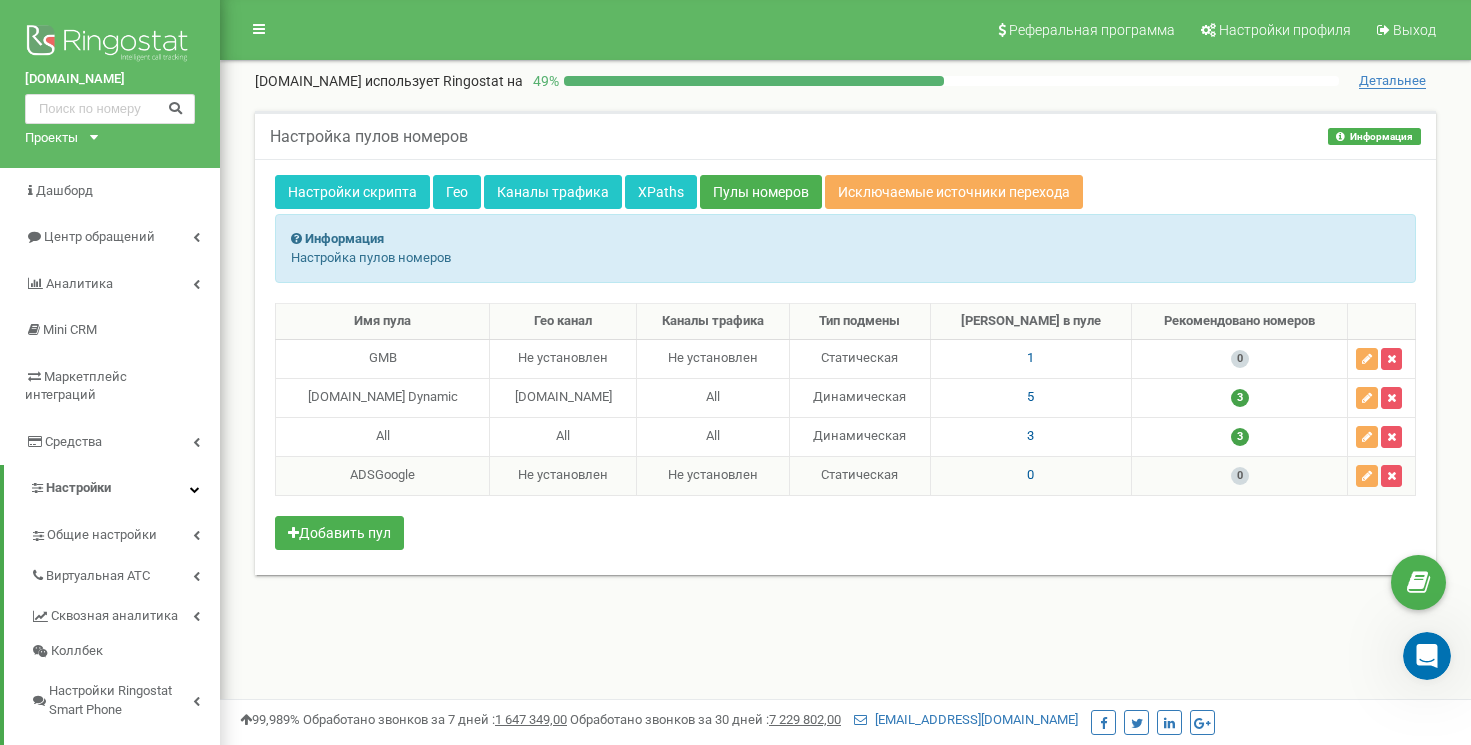 click at bounding box center [1427, 656] 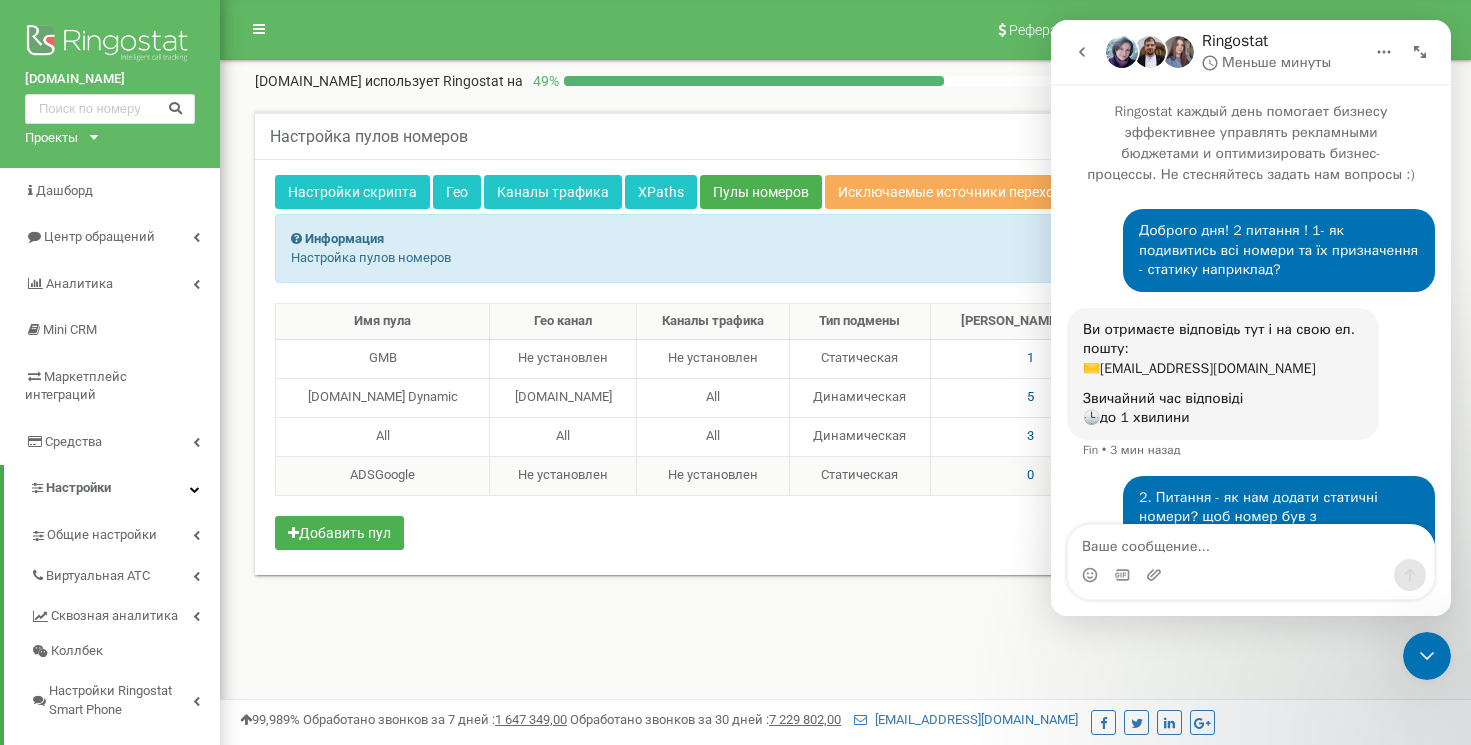 scroll, scrollTop: 105, scrollLeft: 0, axis: vertical 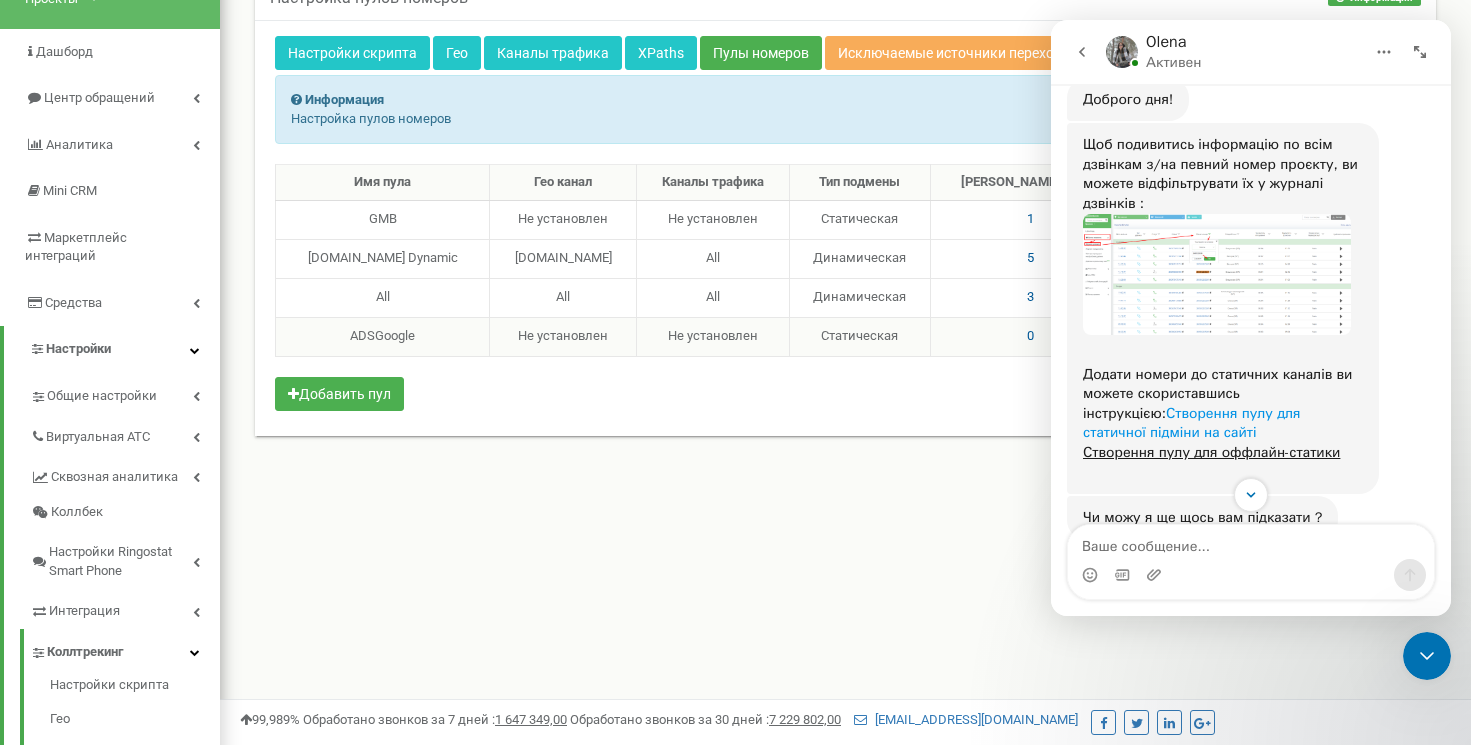 click on "Створення пулу для статичної підміни на сайті" at bounding box center [1191, 423] 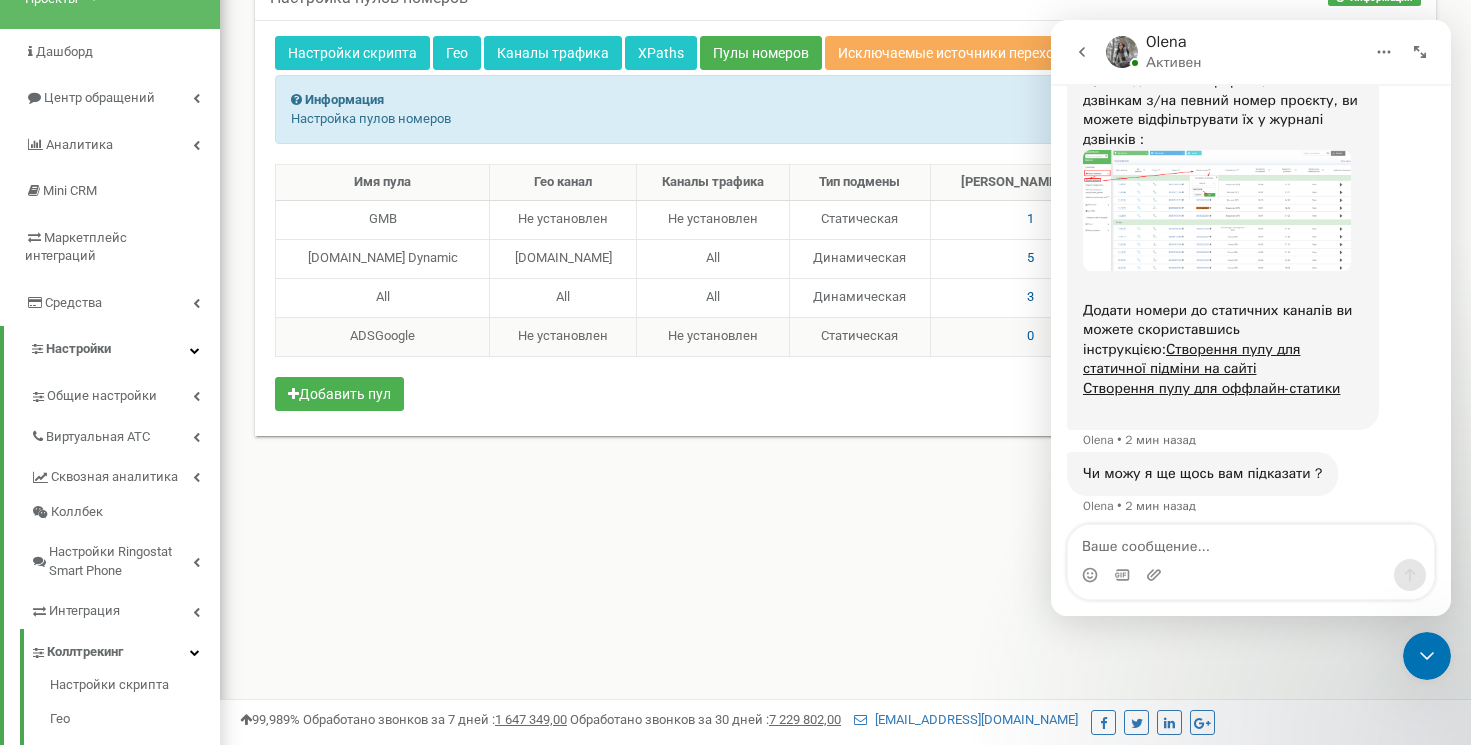 scroll, scrollTop: 540, scrollLeft: 0, axis: vertical 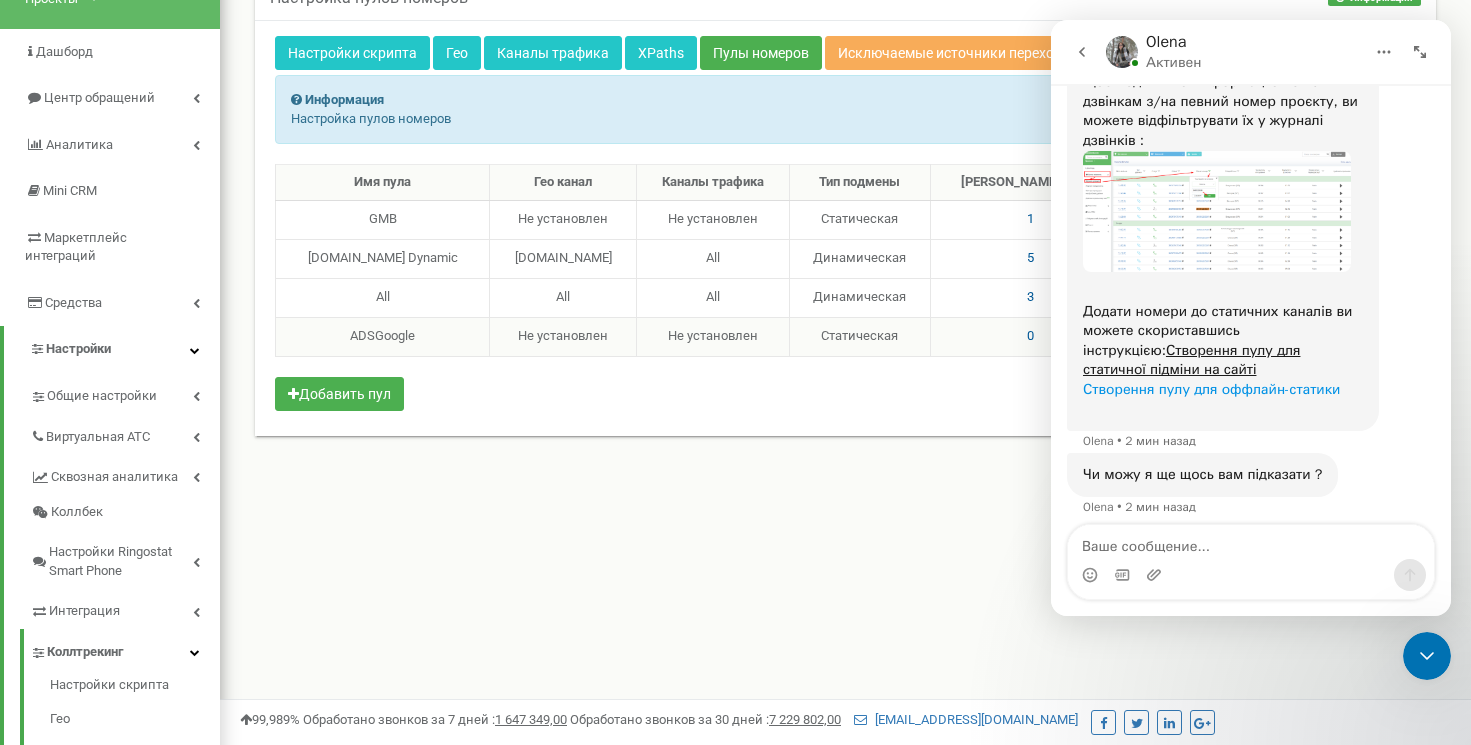 click on "Створення пулу для оффлайн-статики" at bounding box center [1211, 389] 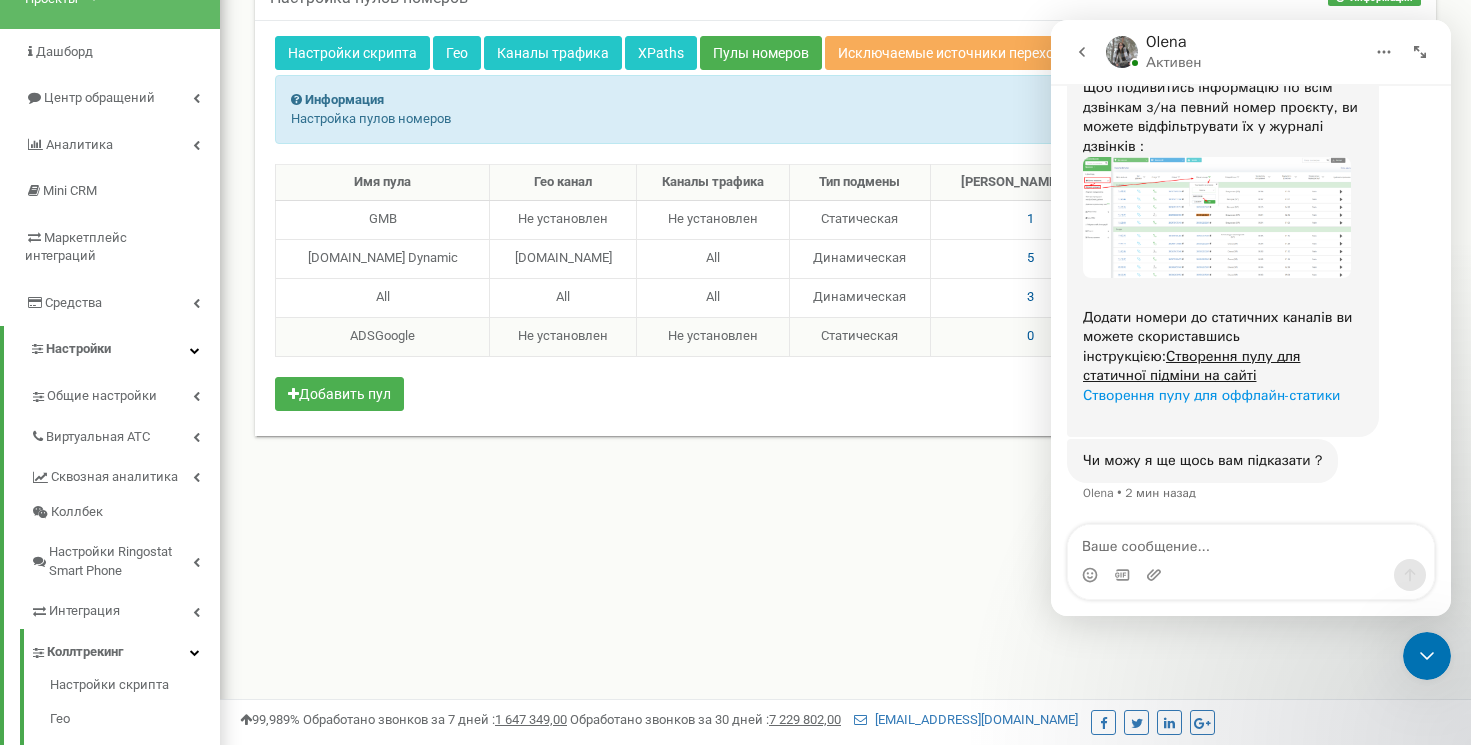 scroll, scrollTop: 520, scrollLeft: 0, axis: vertical 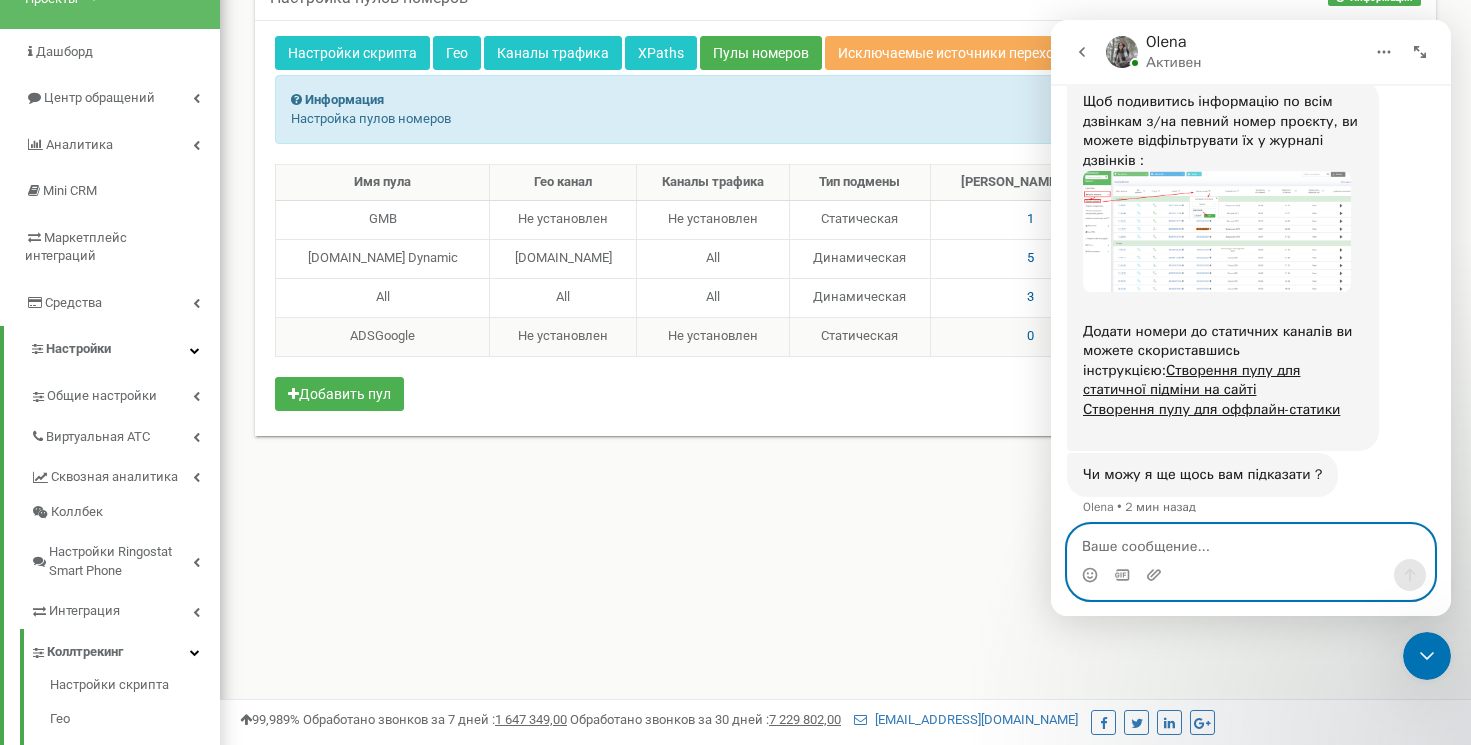 click at bounding box center [1251, 542] 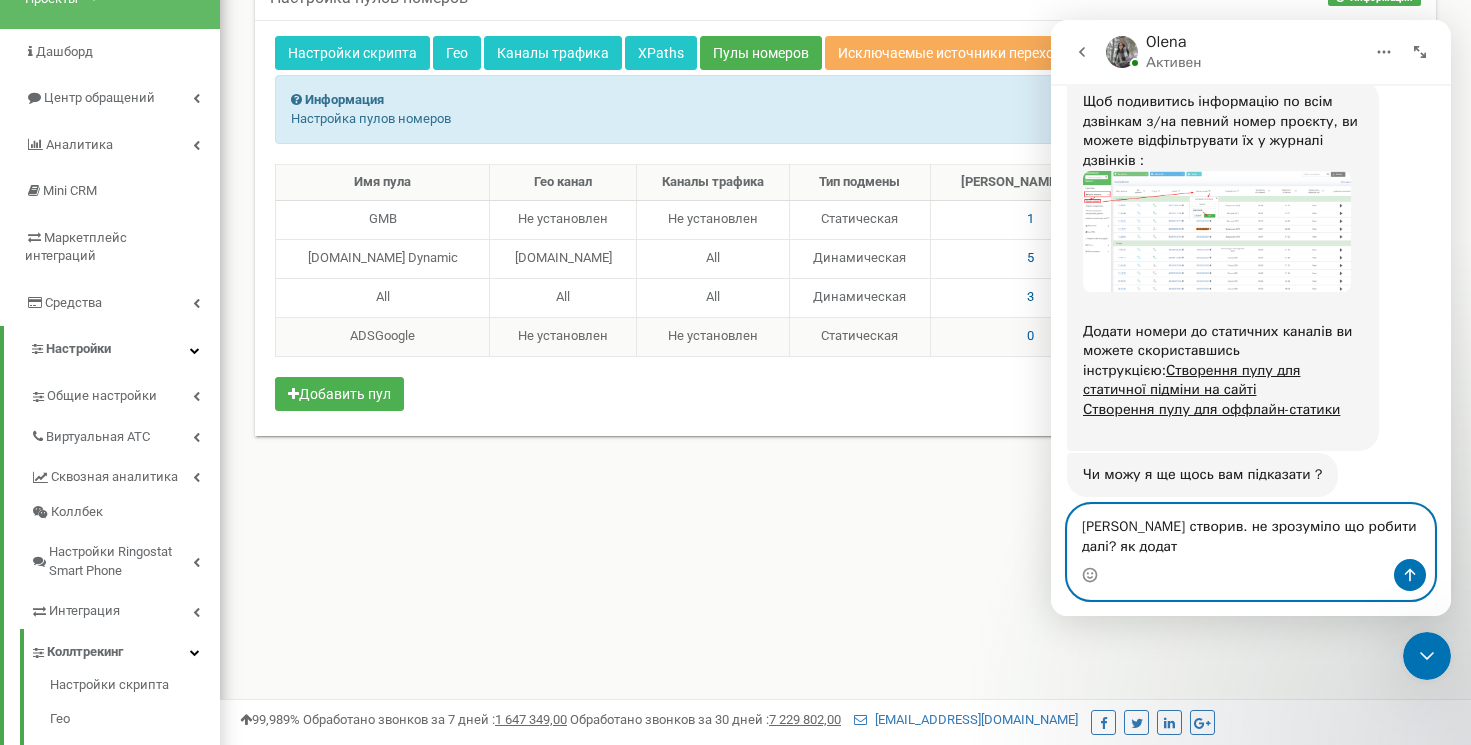 scroll, scrollTop: 540, scrollLeft: 0, axis: vertical 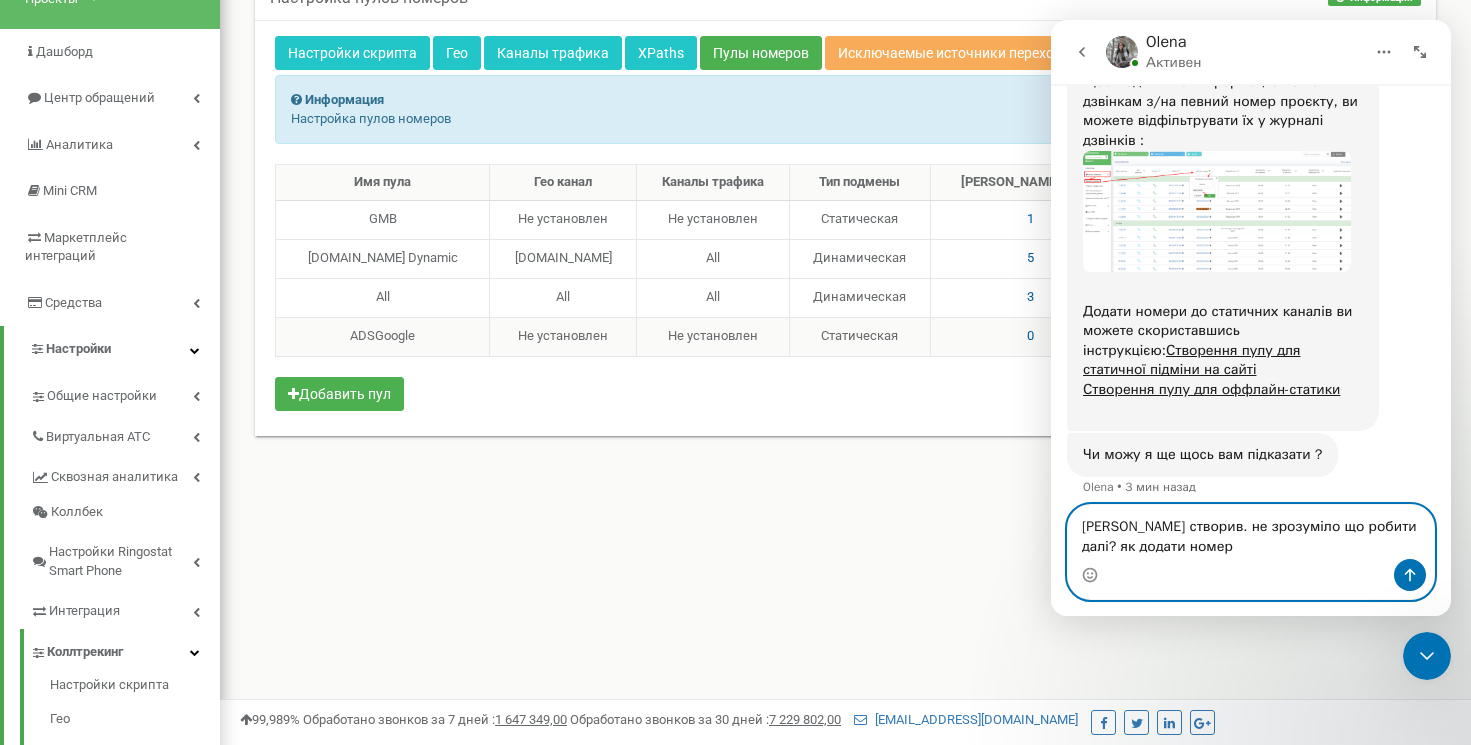 type on "Пул створив. не зрозуміло що робити далі? як додати номер?" 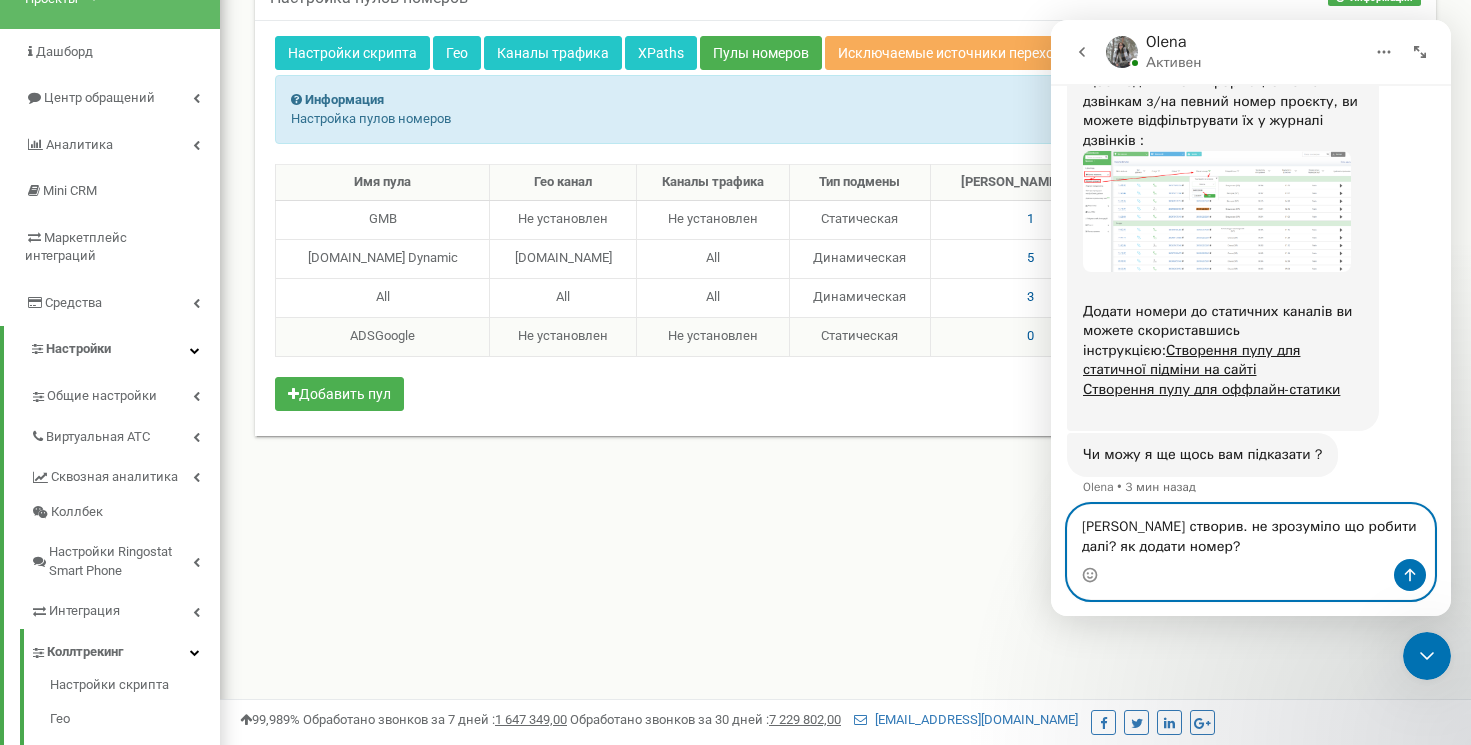 type 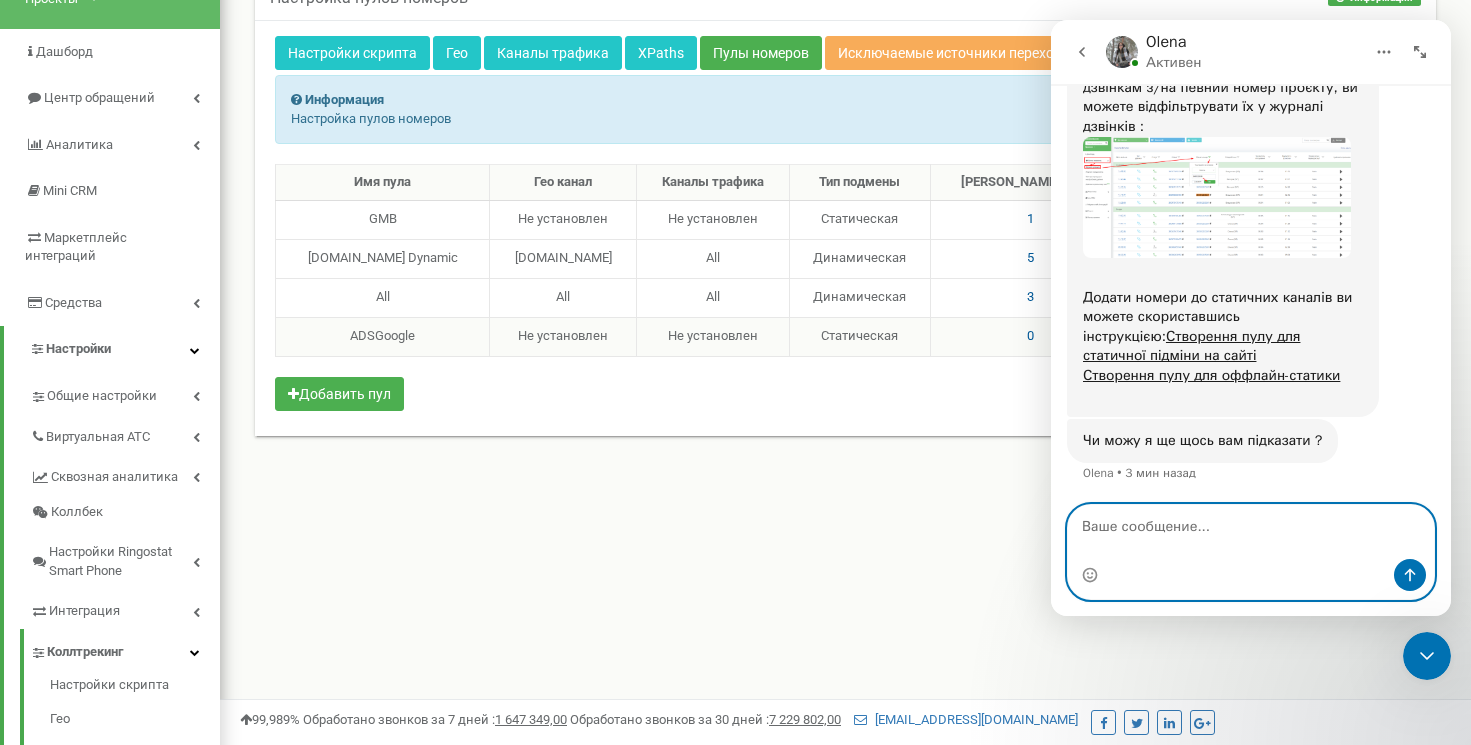 scroll, scrollTop: 7, scrollLeft: 0, axis: vertical 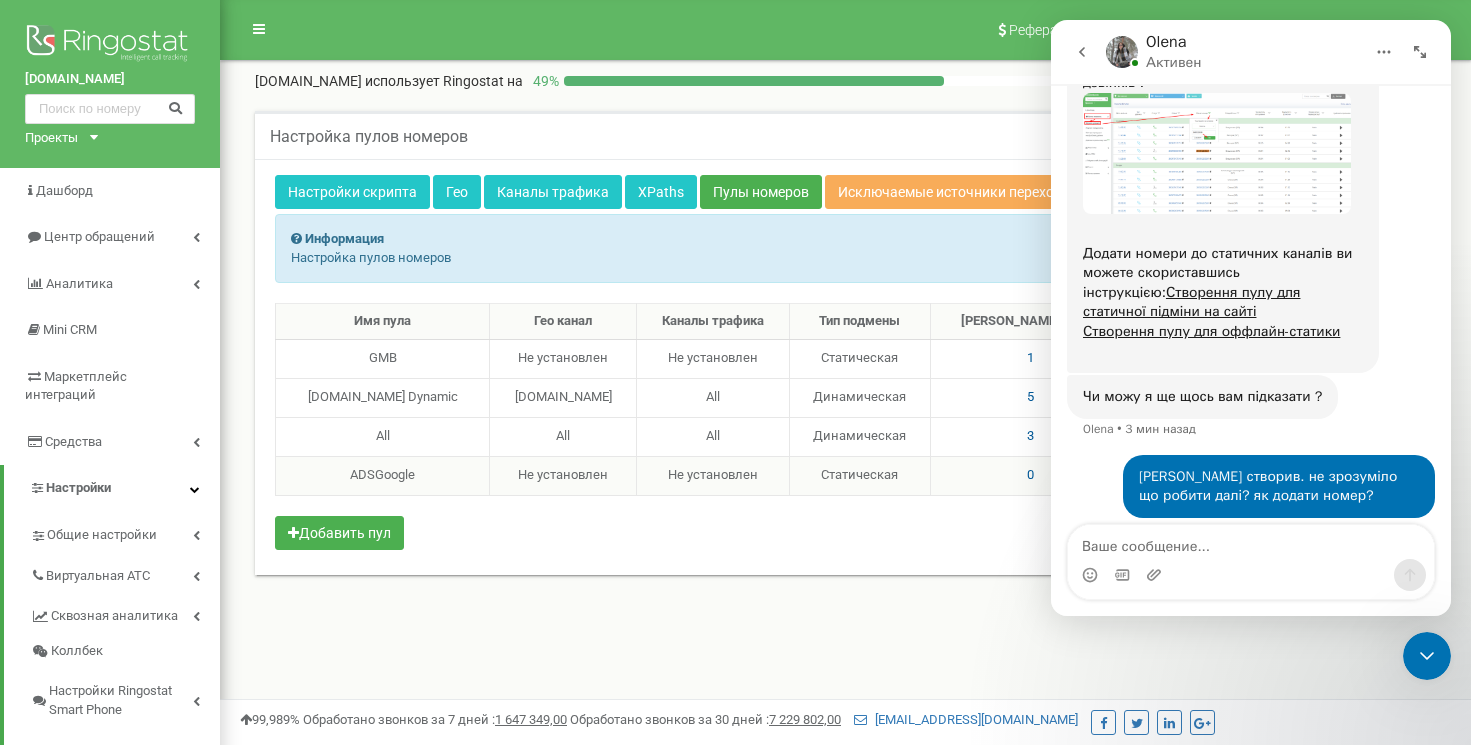 click on "Имя пула
Гео канал
Каналы трафика
Тип подмены
Номеров в пуле
Рекомендовано номеров
GMB
Не установлен
Не установлен
1 All 5 All 3" at bounding box center (845, 429) 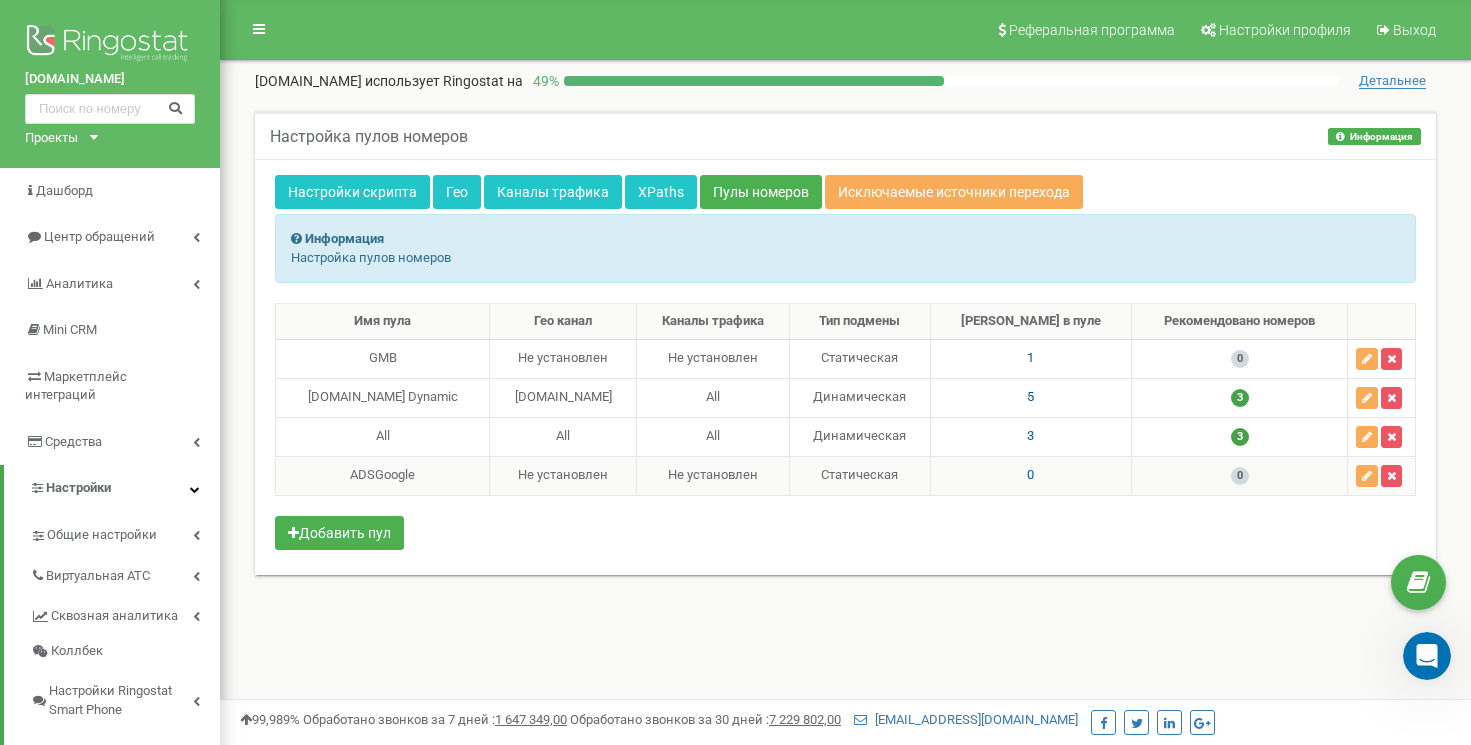 click on "0" at bounding box center (1030, 474) 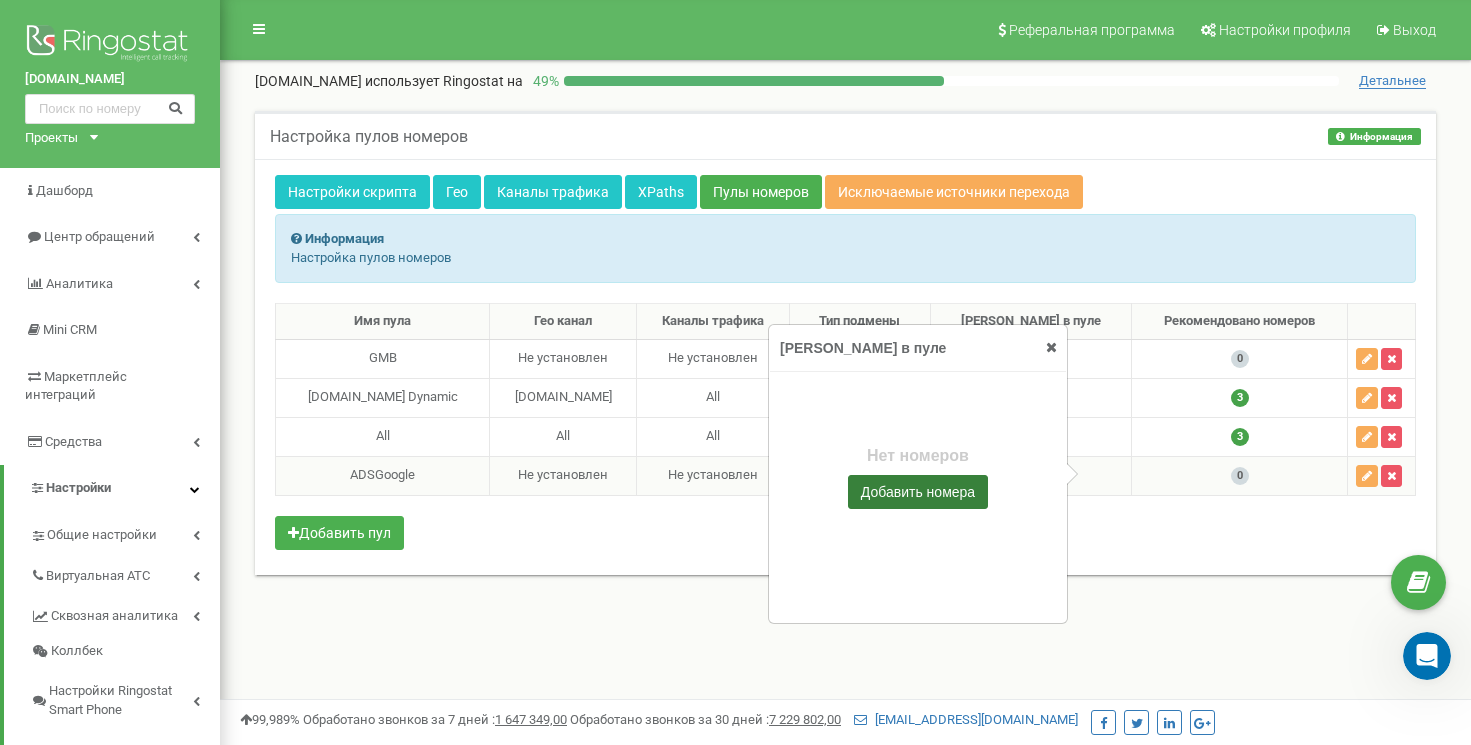 click on "Добавить номера" at bounding box center [918, 492] 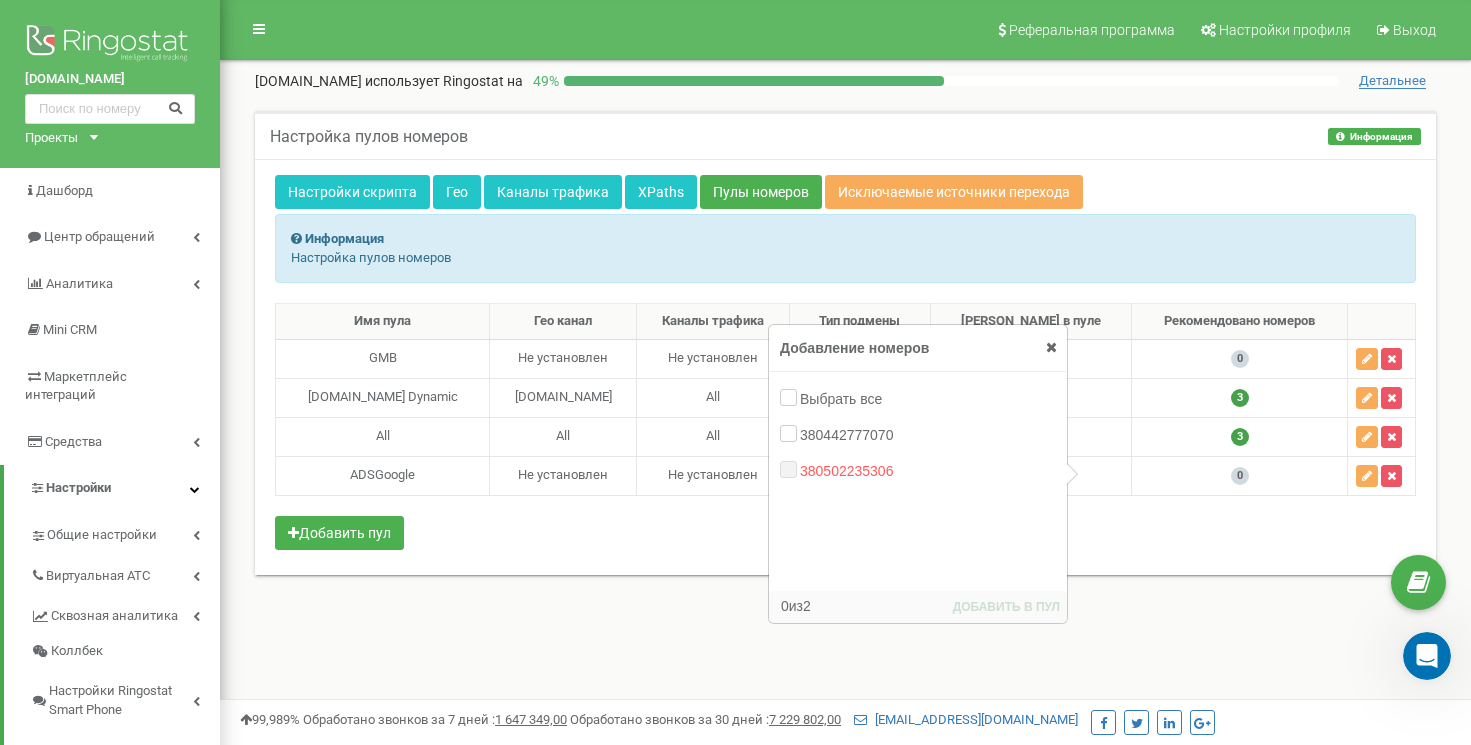 click on "Настройка пулов номеров
Информация
Информация
Настройка пулов номеров
Настройки скрипта
Гео
Каналы трафика
XPaths
Пулы номеров
Исключаемые источники перехода
Информация
Настройка пулов номеров
Имя пула" at bounding box center [845, 365] 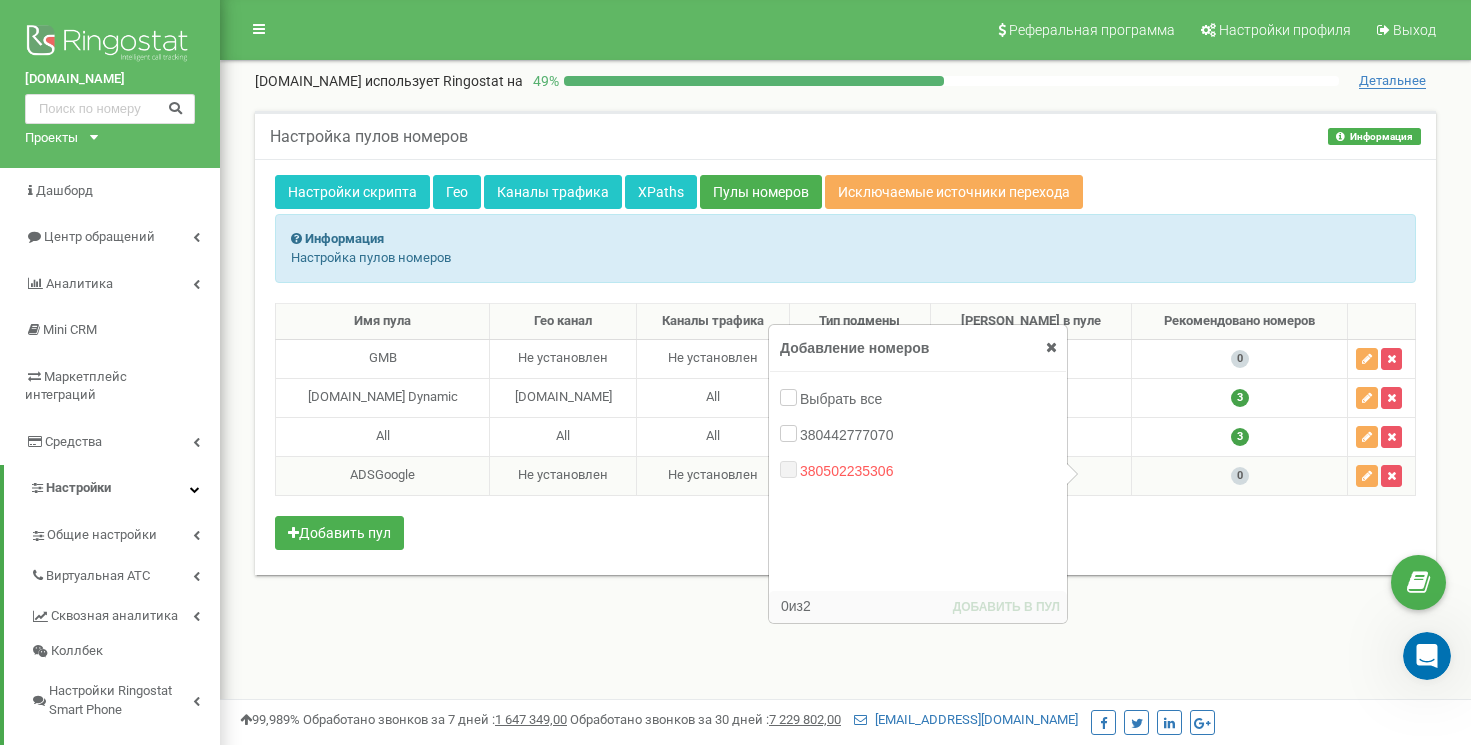 click at bounding box center (1051, 347) 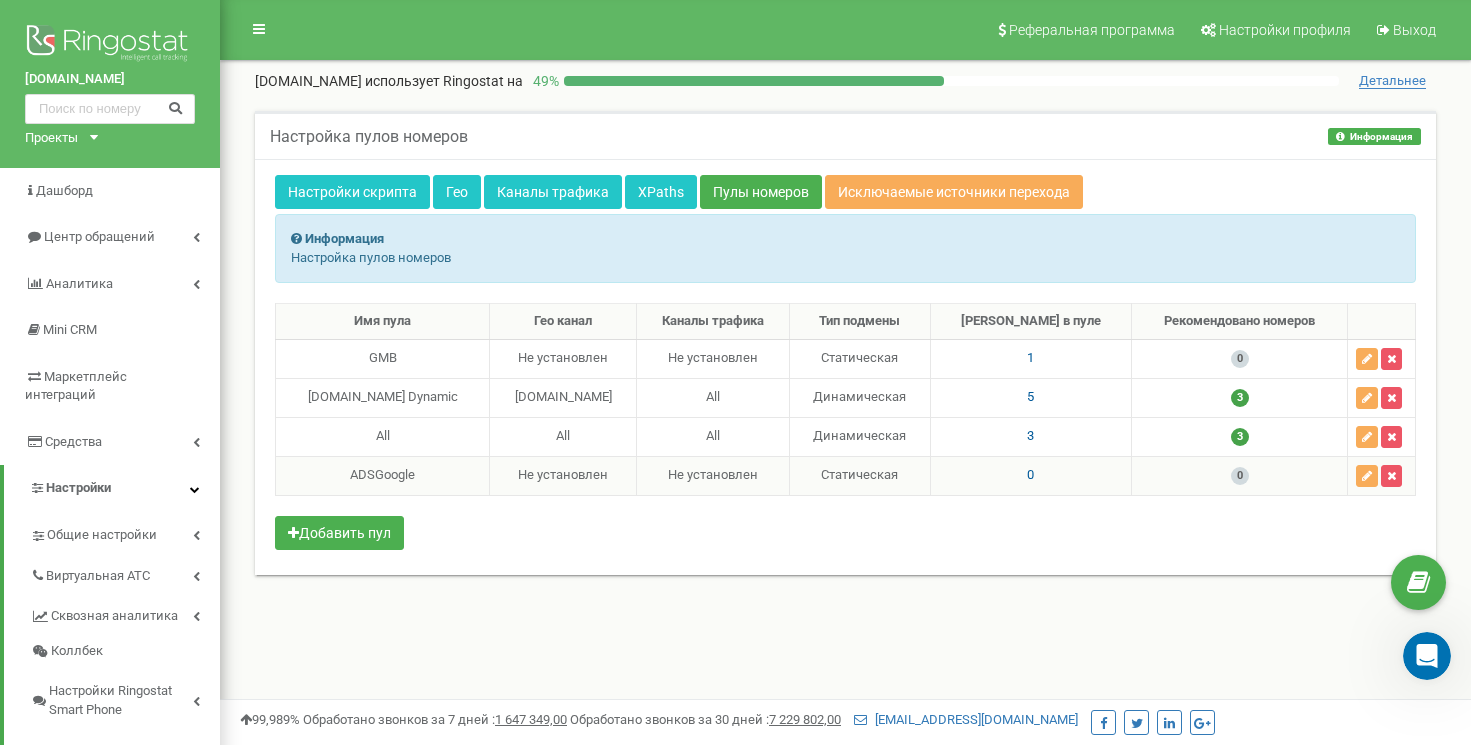 click at bounding box center (1427, 656) 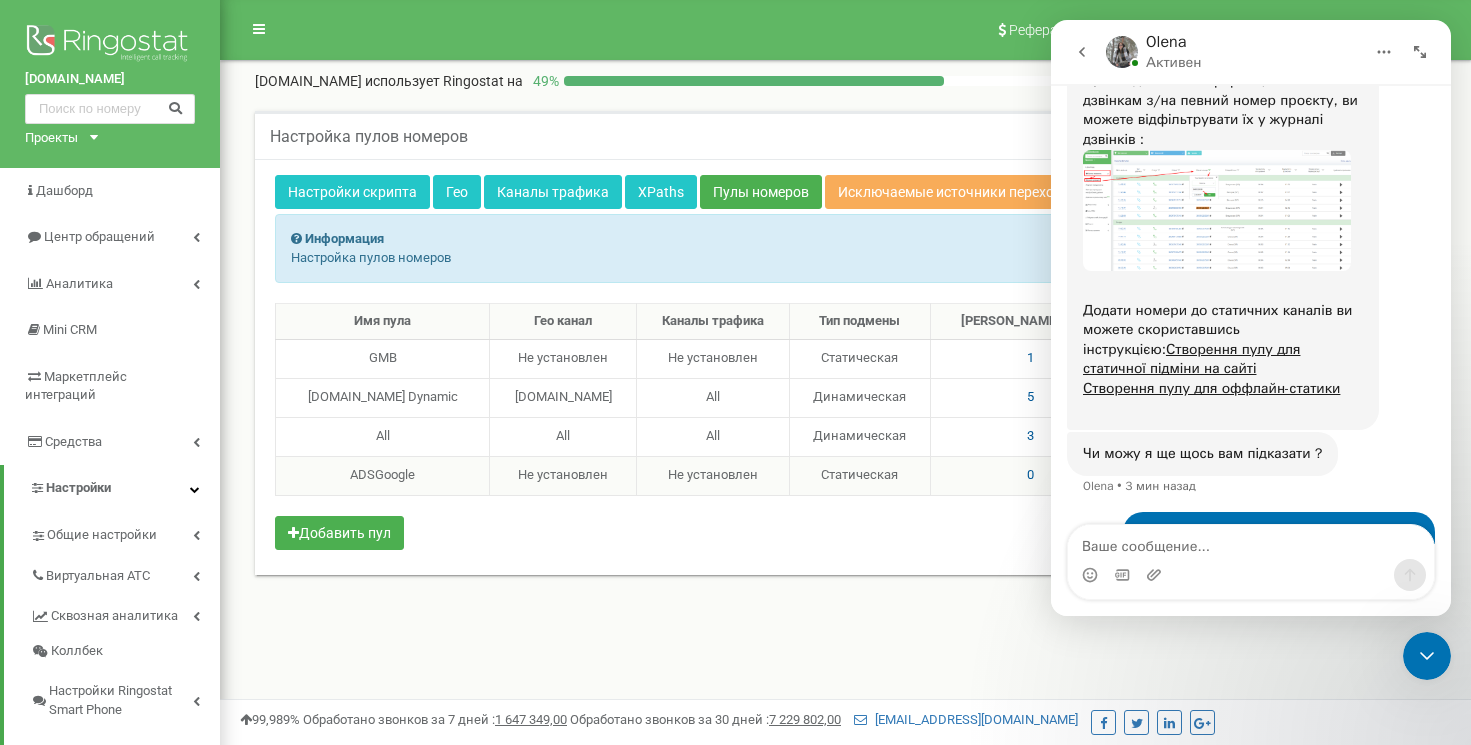 scroll, scrollTop: 598, scrollLeft: 0, axis: vertical 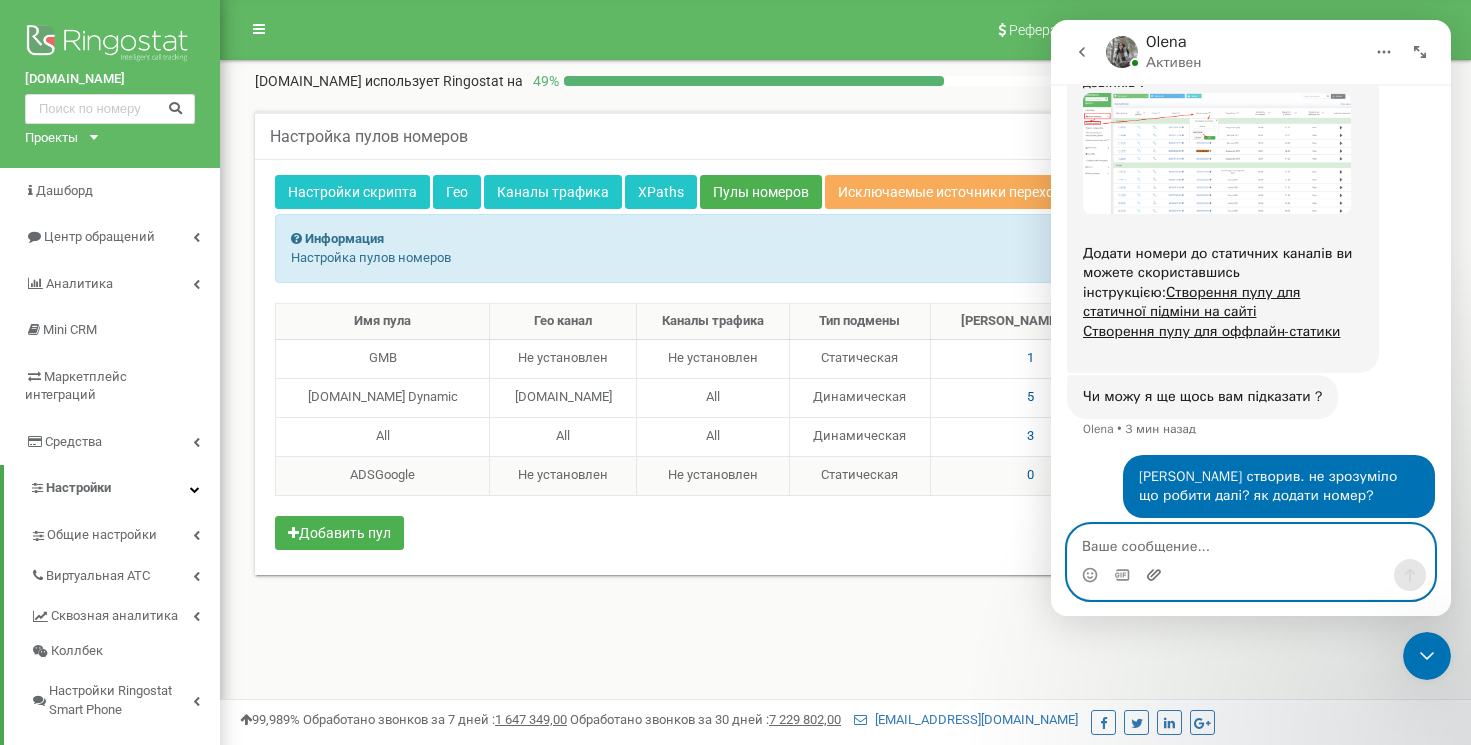 click 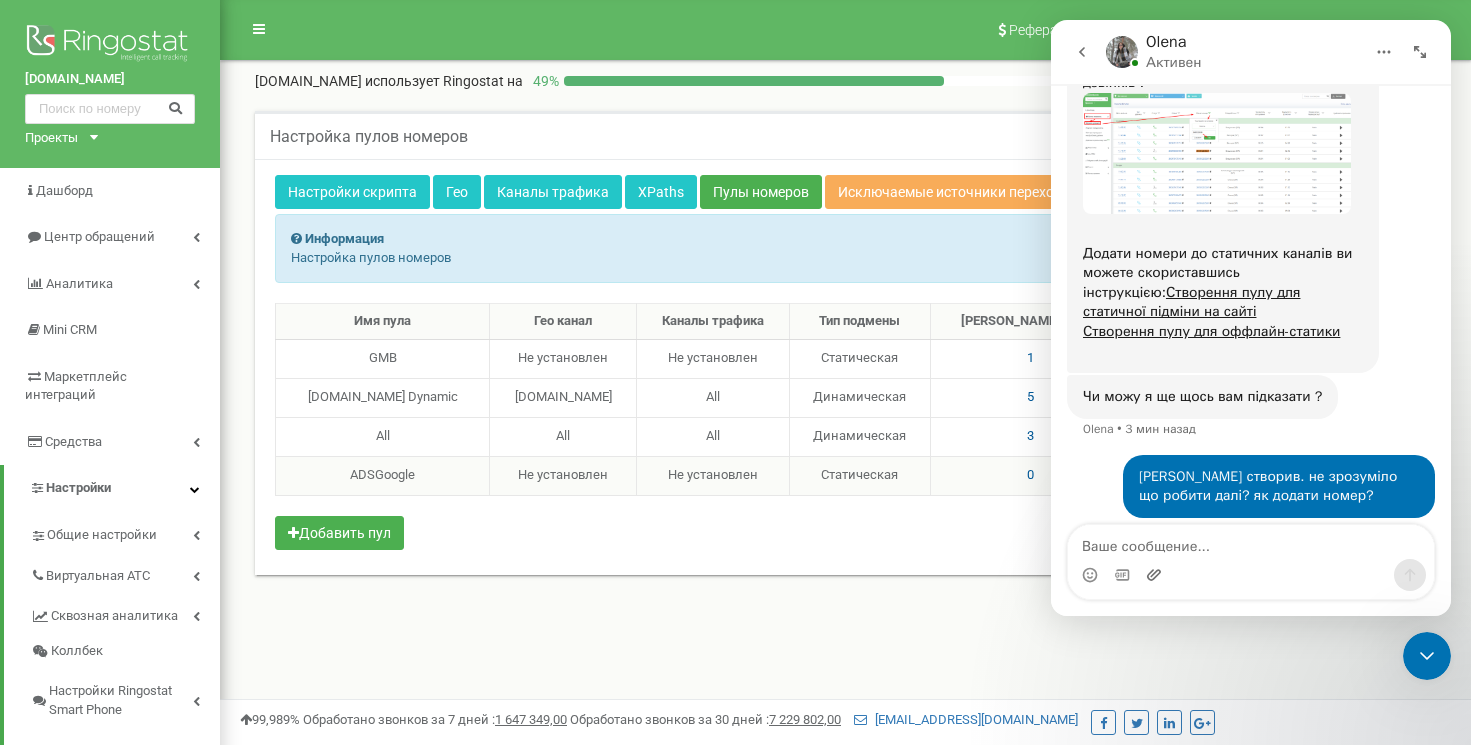 type 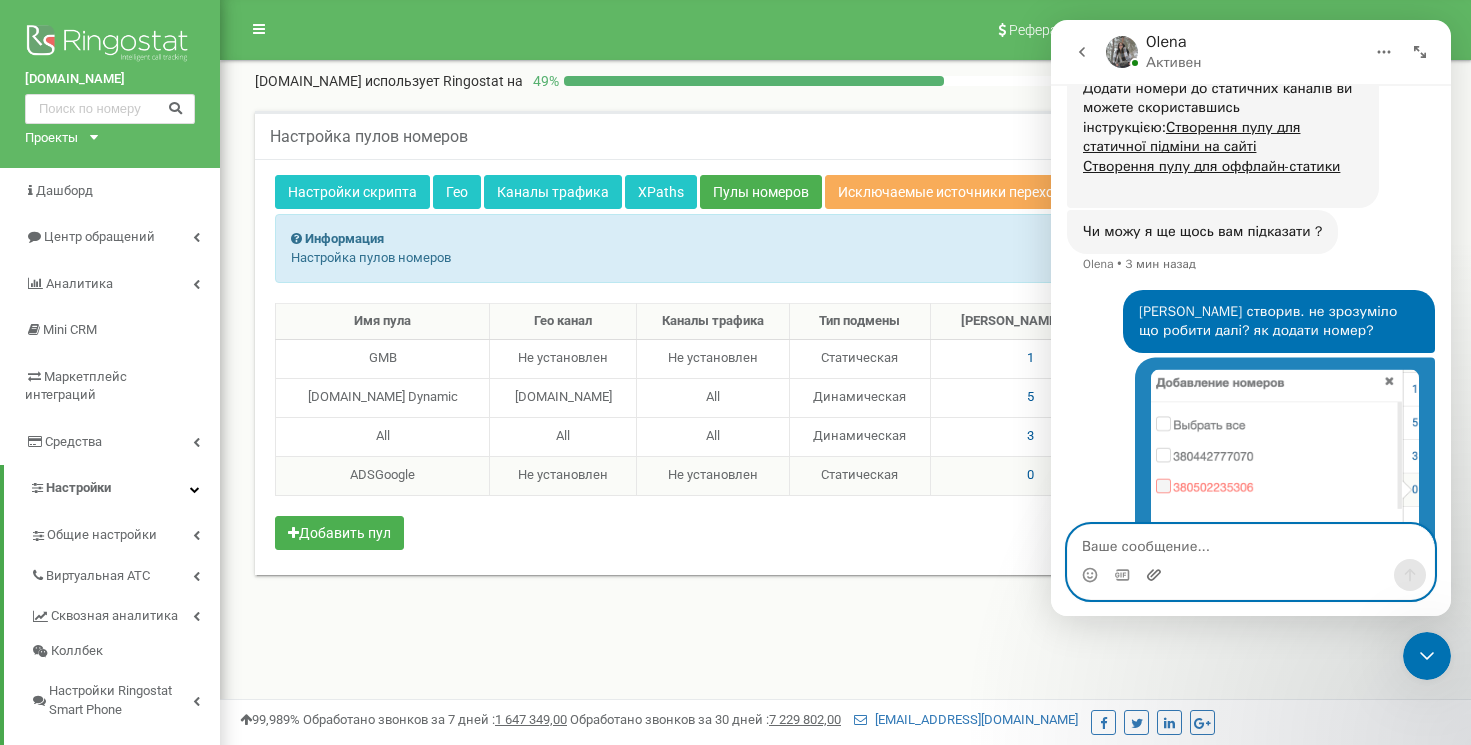 scroll, scrollTop: 879, scrollLeft: 0, axis: vertical 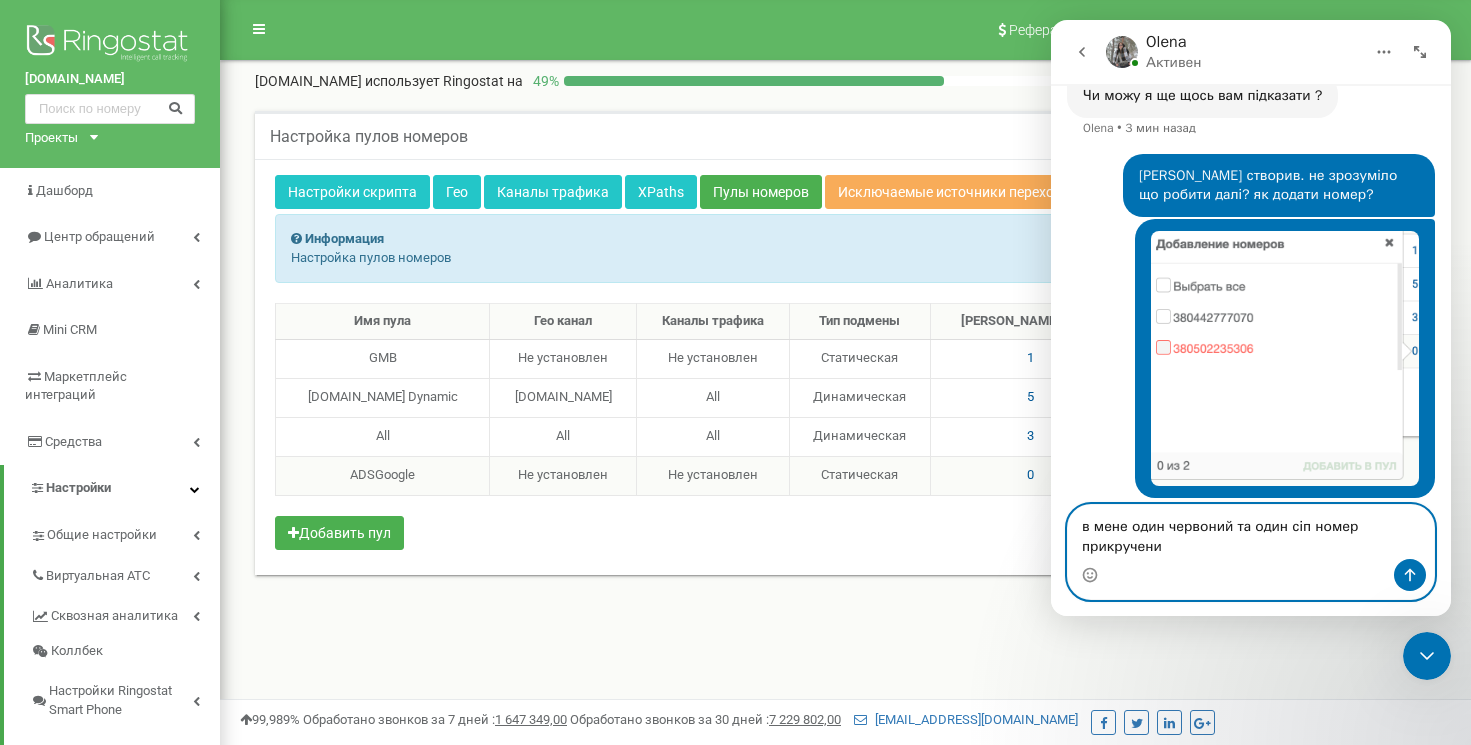 type on "в мене один червоний та один сіп номер прикручений" 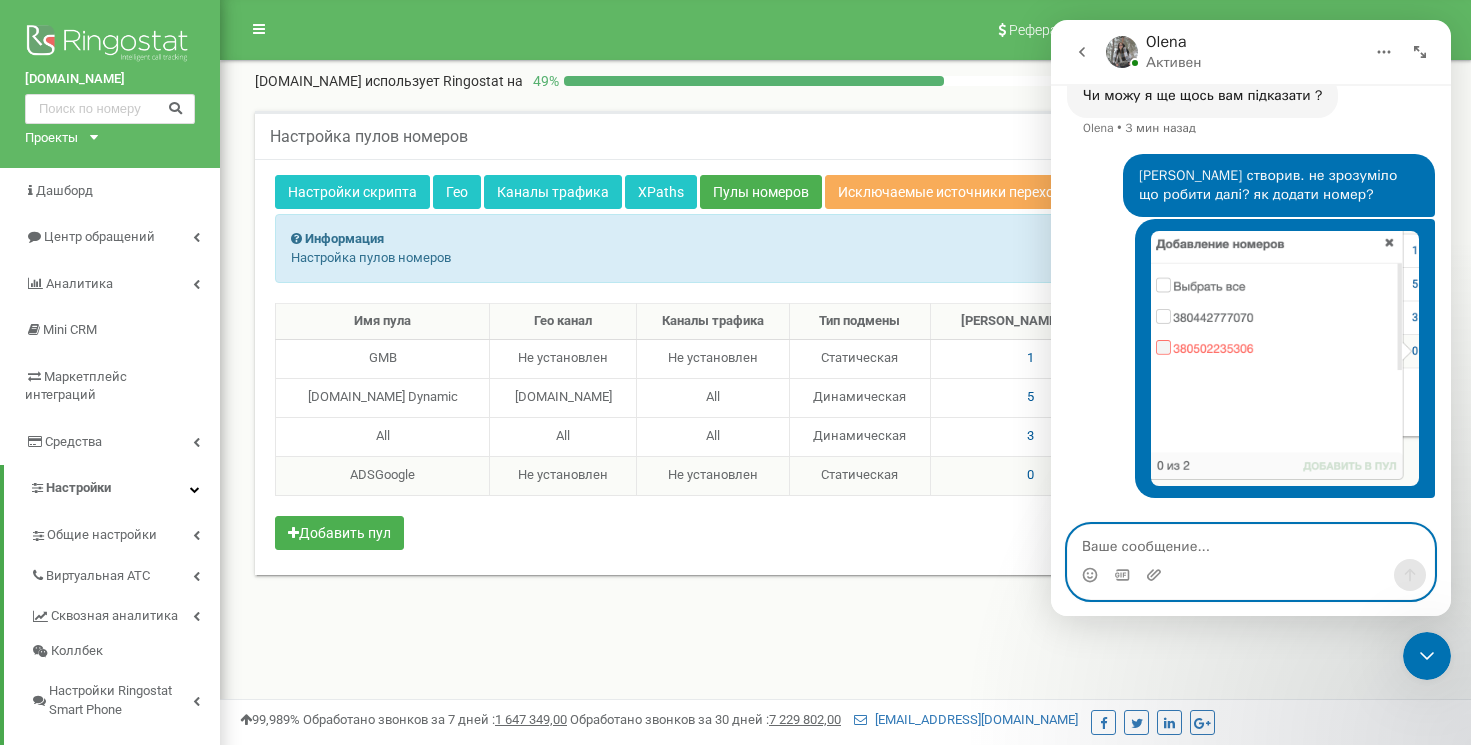 scroll, scrollTop: 943, scrollLeft: 0, axis: vertical 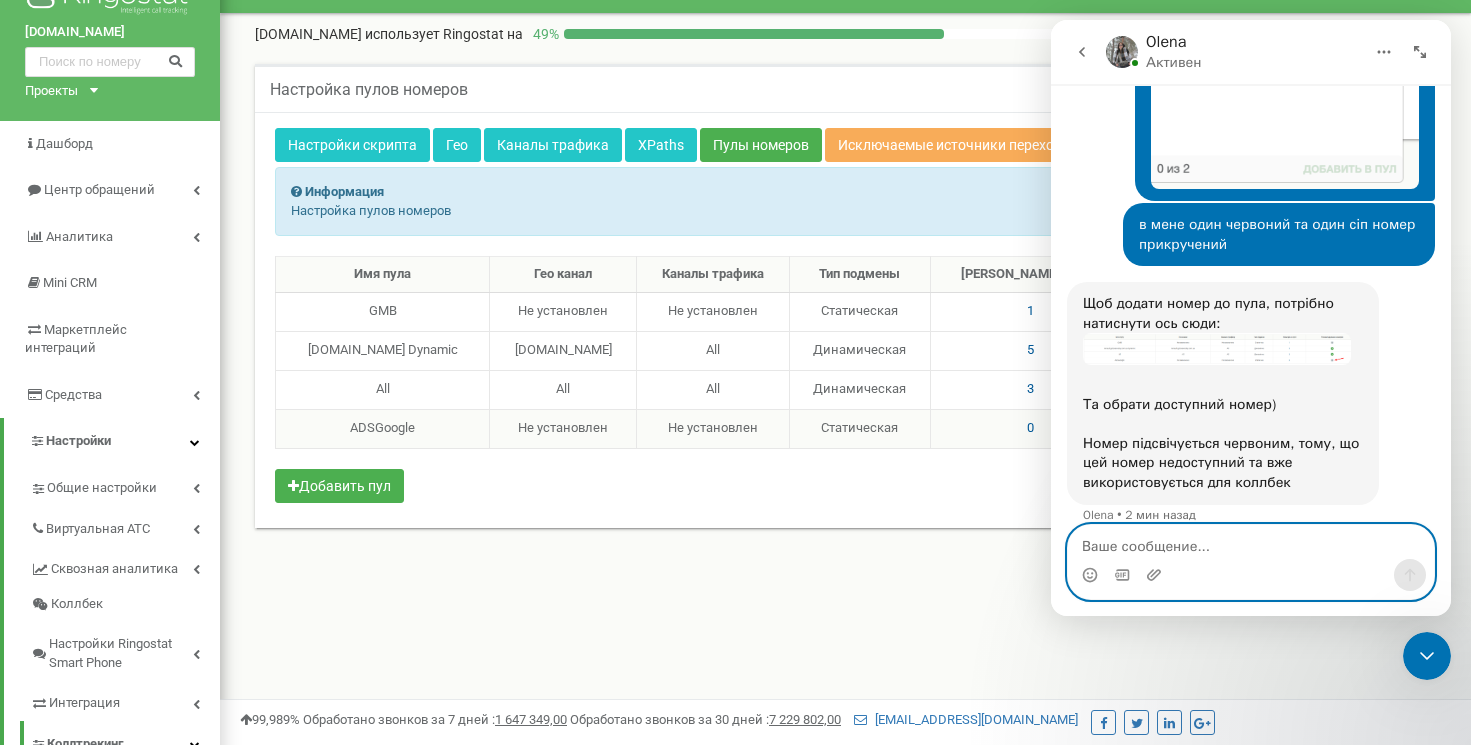 click at bounding box center (1251, 542) 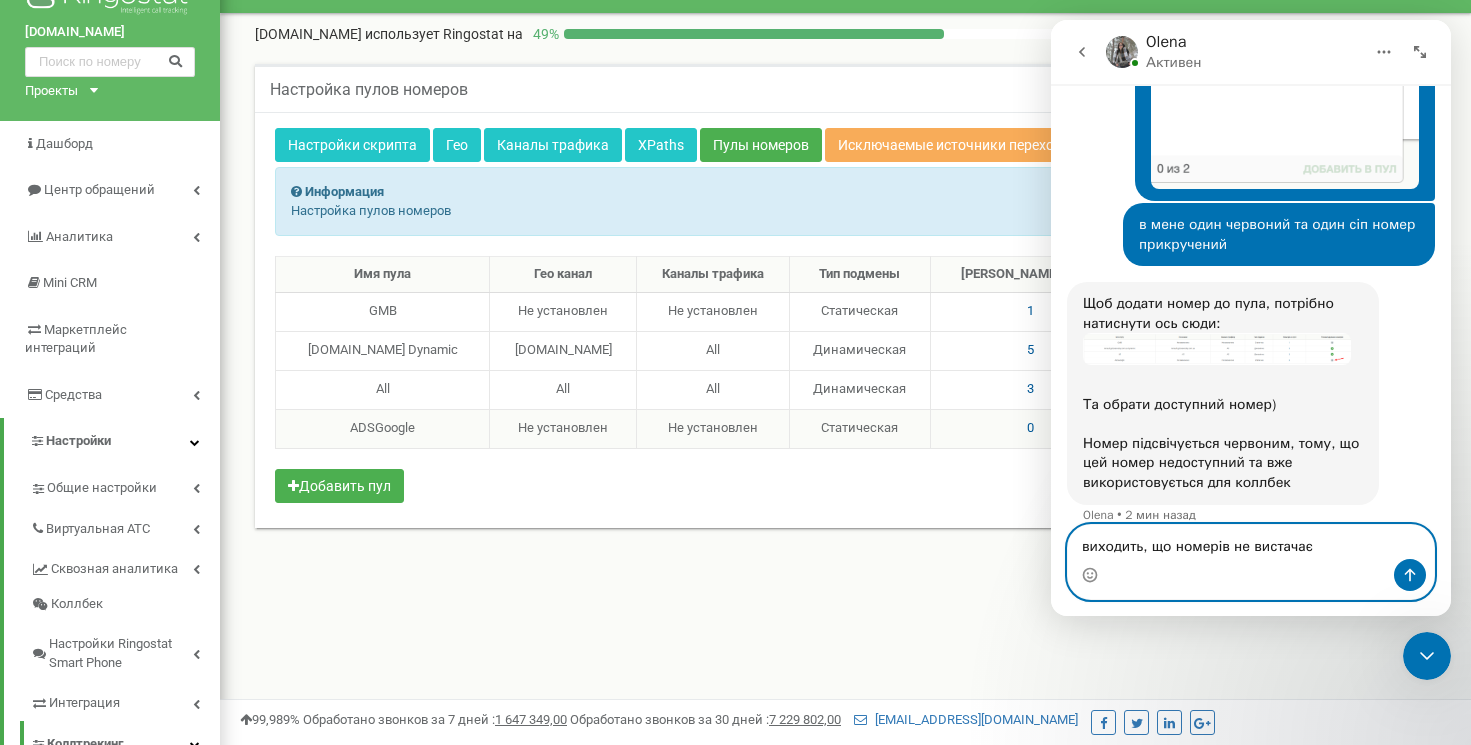 type on "виходить, що номерів не вистачає?" 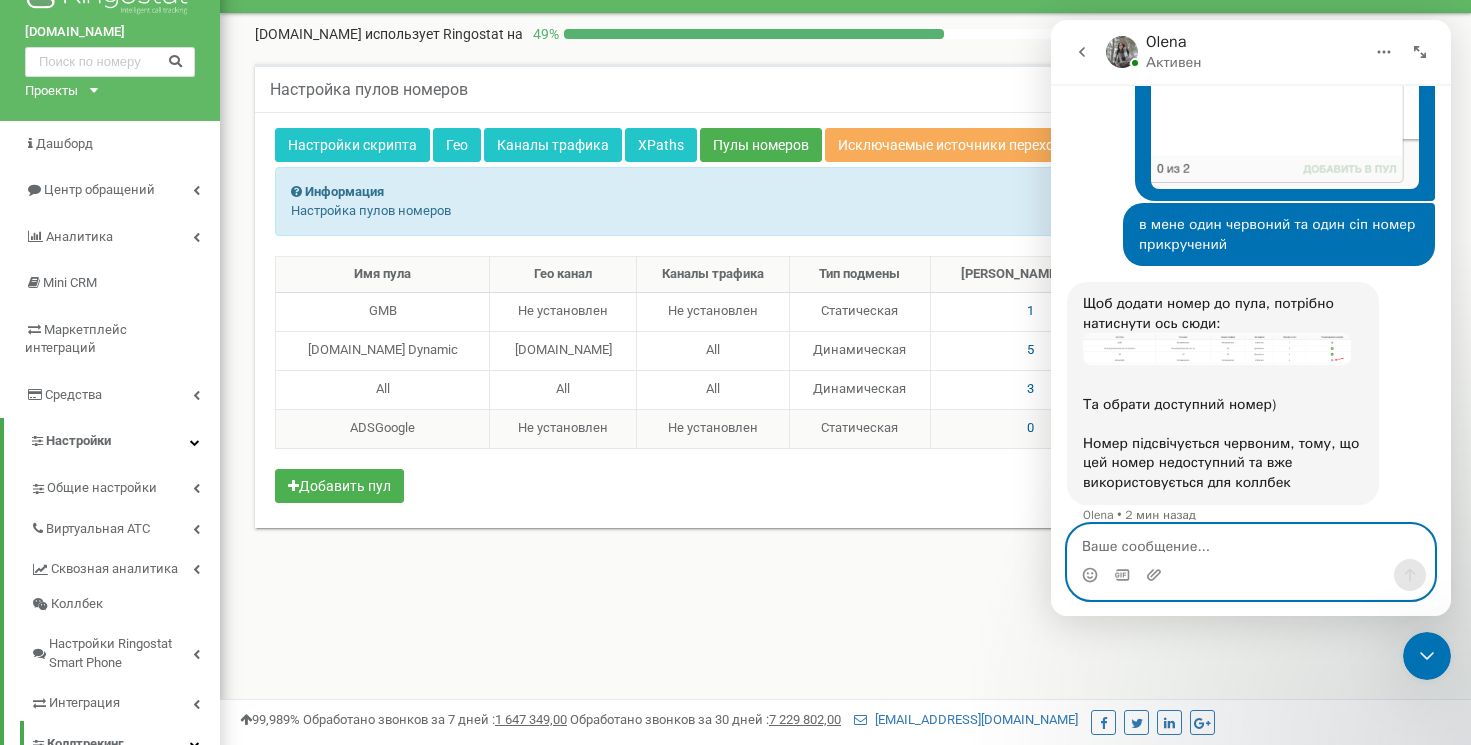 scroll, scrollTop: 0, scrollLeft: 0, axis: both 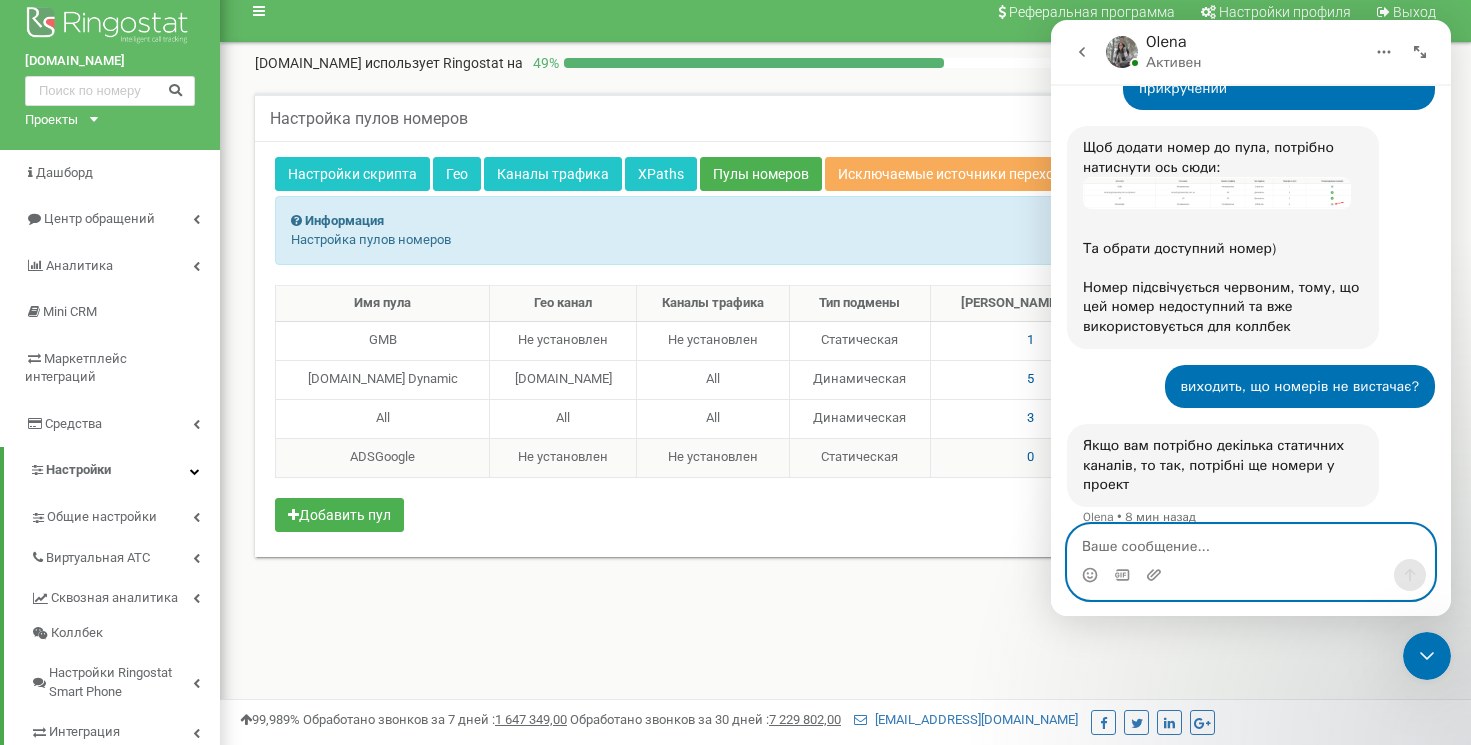 click at bounding box center [1251, 542] 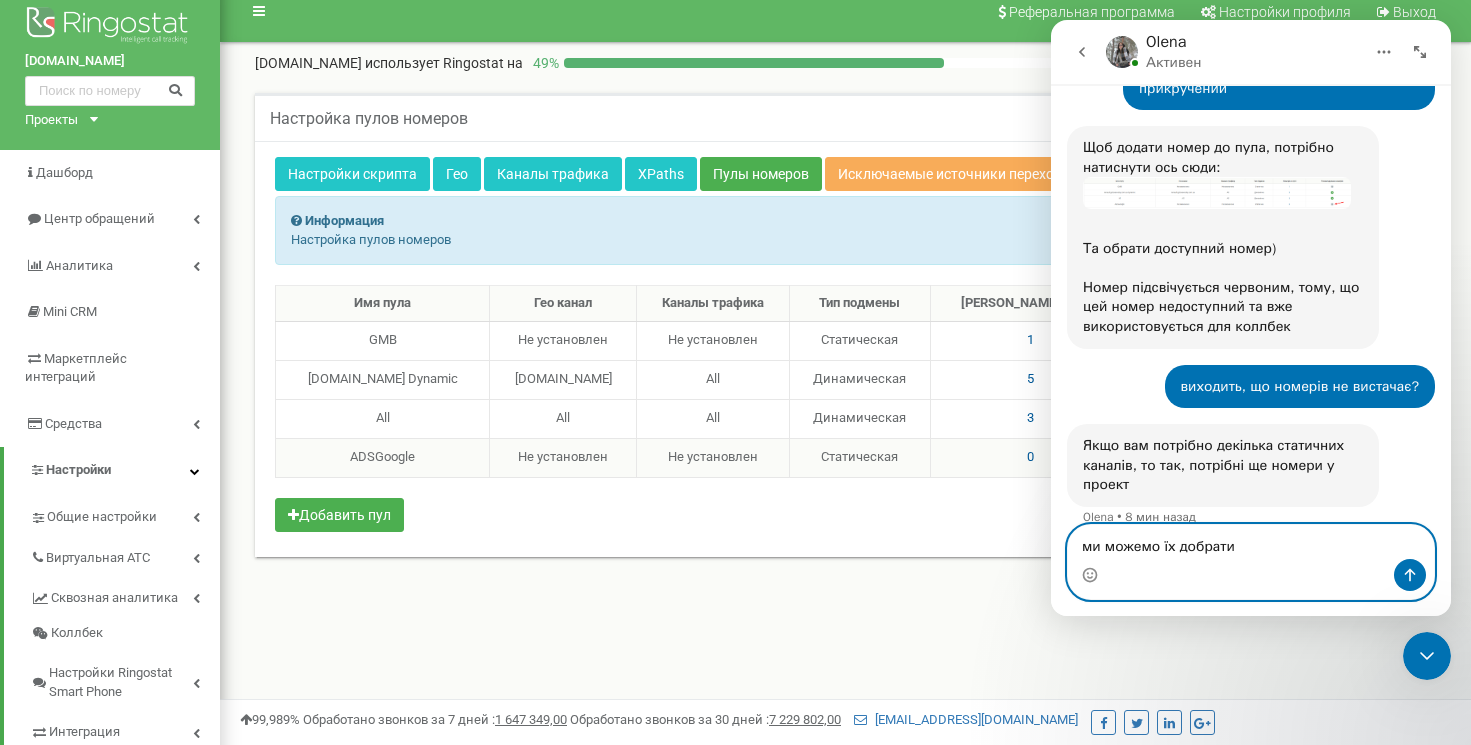 type on "ми можемо їх добрати?" 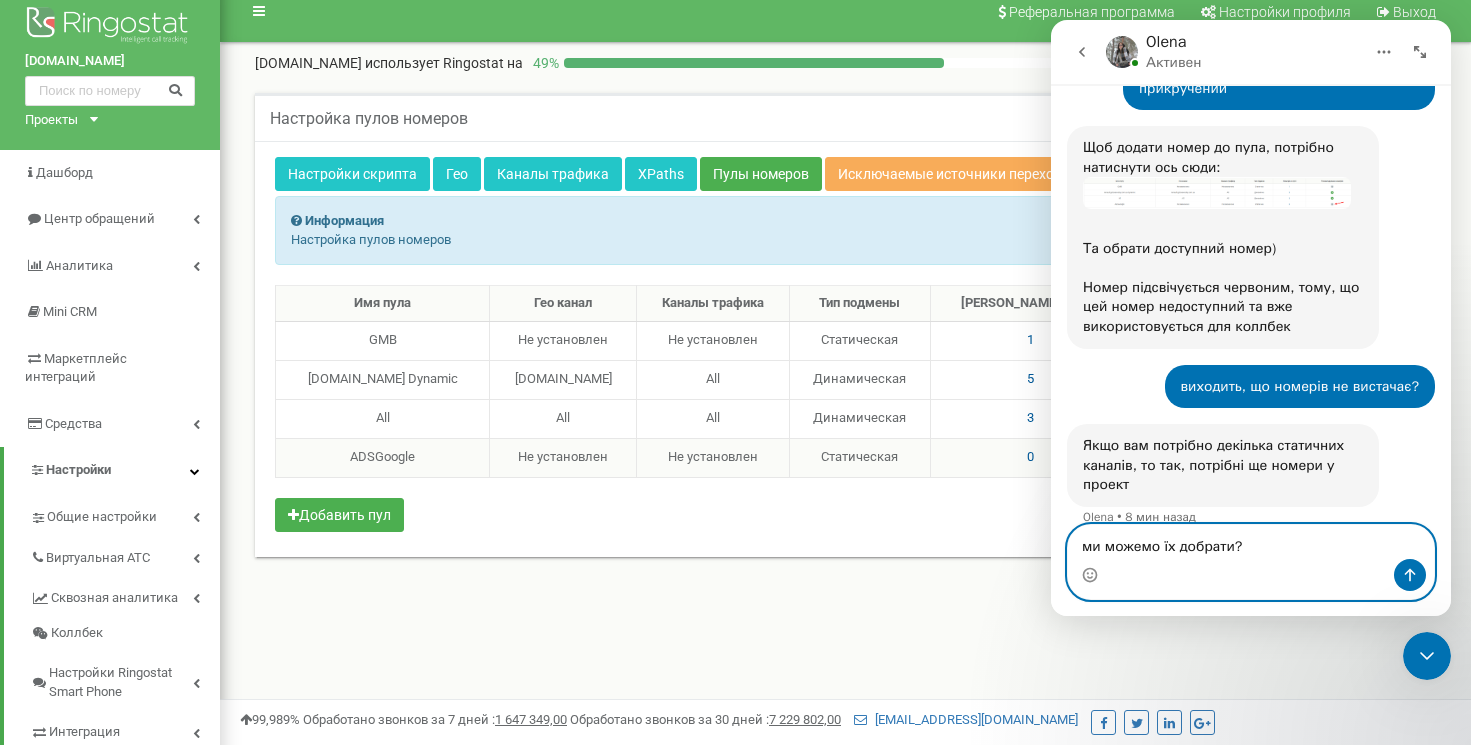 type 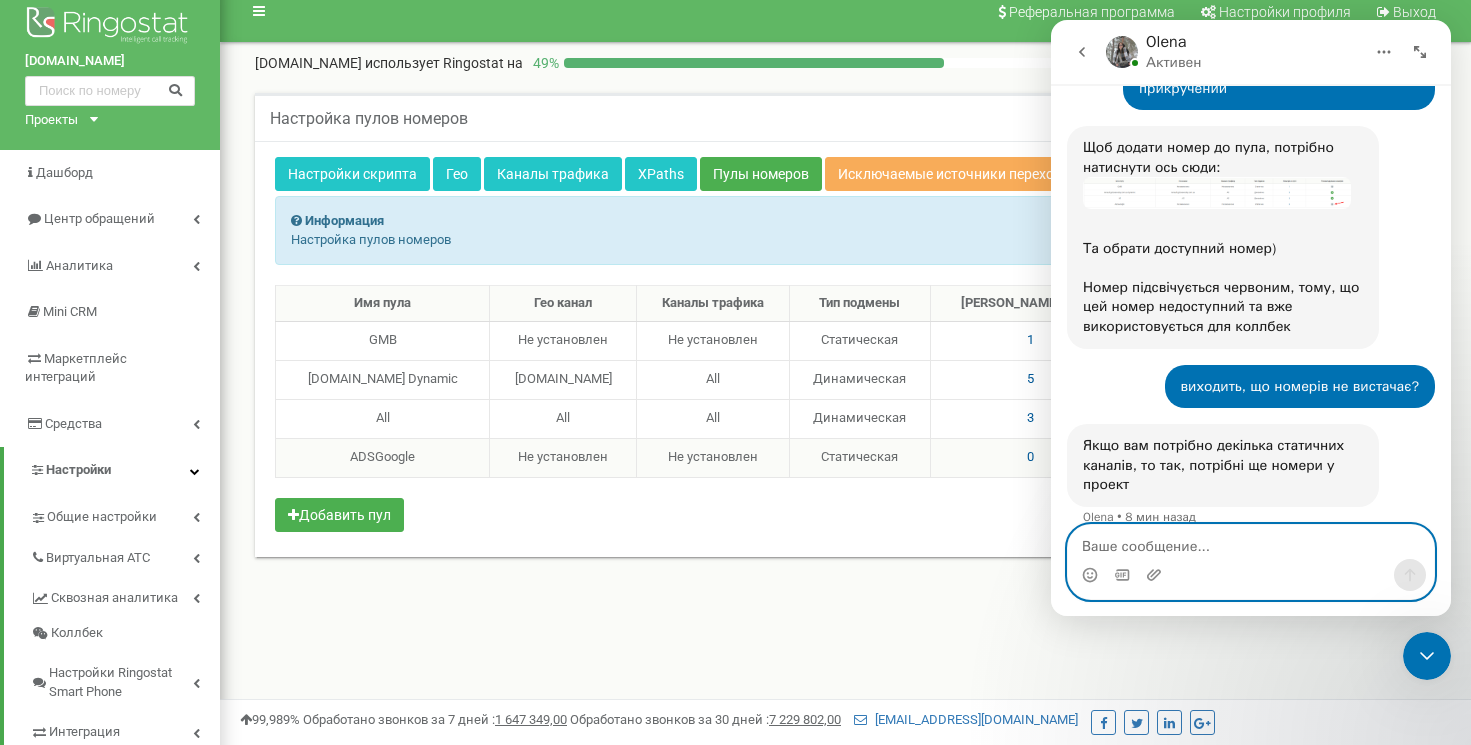 scroll, scrollTop: 0, scrollLeft: 0, axis: both 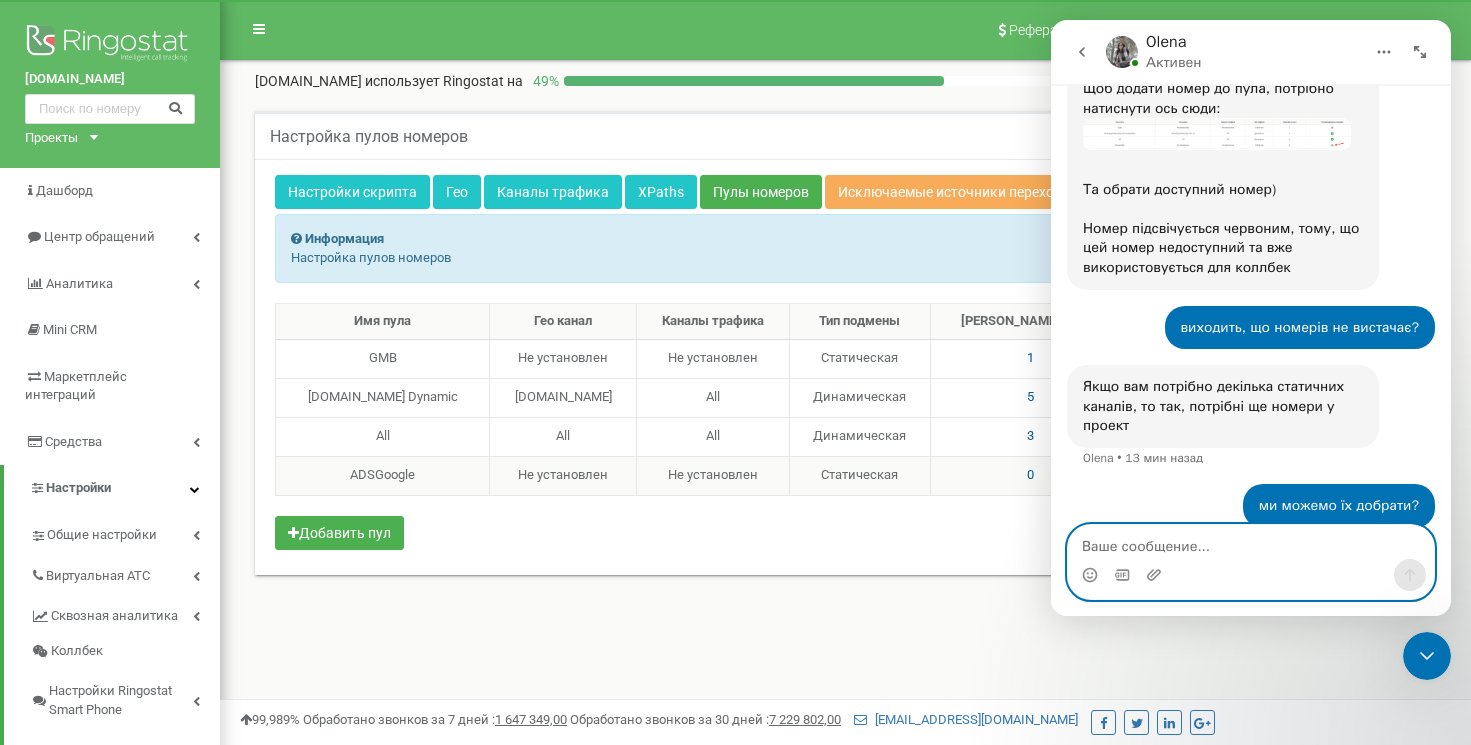 click at bounding box center (1251, 542) 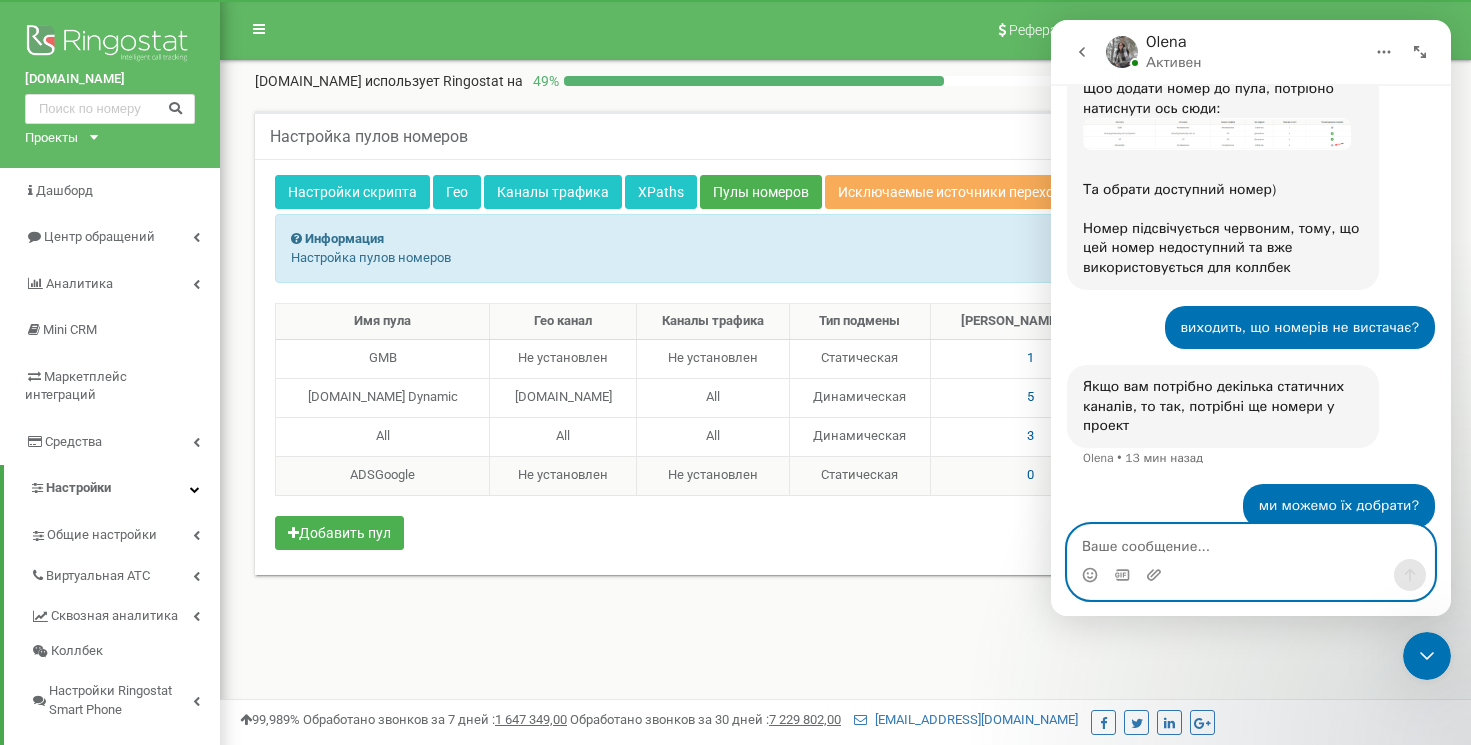 scroll, scrollTop: 0, scrollLeft: 0, axis: both 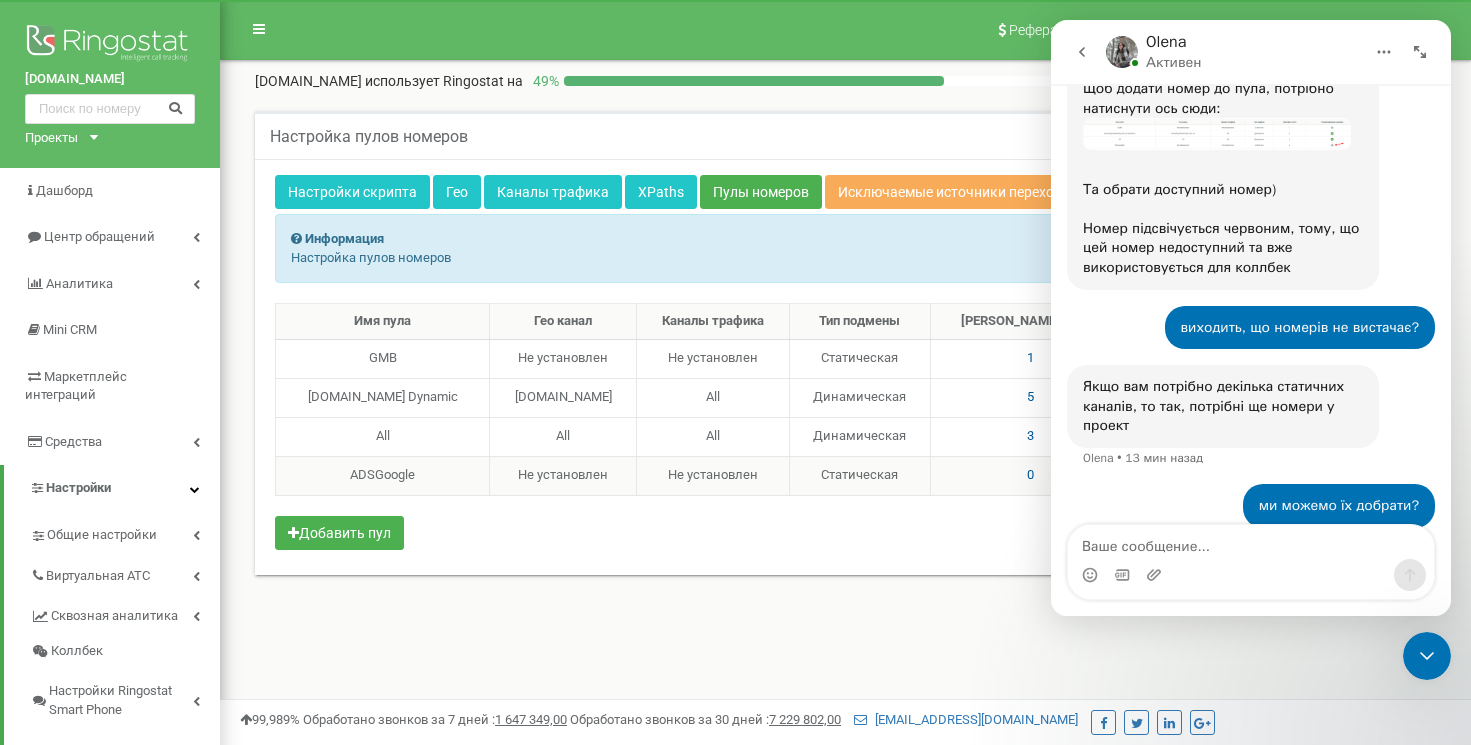 click on "Настройка пулов номеров
Информация
Информация
Настройка пулов номеров" at bounding box center (845, 135) 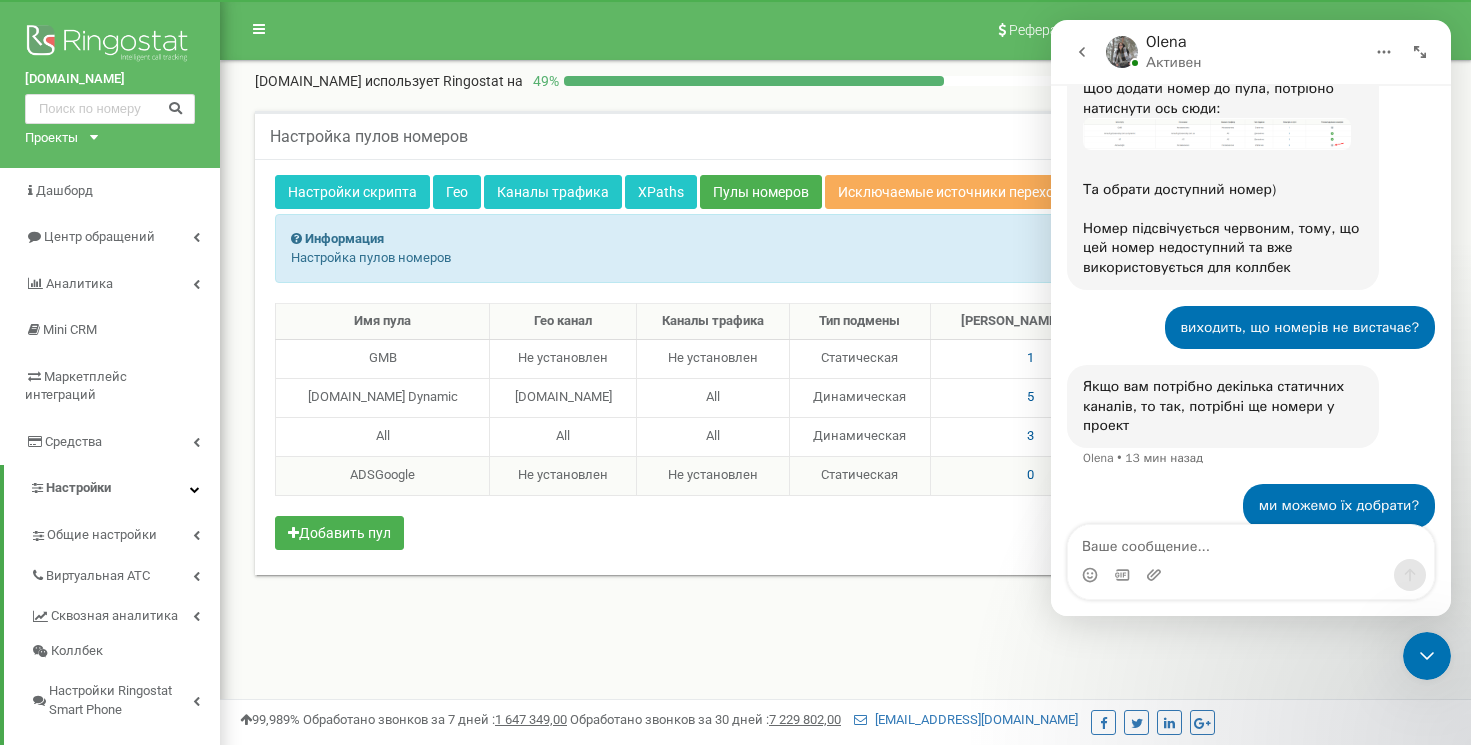 click 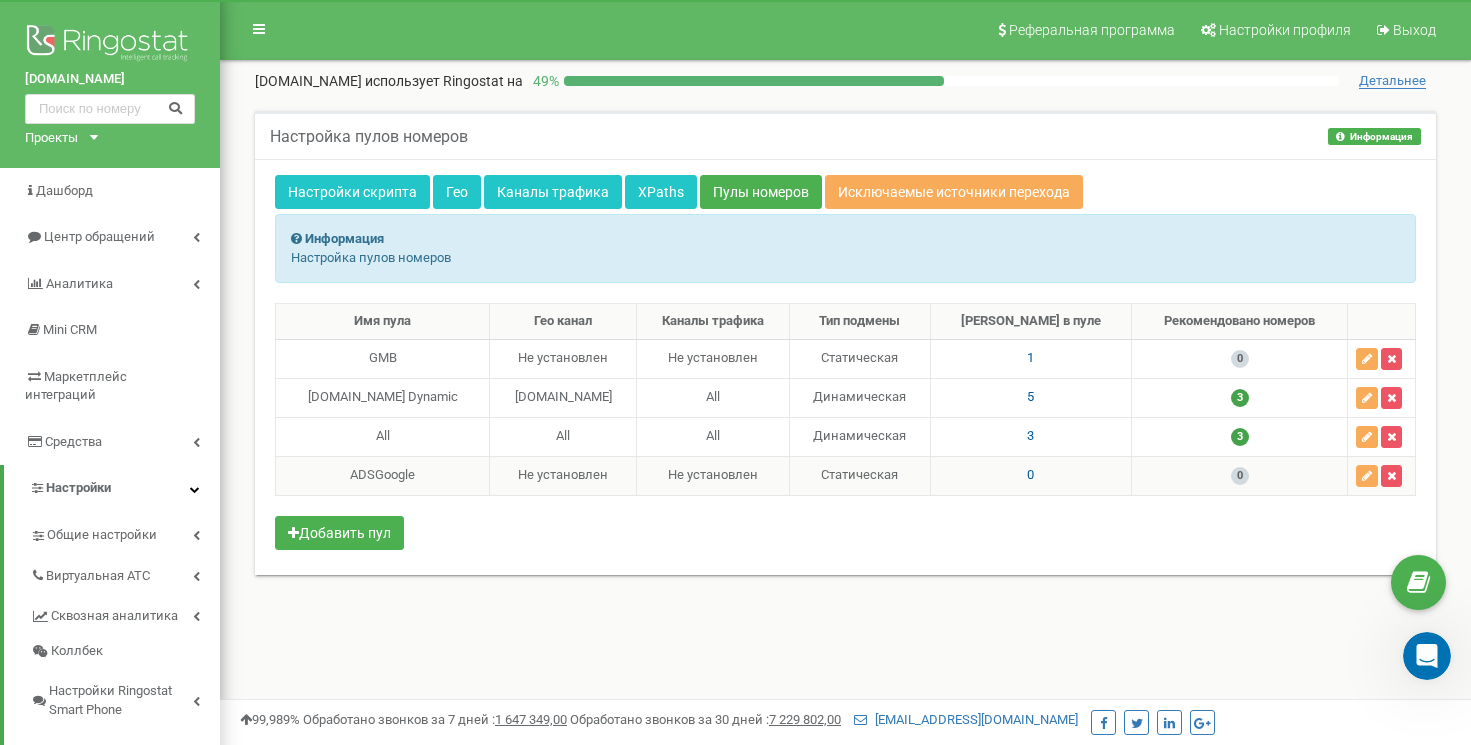 click 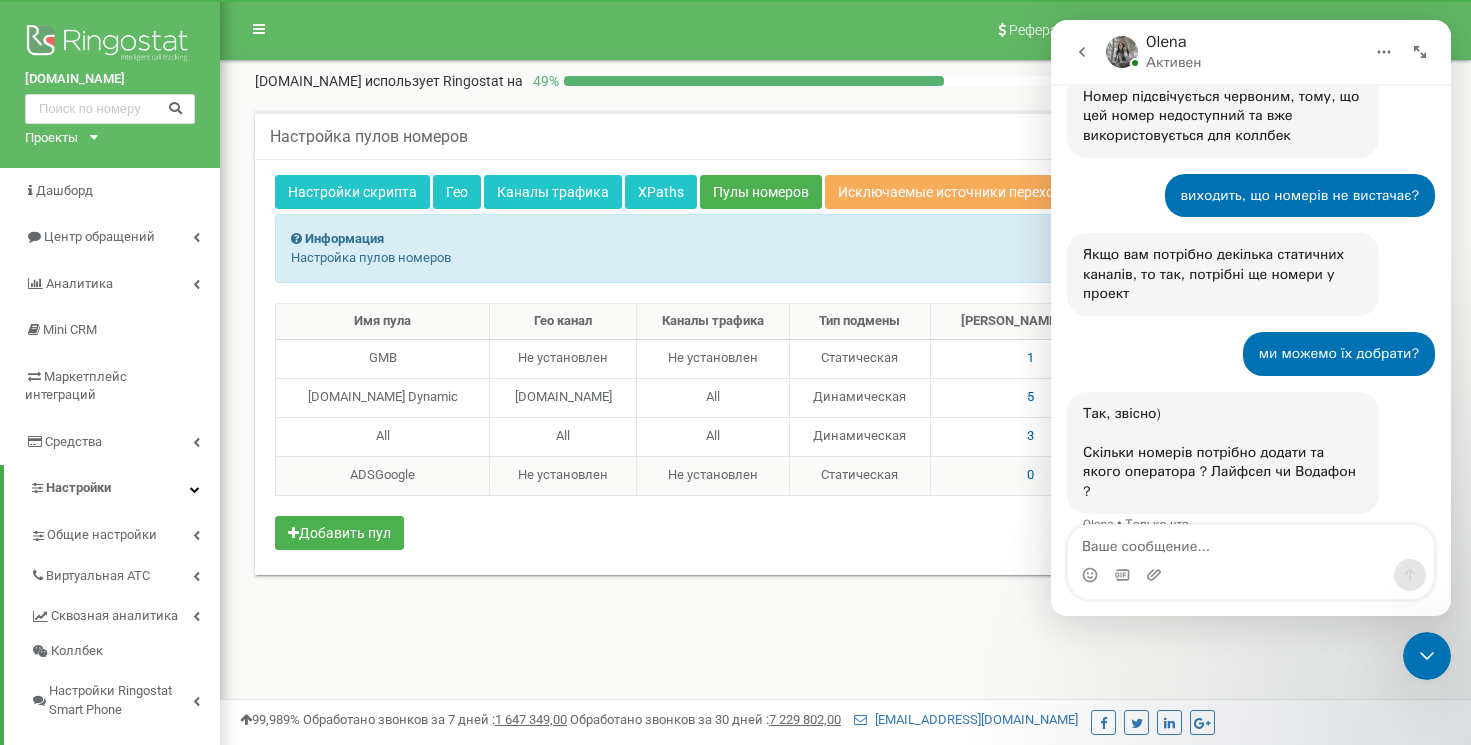 scroll, scrollTop: 1526, scrollLeft: 0, axis: vertical 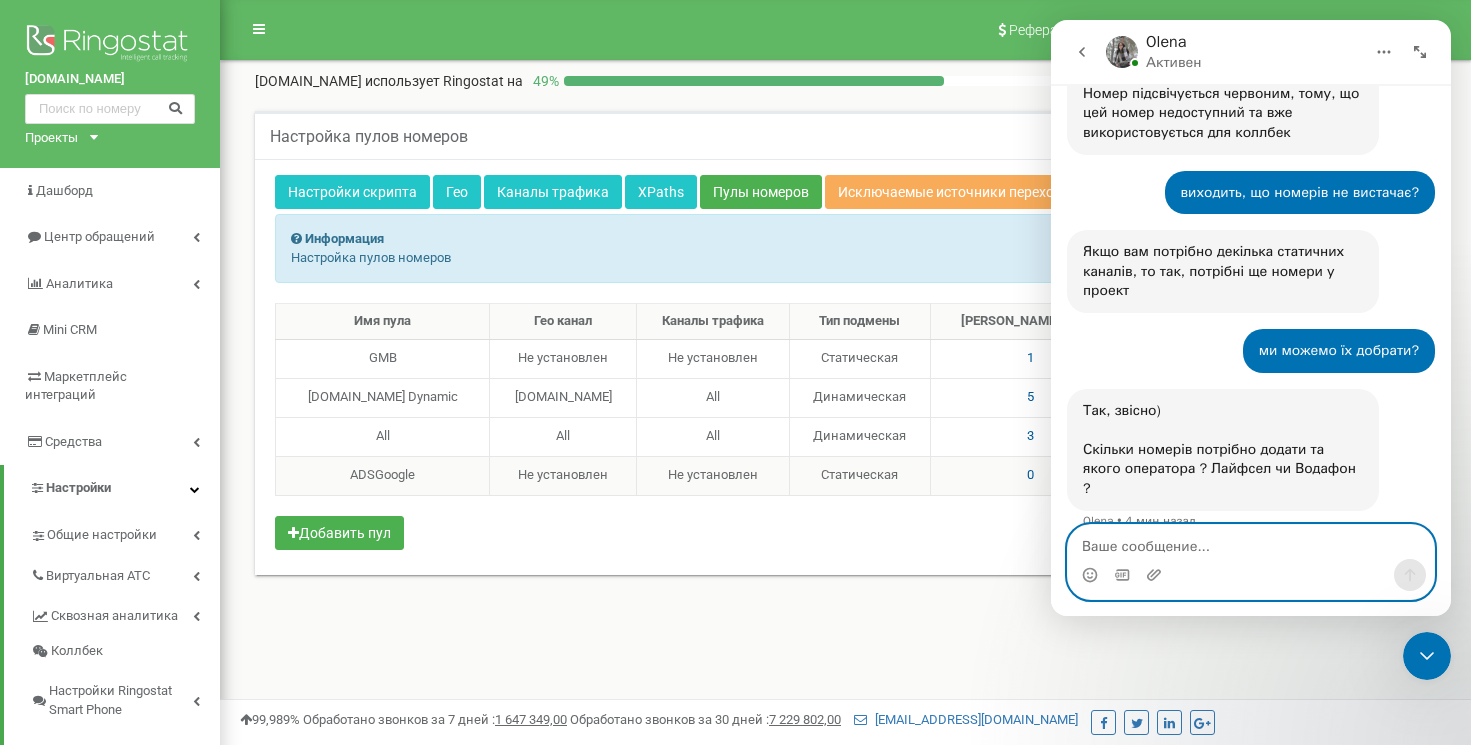 click at bounding box center [1251, 542] 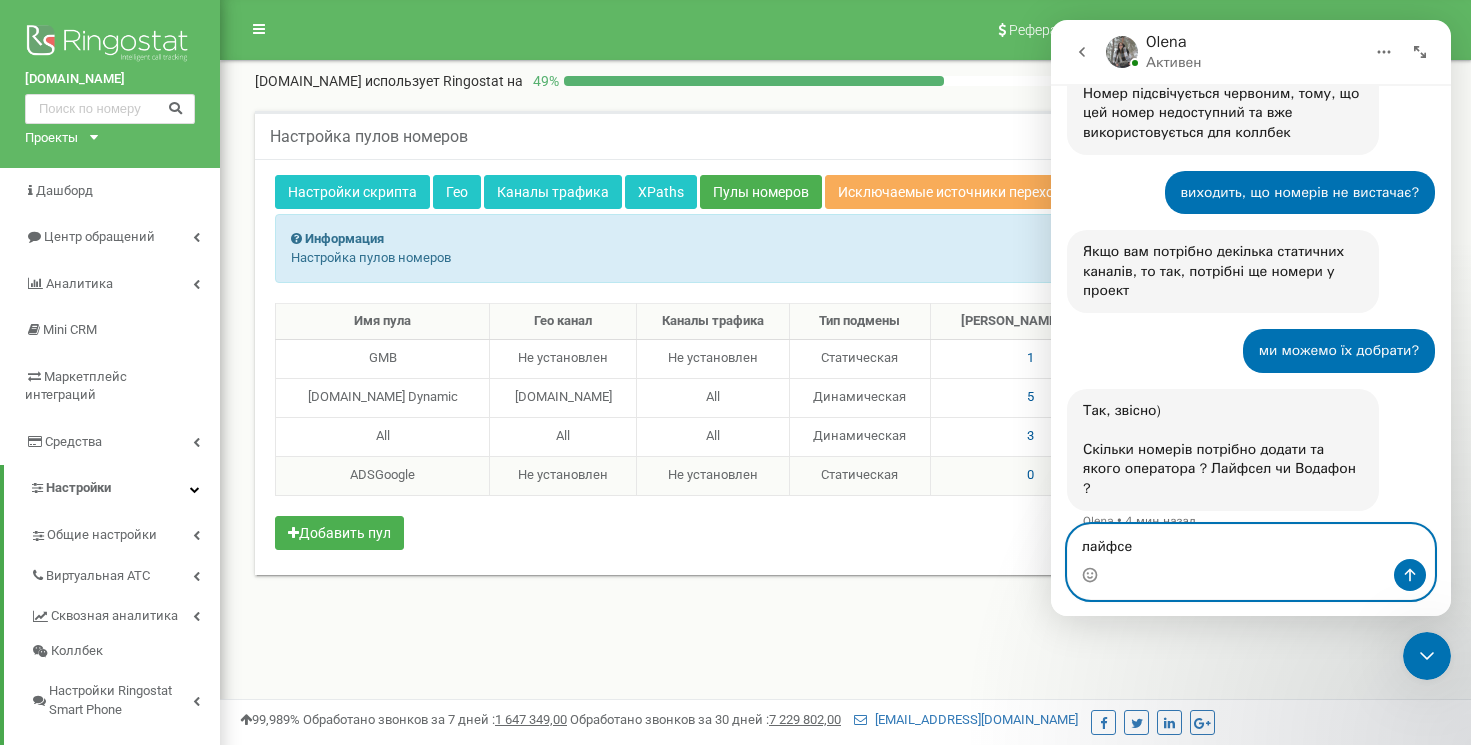 type on "лайфсел" 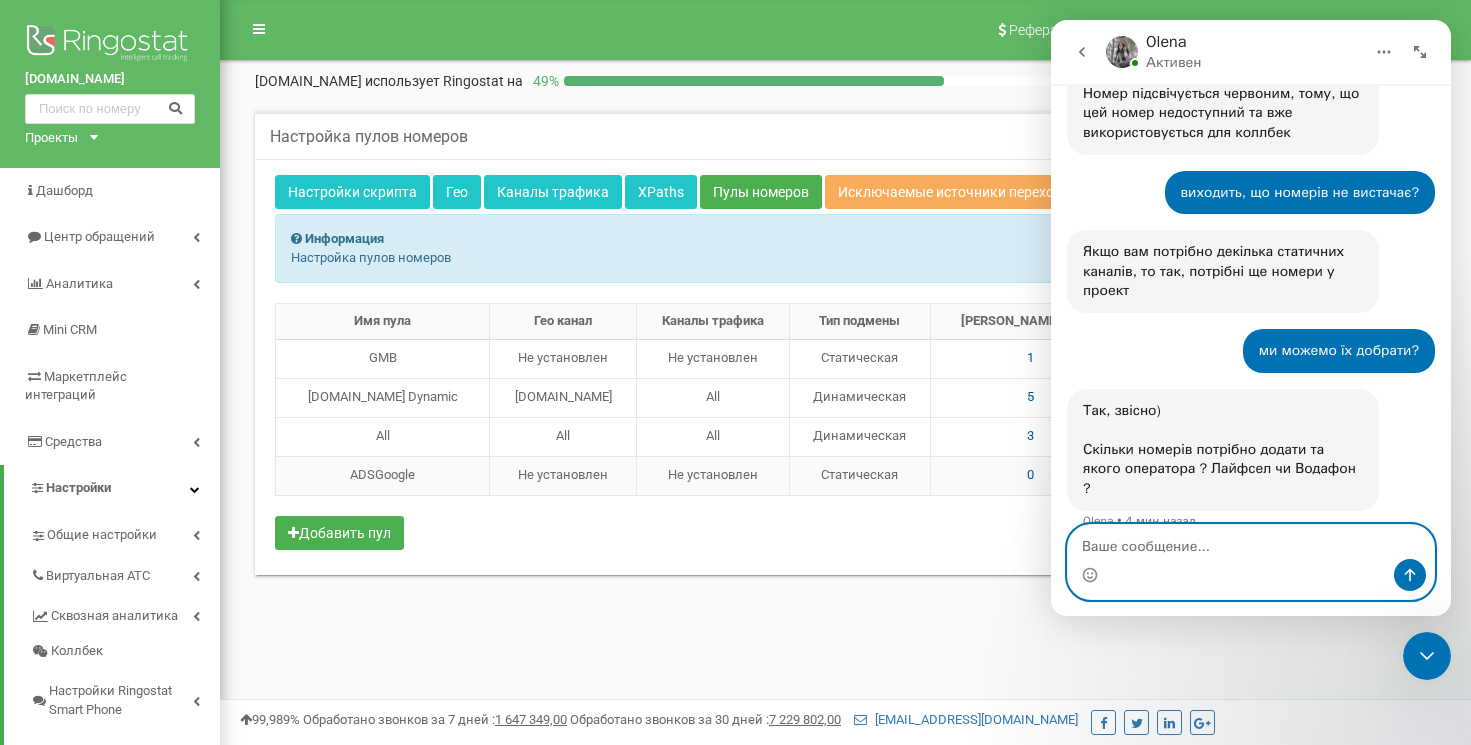 scroll, scrollTop: 1585, scrollLeft: 0, axis: vertical 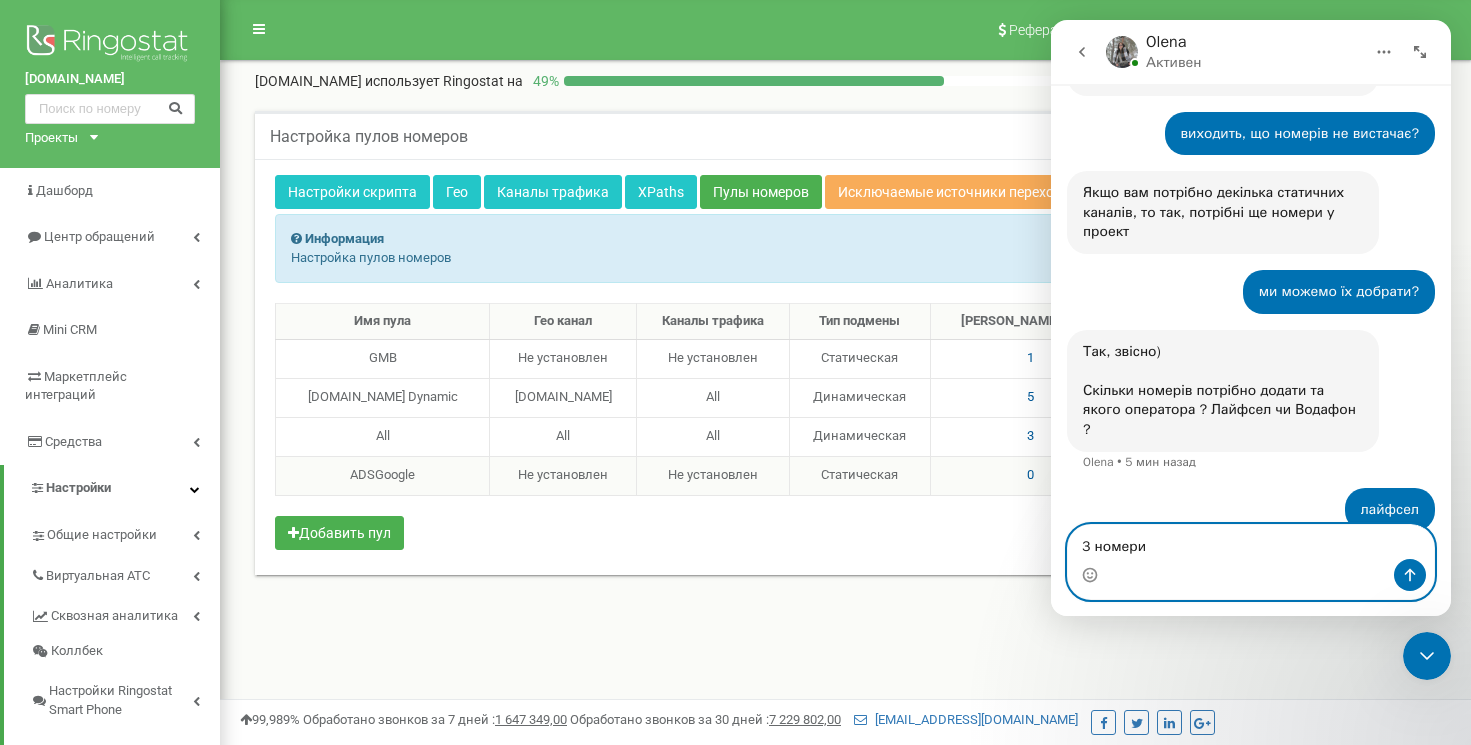 type on "3 номери" 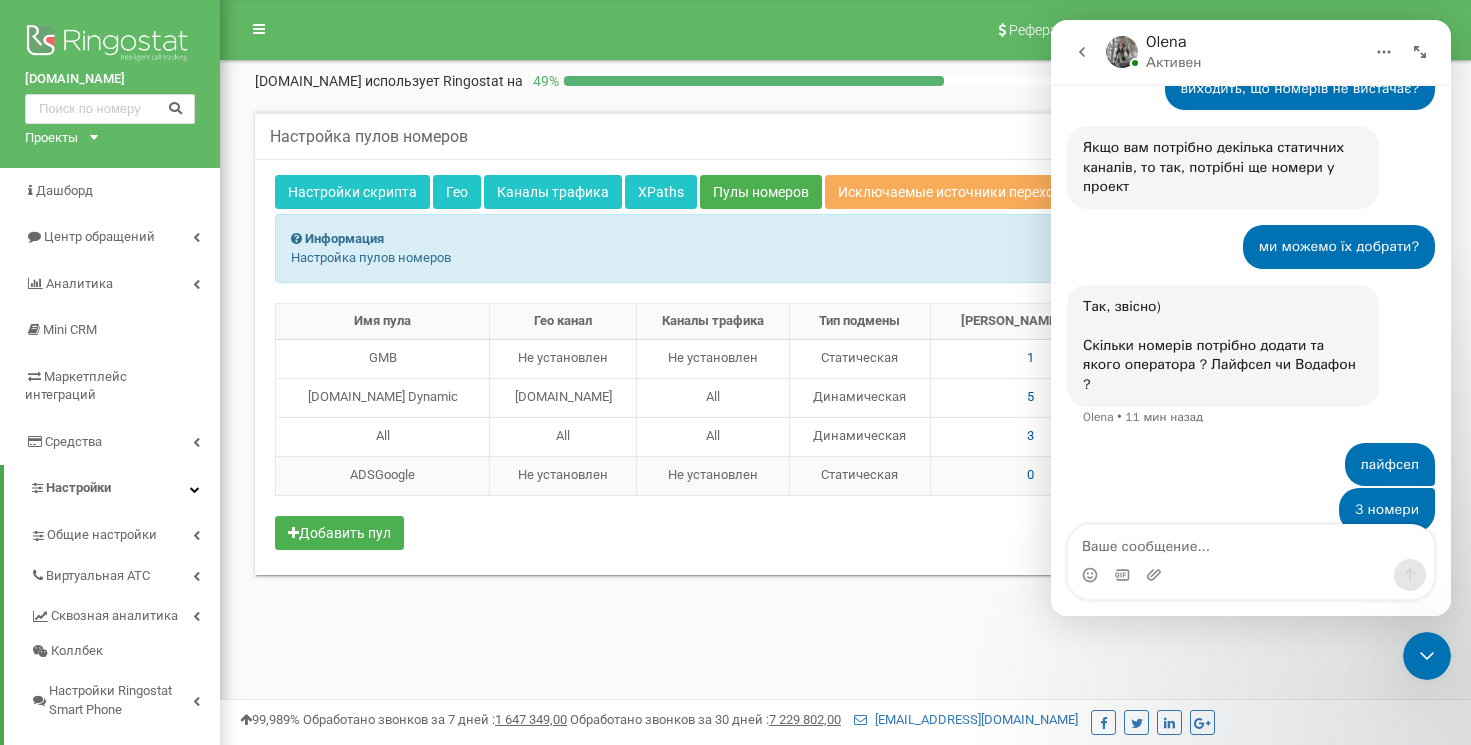scroll, scrollTop: 1707, scrollLeft: 0, axis: vertical 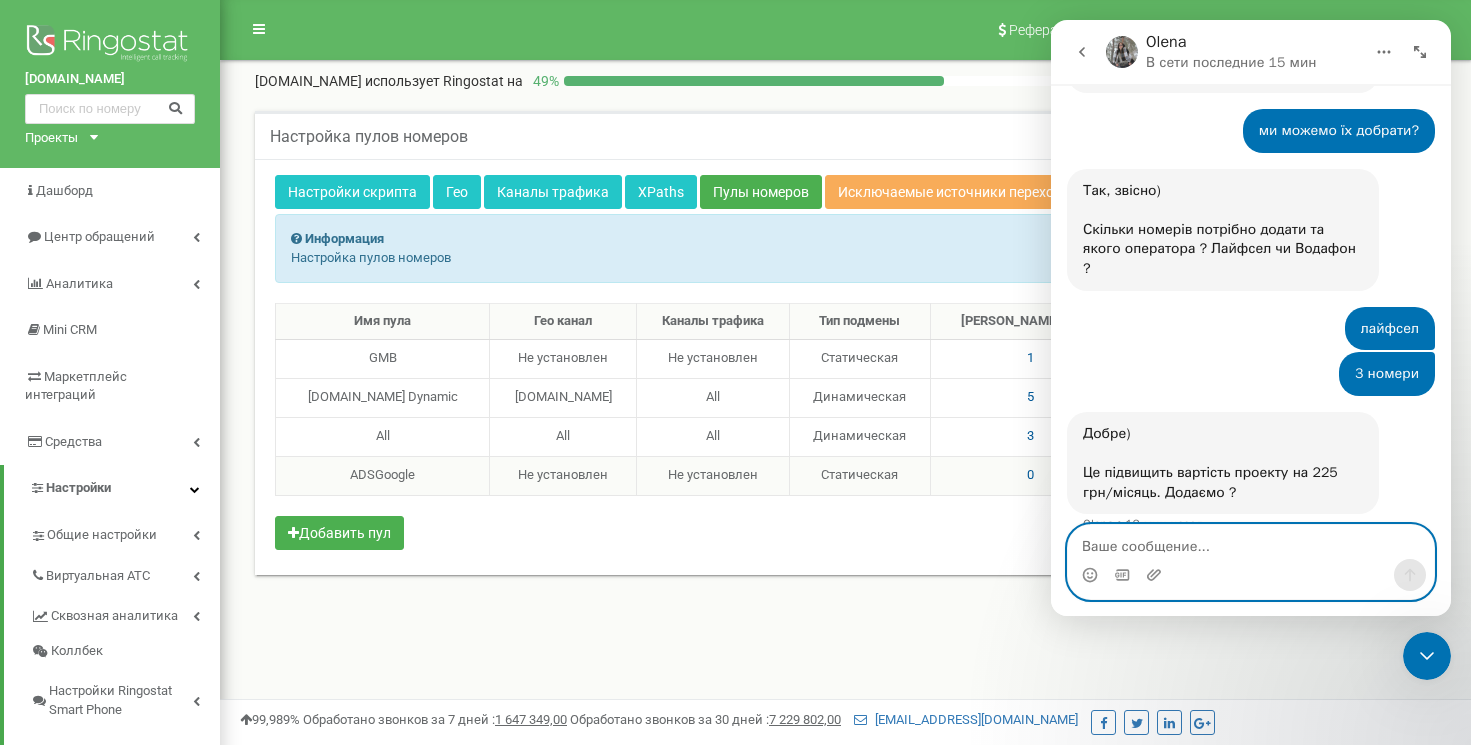 click at bounding box center [1251, 542] 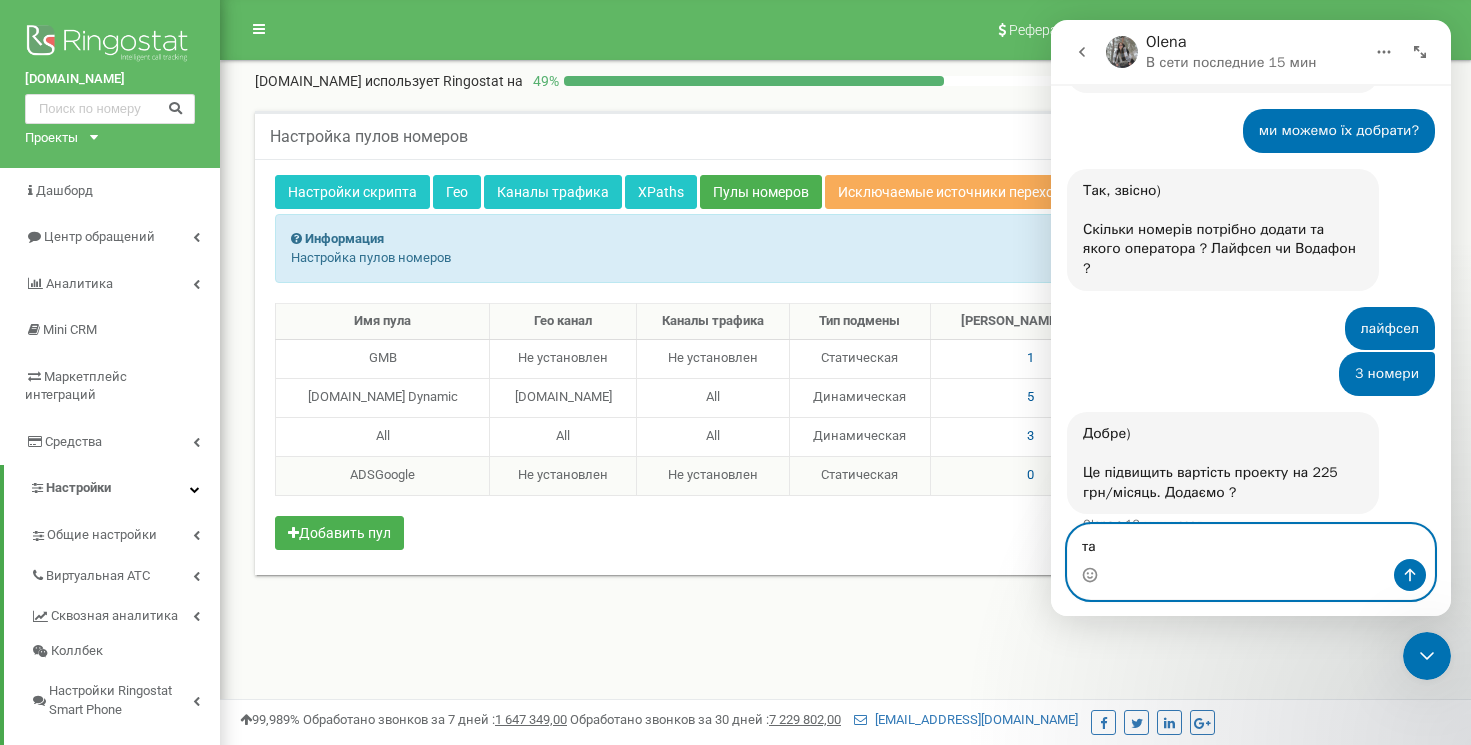 type on "так" 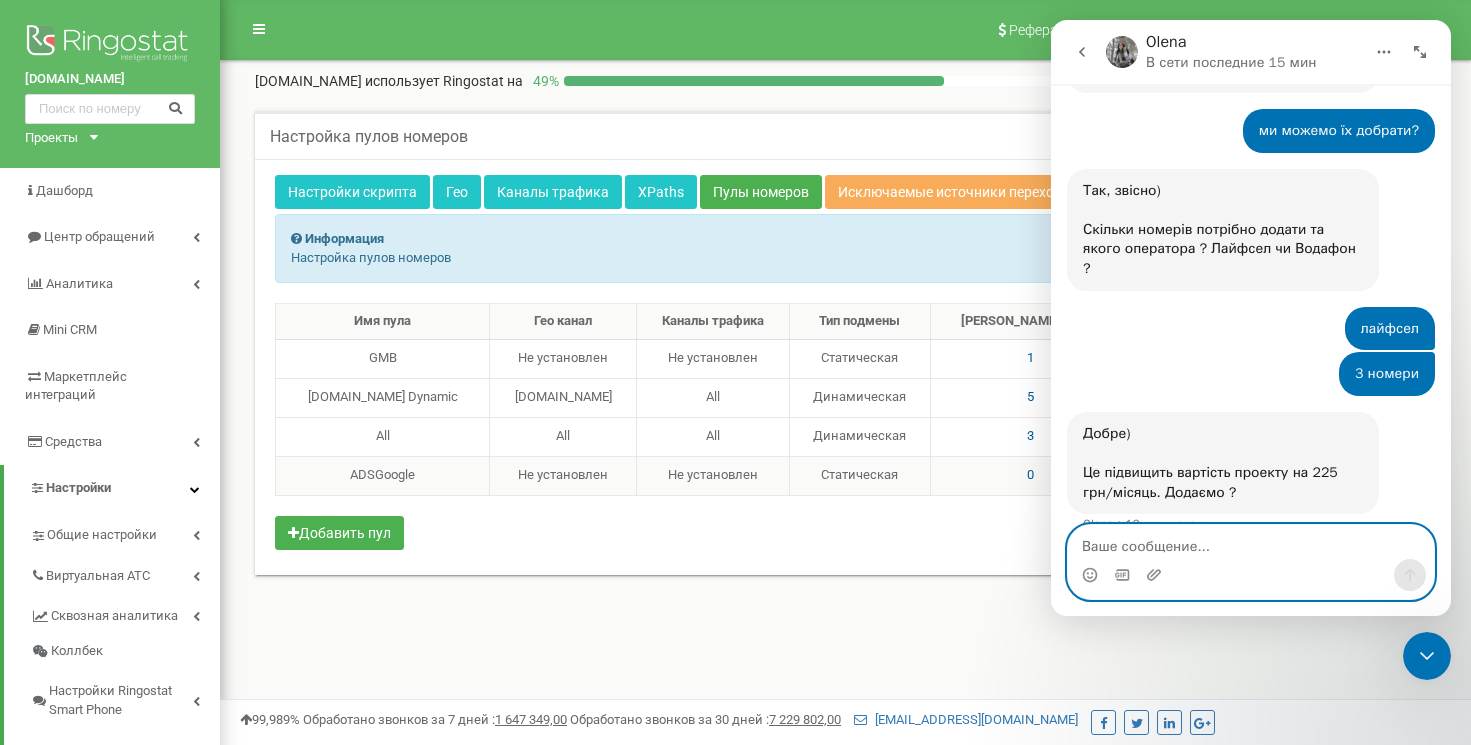 scroll, scrollTop: 1805, scrollLeft: 0, axis: vertical 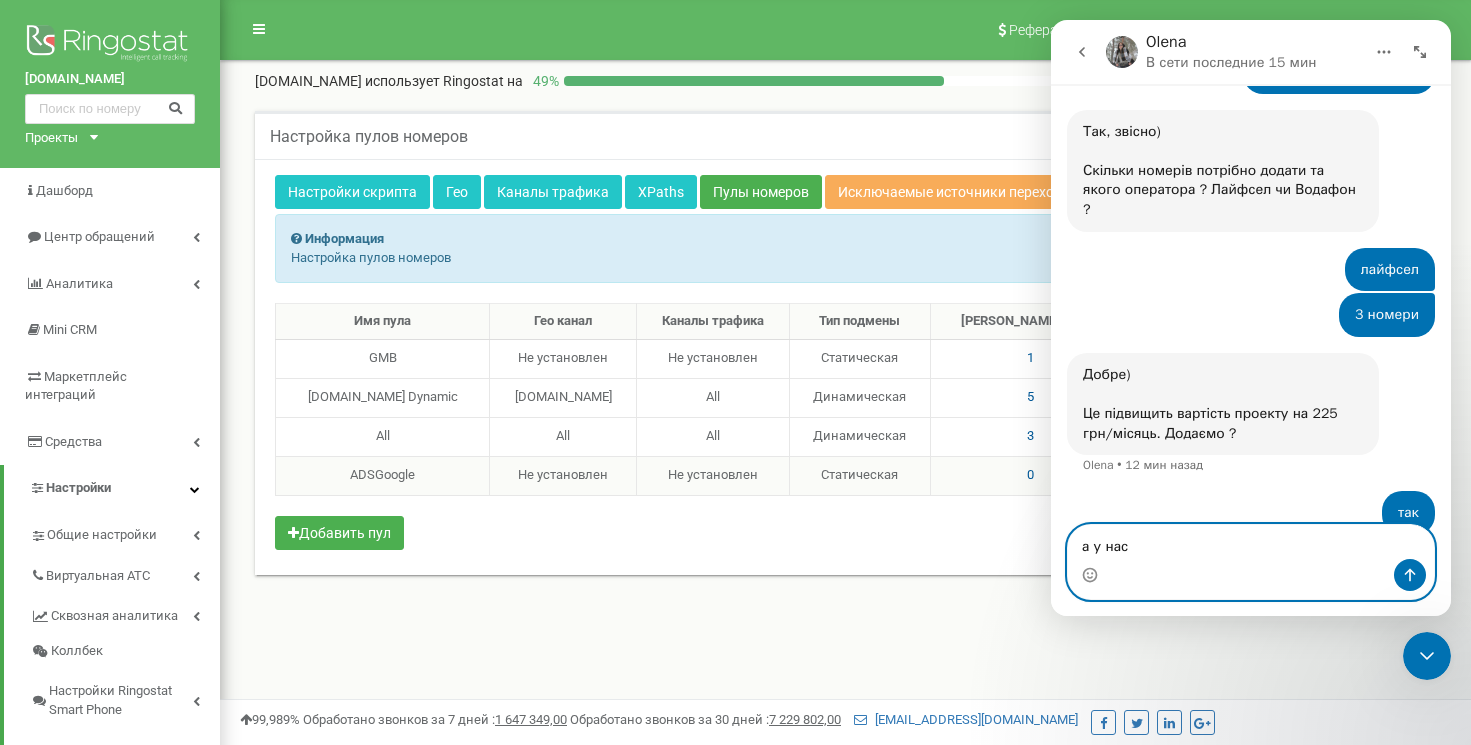 type on "а у нас" 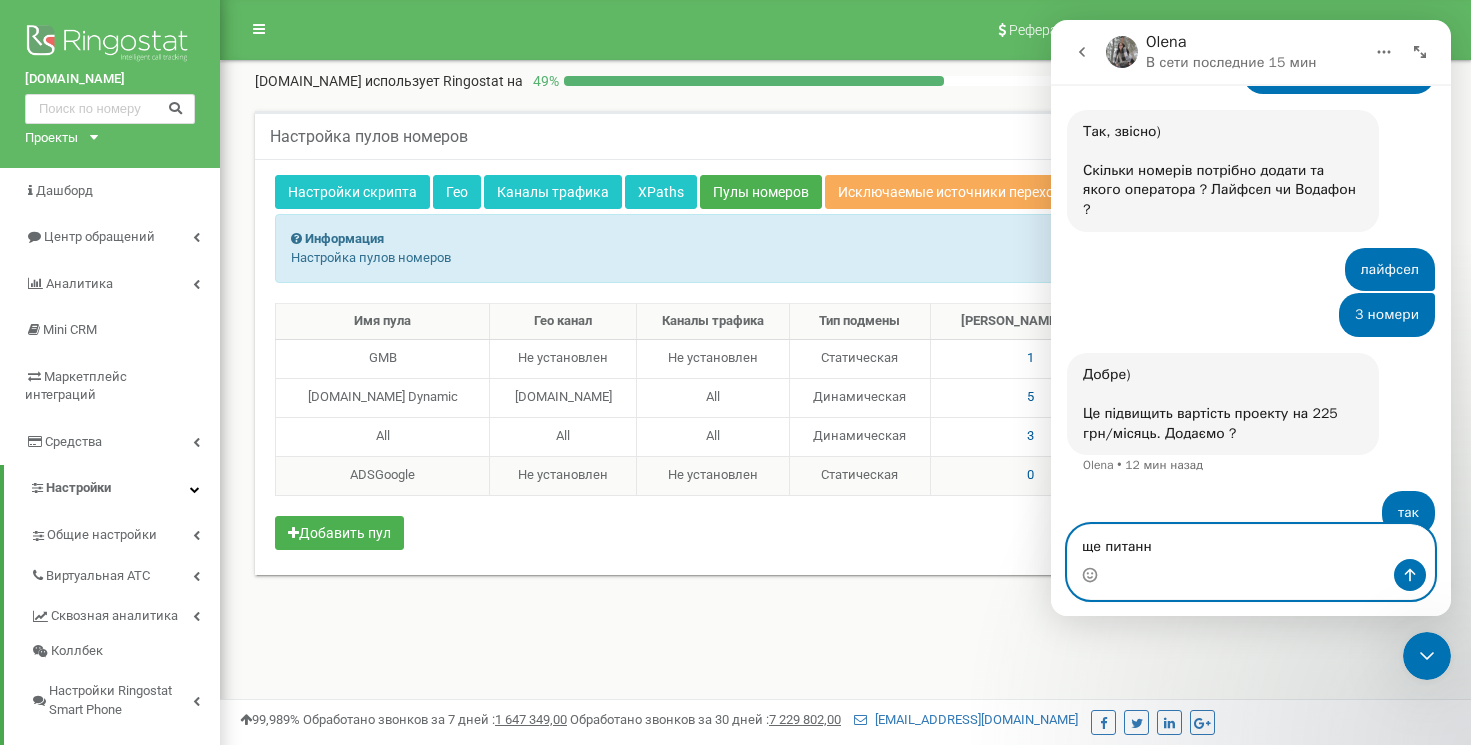 type on "ще питання" 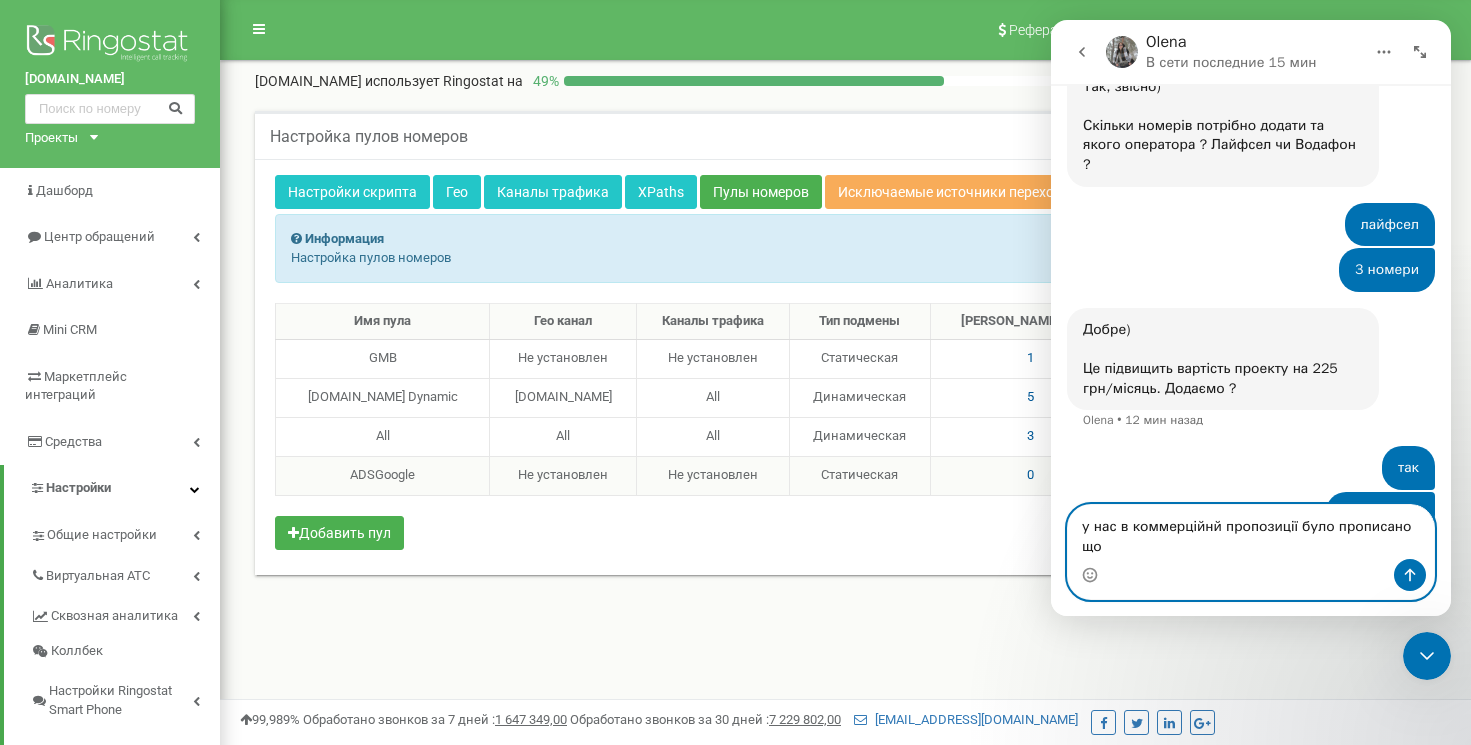 scroll, scrollTop: 1870, scrollLeft: 0, axis: vertical 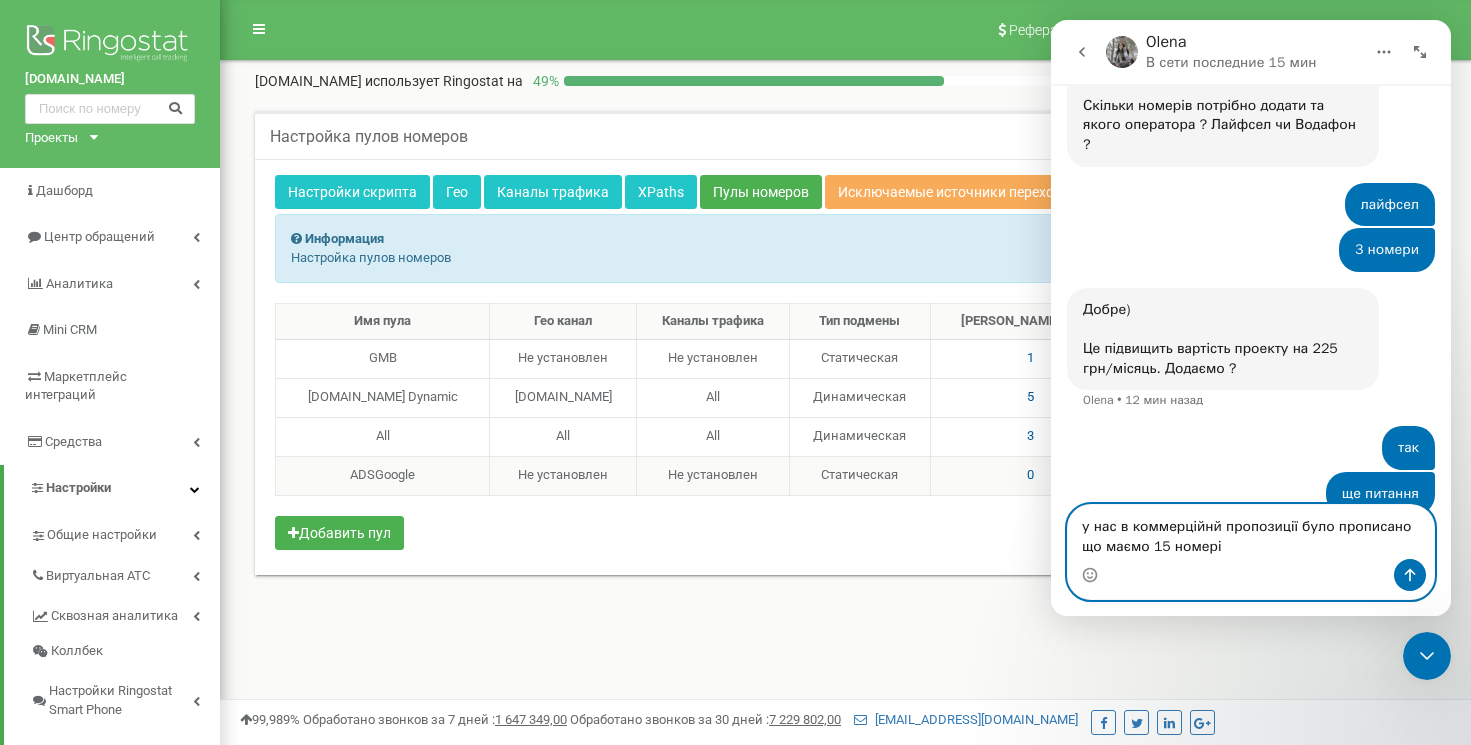 type on "у нас в коммерційнй пропозиції було прописано що маємо 15 номерів" 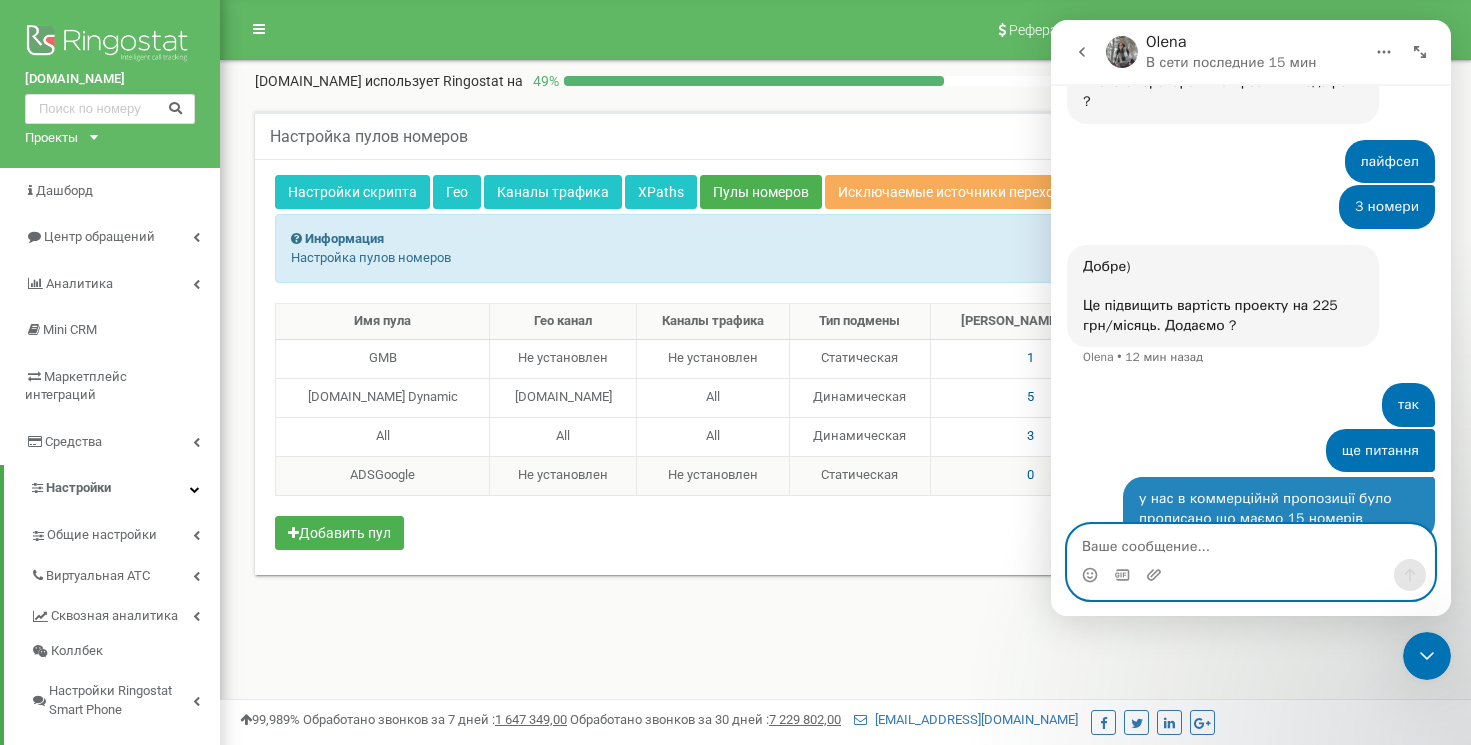 scroll, scrollTop: 1914, scrollLeft: 0, axis: vertical 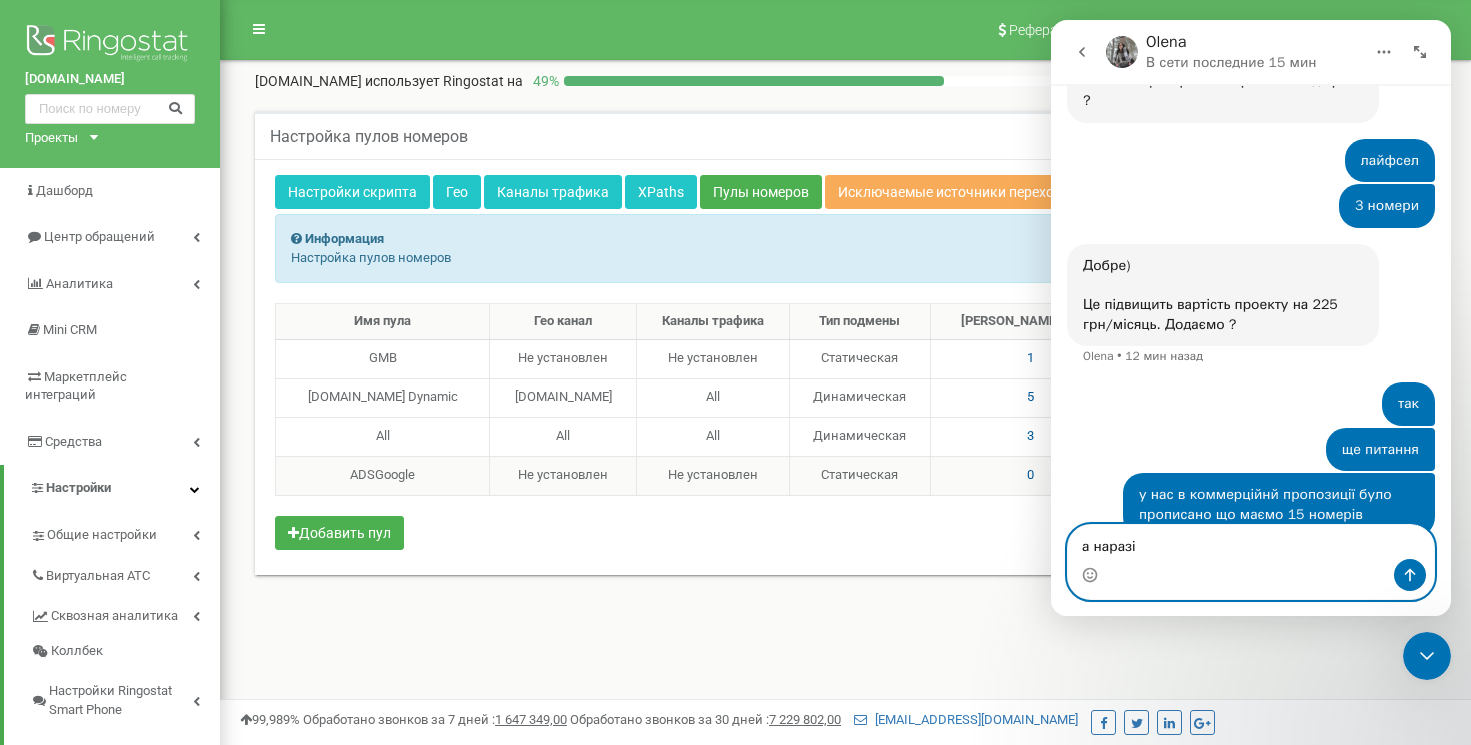 type on "а наразі" 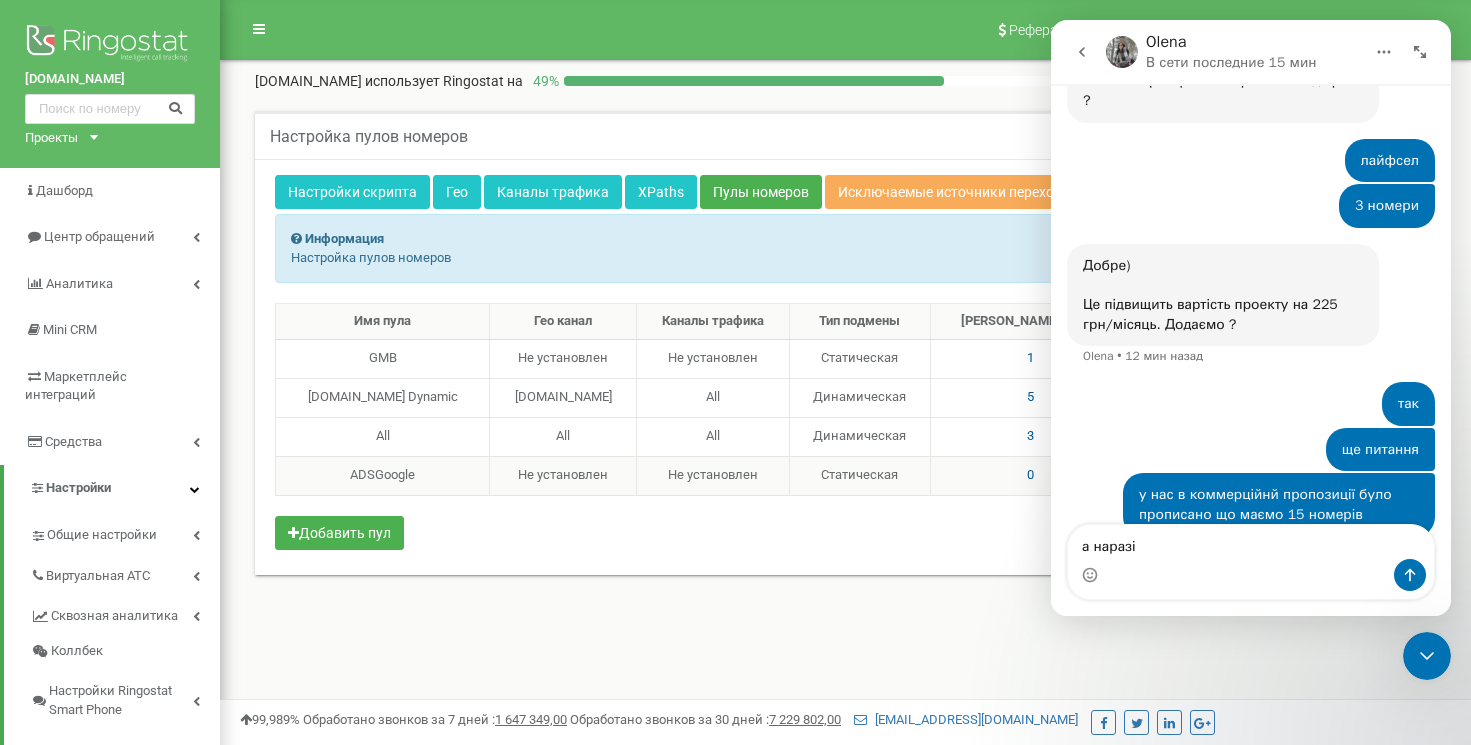 click on "Имя пула
Гео канал
Каналы трафика
Тип подмены
Номеров в пуле
Рекомендовано номеров
GMB
Не установлен
Не установлен
1 All 5 All 3" at bounding box center [845, 429] 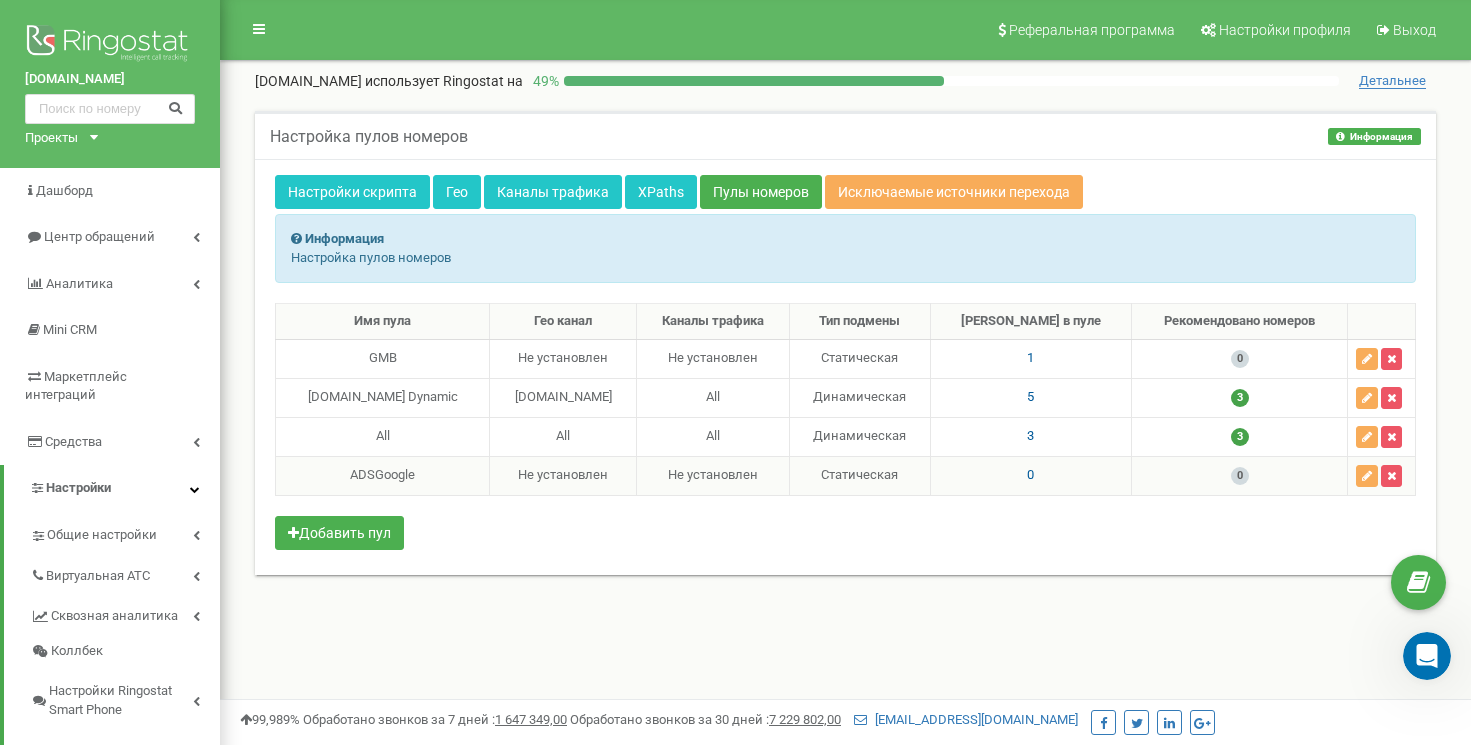 click at bounding box center [1427, 656] 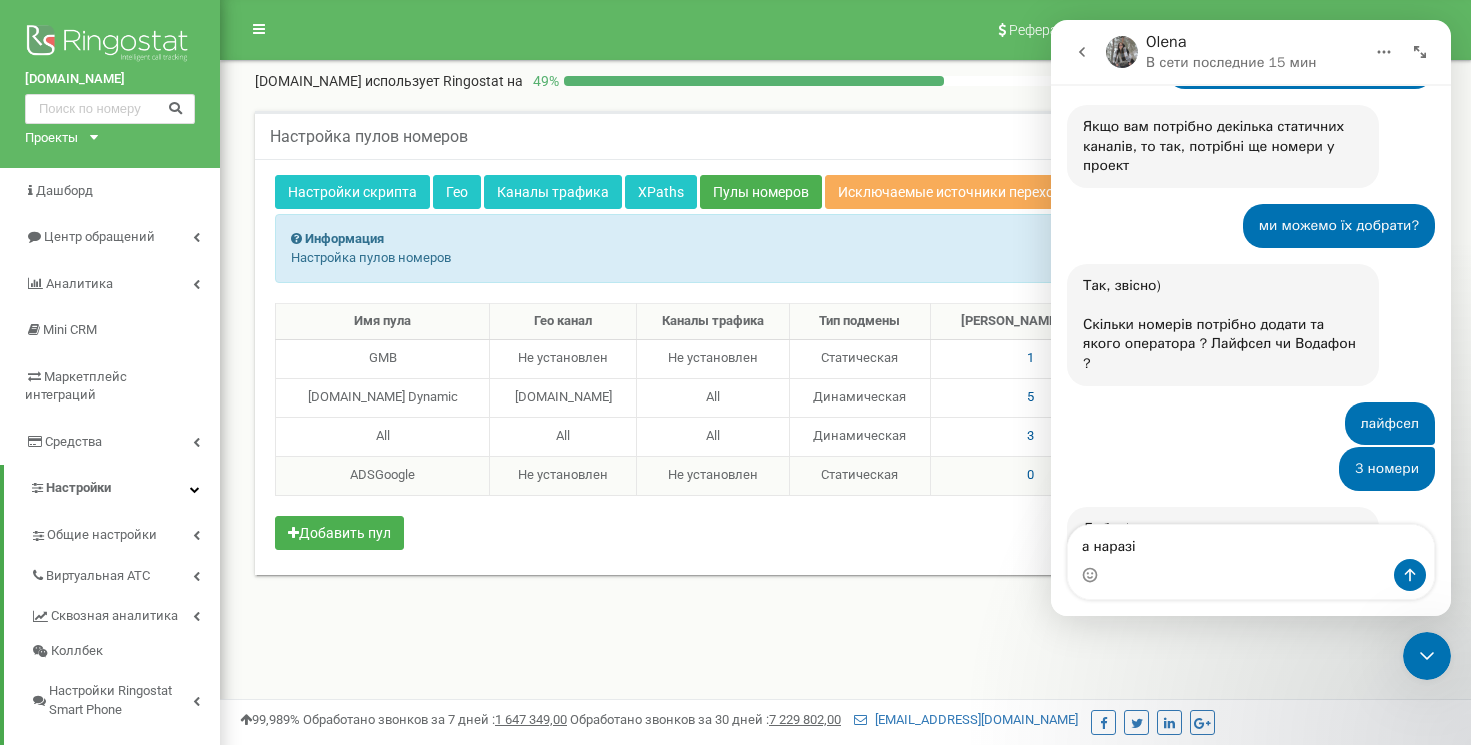 scroll, scrollTop: 1914, scrollLeft: 0, axis: vertical 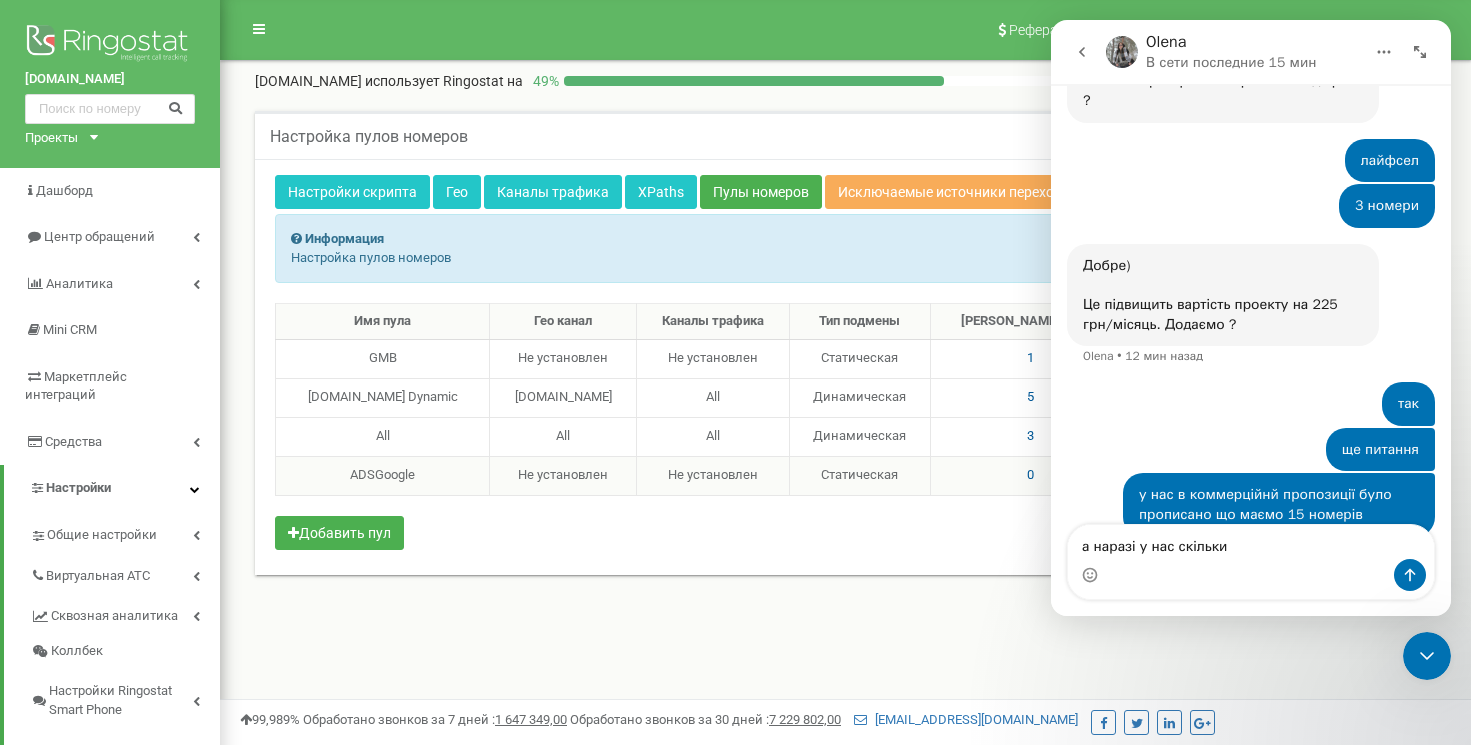 type on "а наразі у нас скільки?" 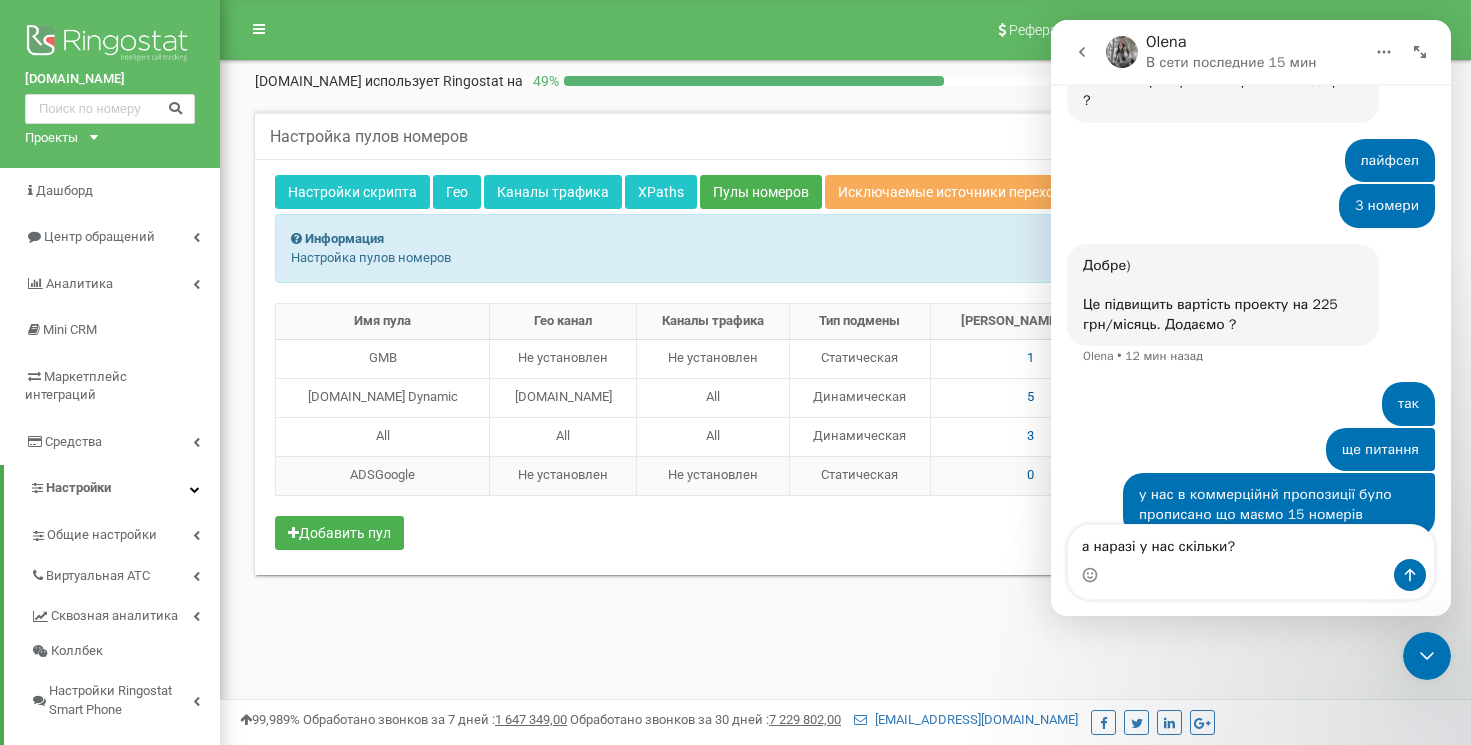 type 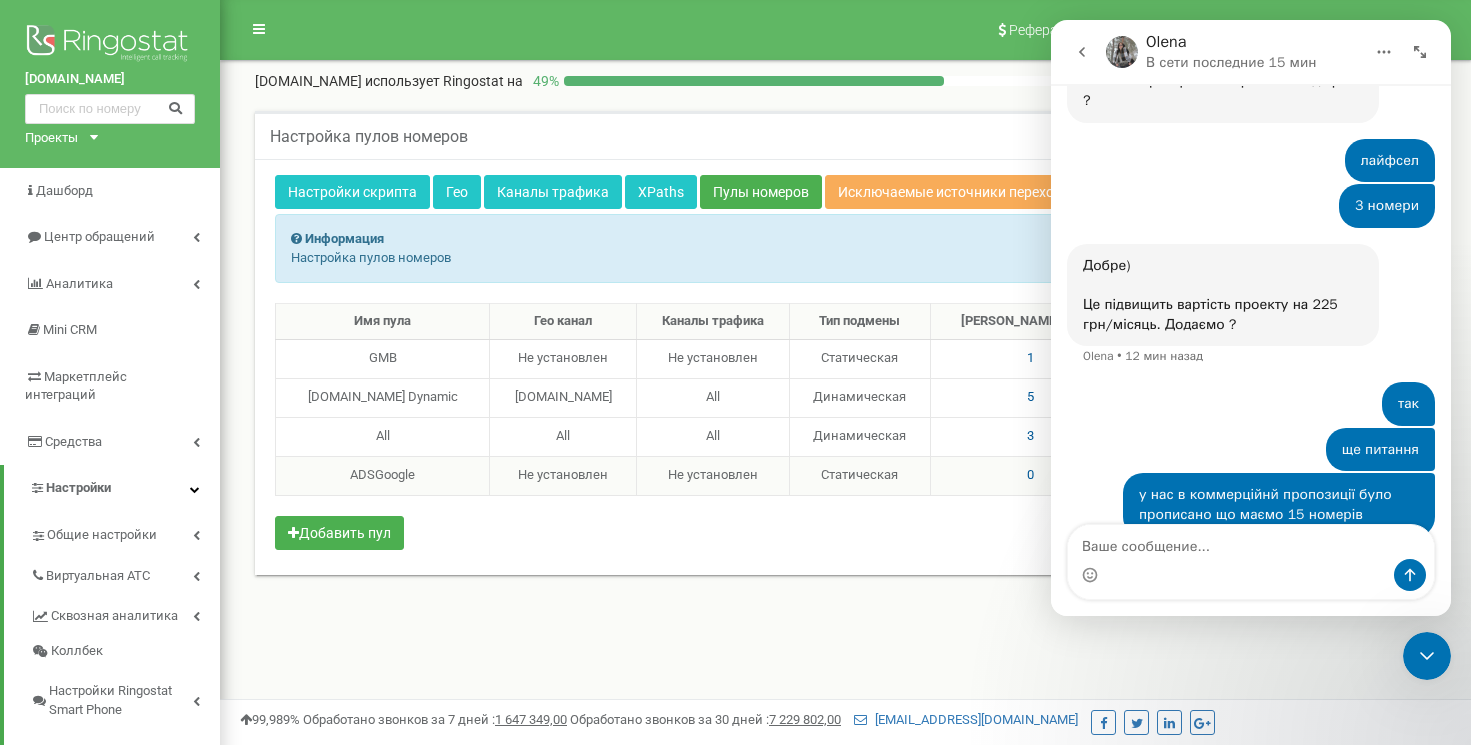 scroll, scrollTop: 1959, scrollLeft: 0, axis: vertical 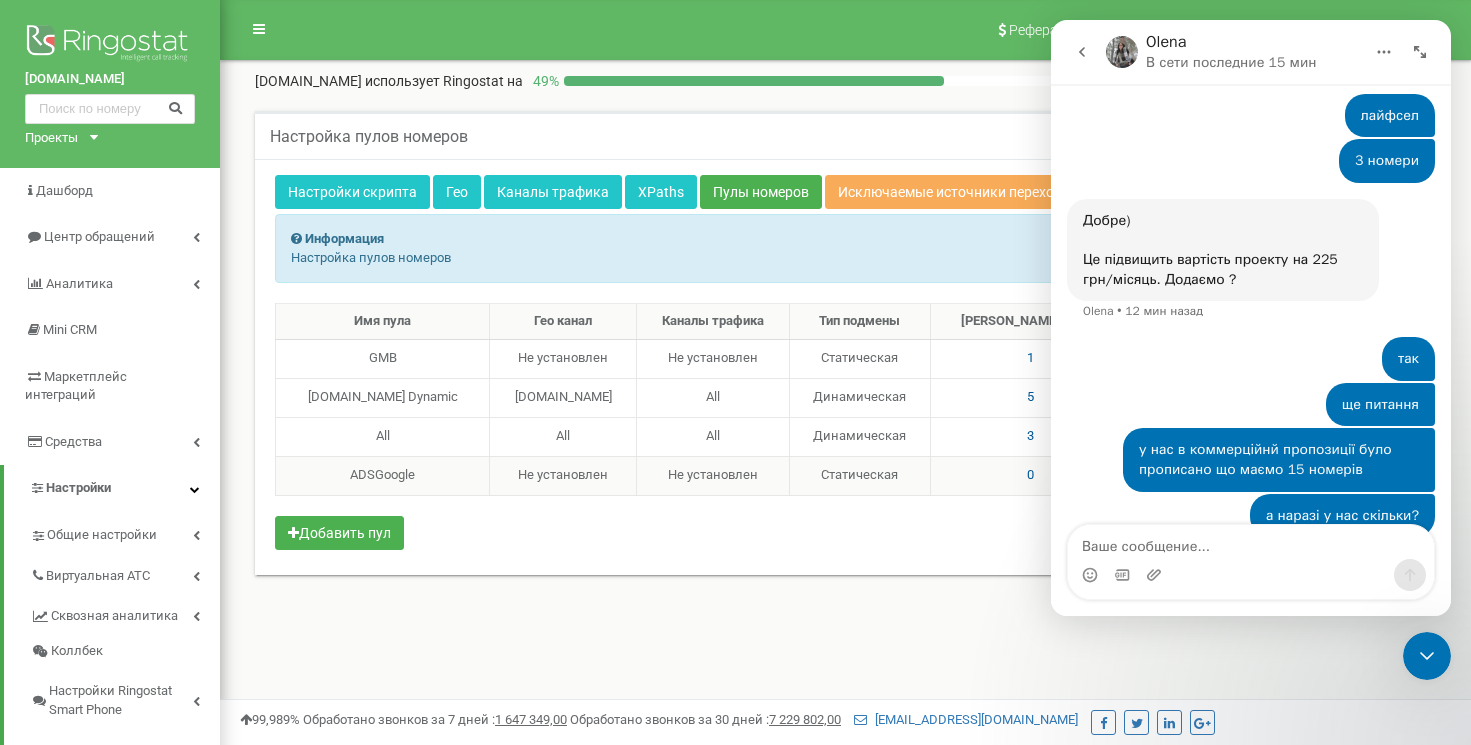 click on "Реферальная программа
Настройки профиля
Выход
goloseevsky.com   использует Ringostat на  49 % Детальнее
Настройка пулов номеров
Информация
Информация
Настройка пулов номеров
Настройки скрипта Гео XPaths" at bounding box center [845, 600] 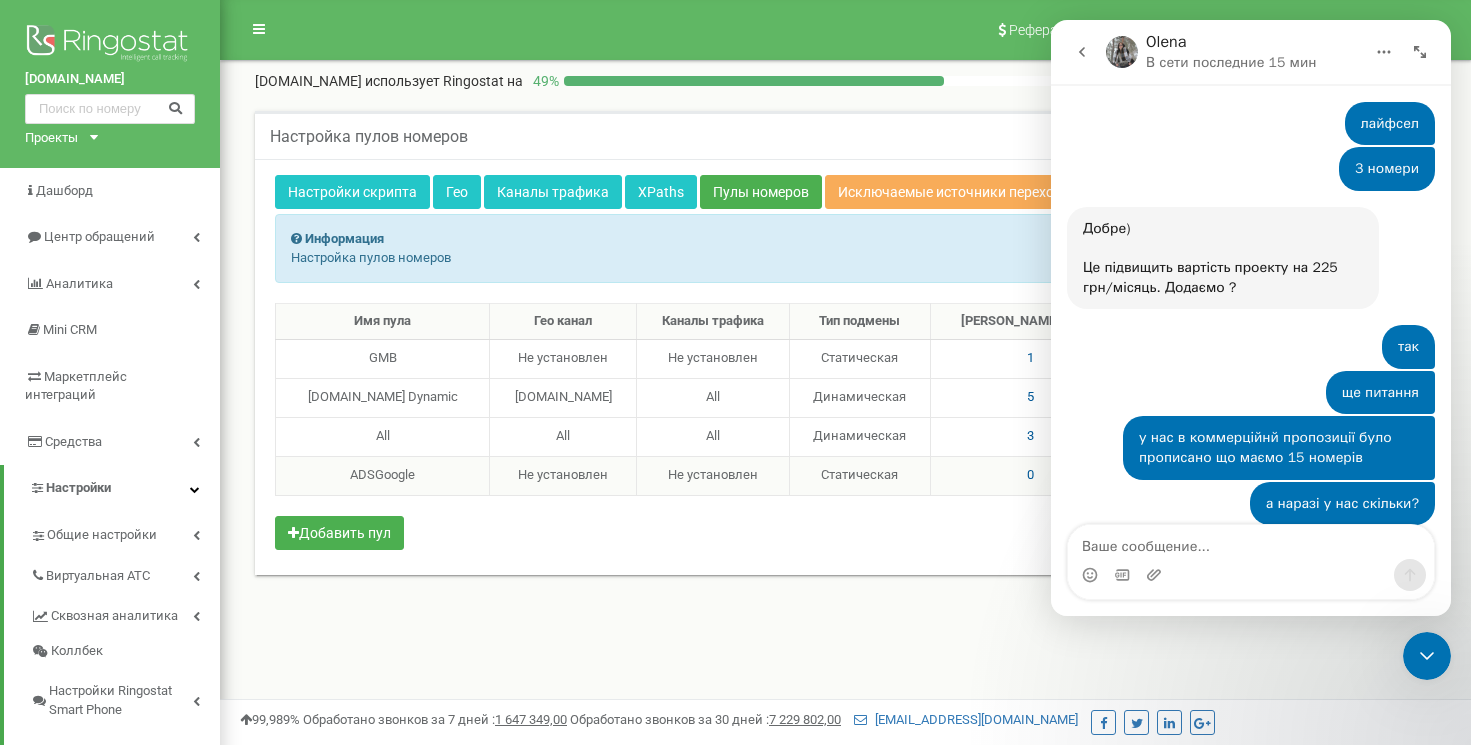 scroll, scrollTop: 2018, scrollLeft: 0, axis: vertical 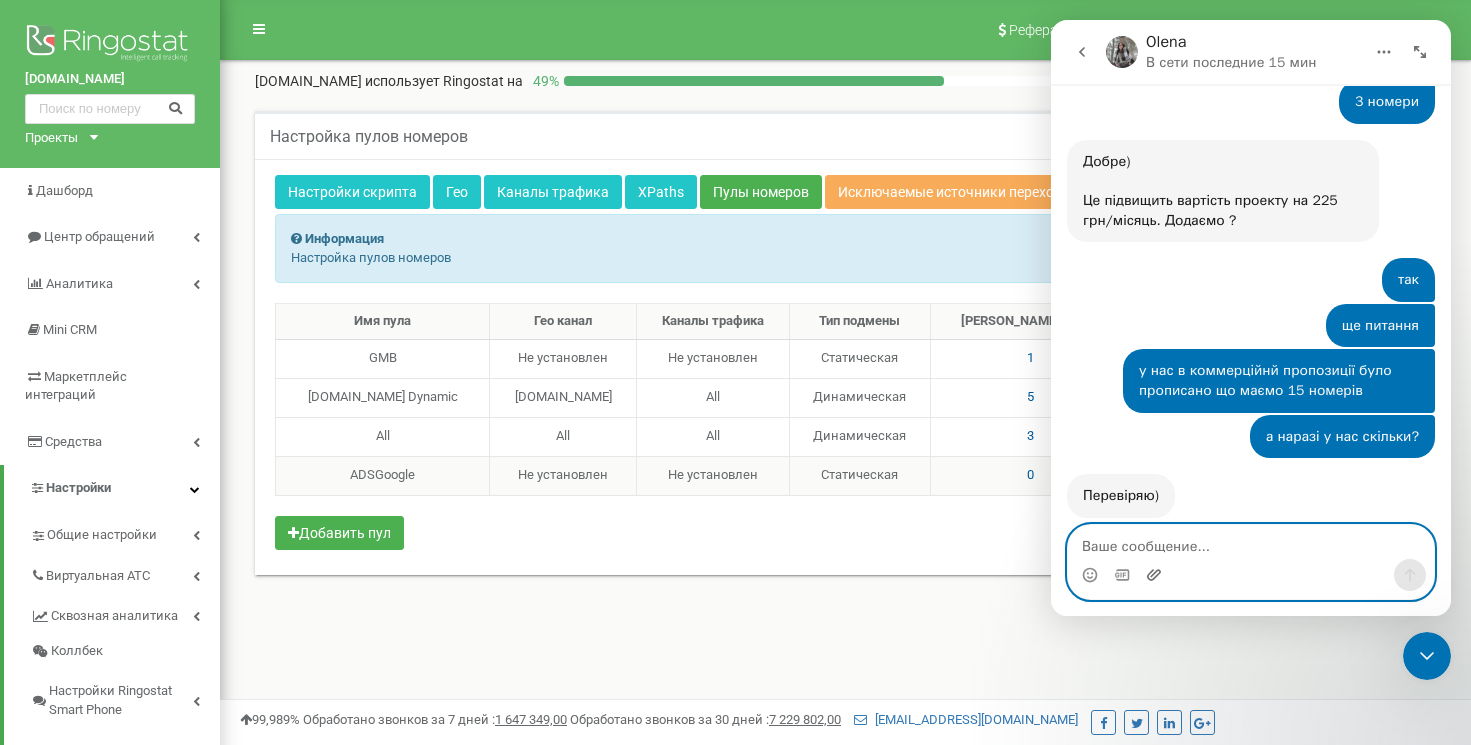click 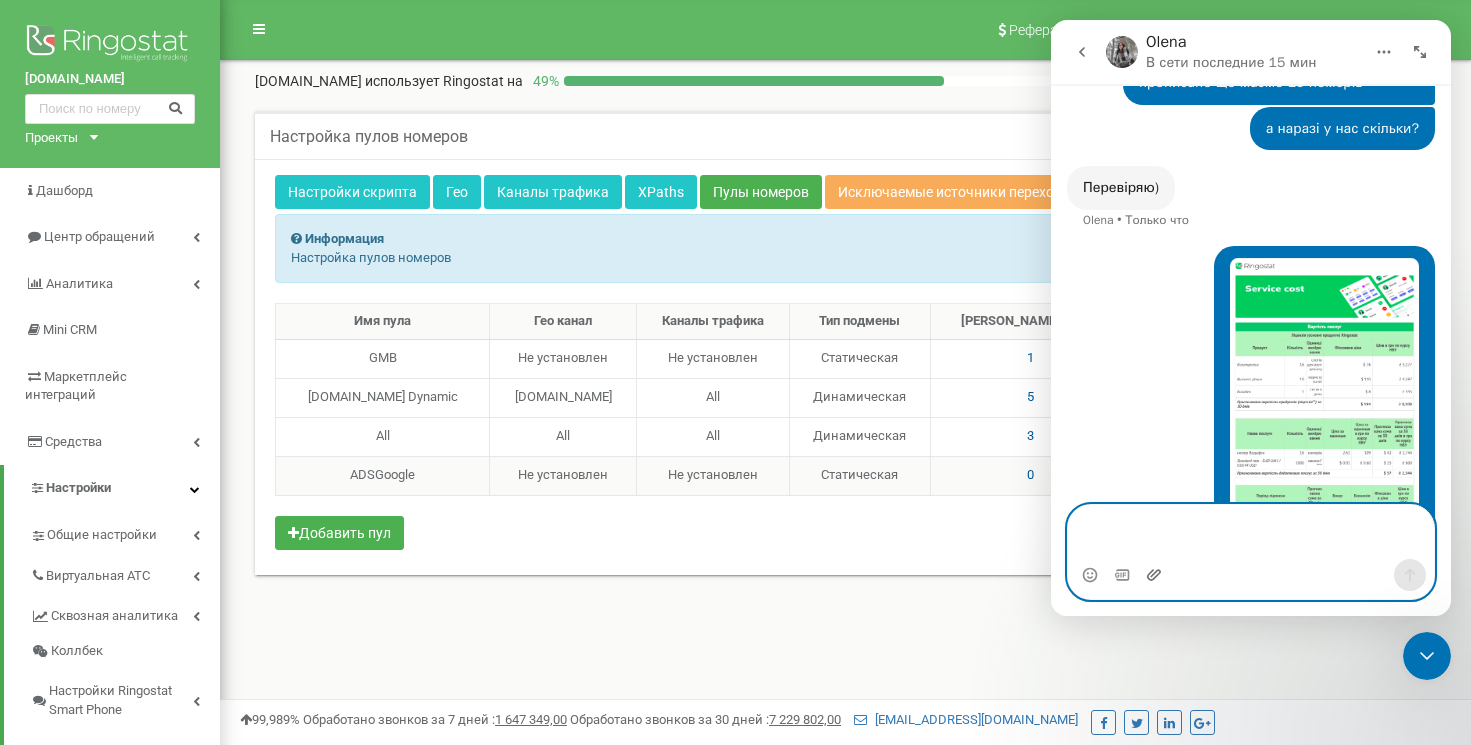 scroll, scrollTop: 2346, scrollLeft: 0, axis: vertical 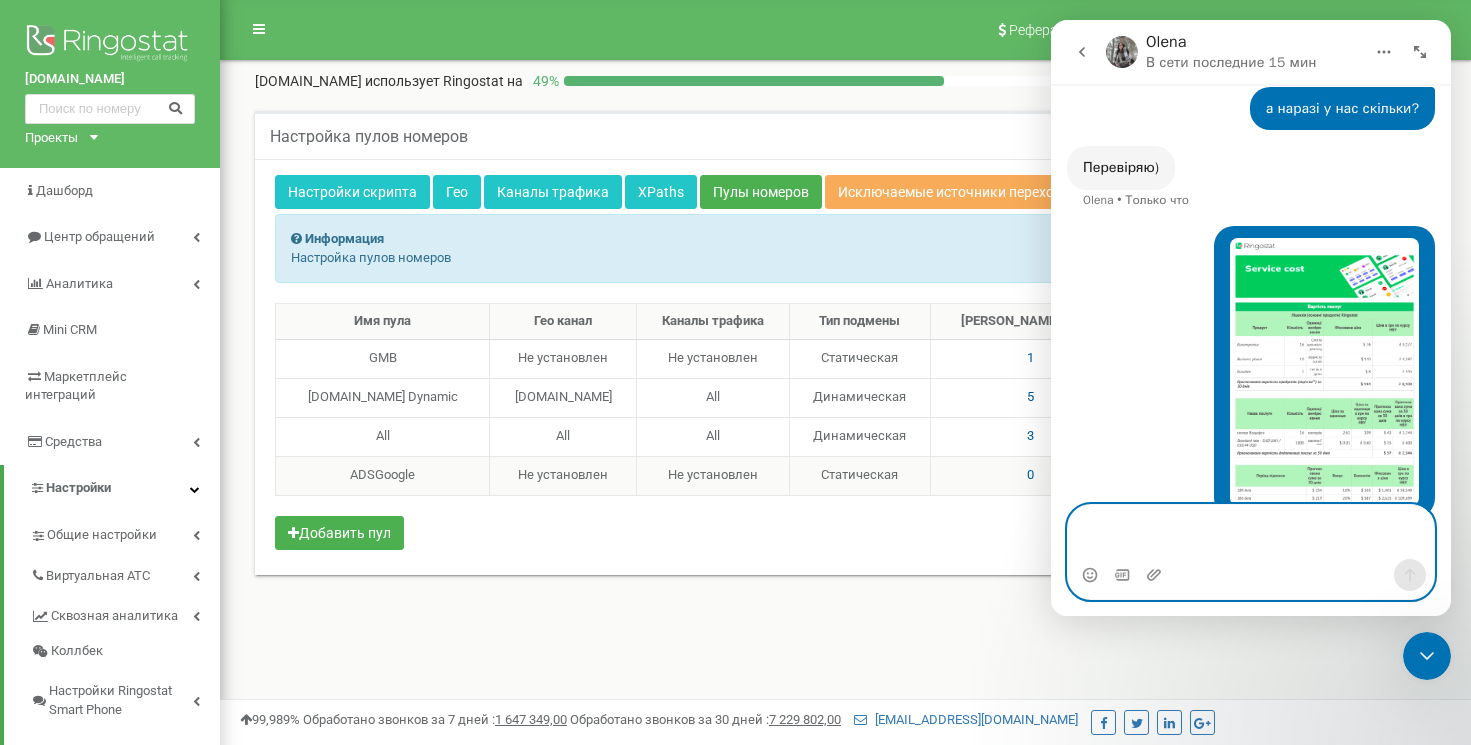 type 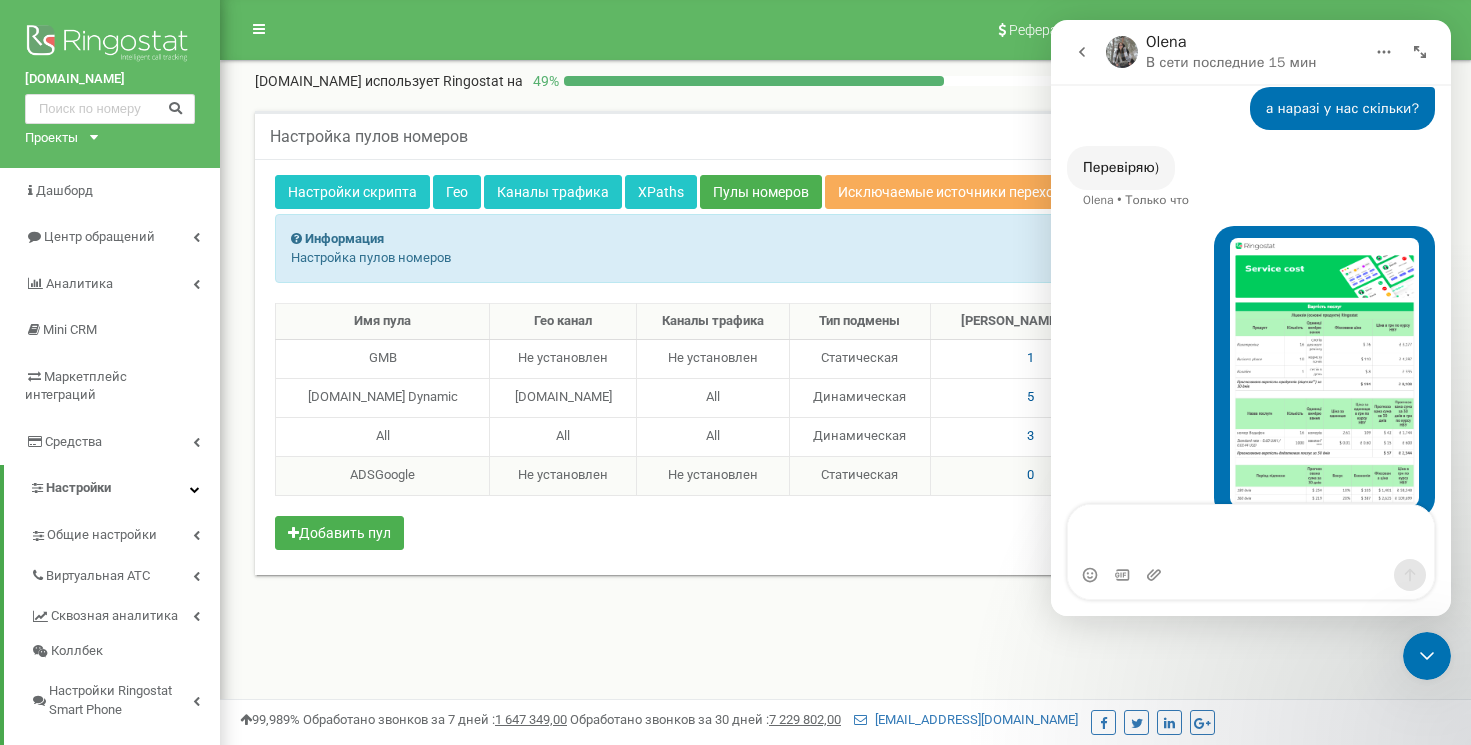 click at bounding box center [1324, 372] 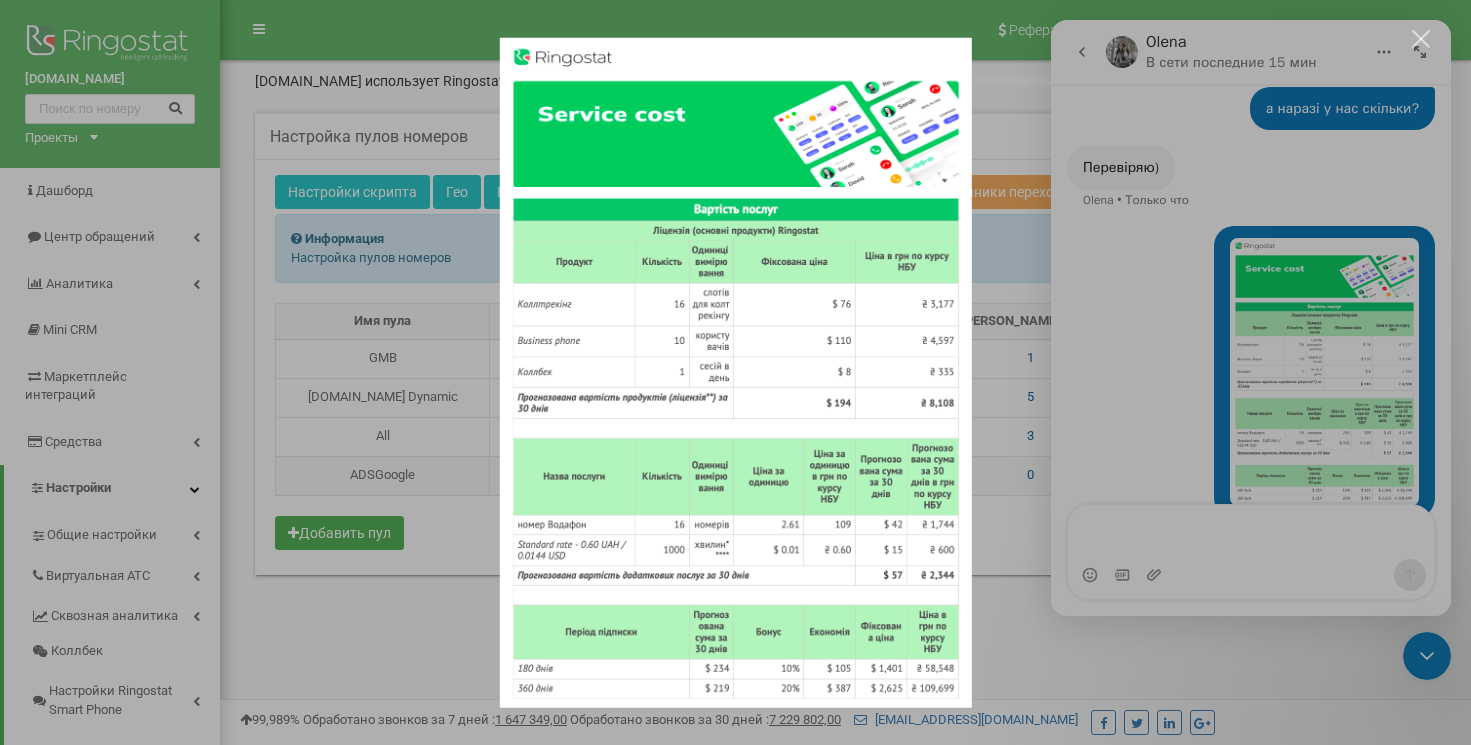 scroll, scrollTop: 0, scrollLeft: 0, axis: both 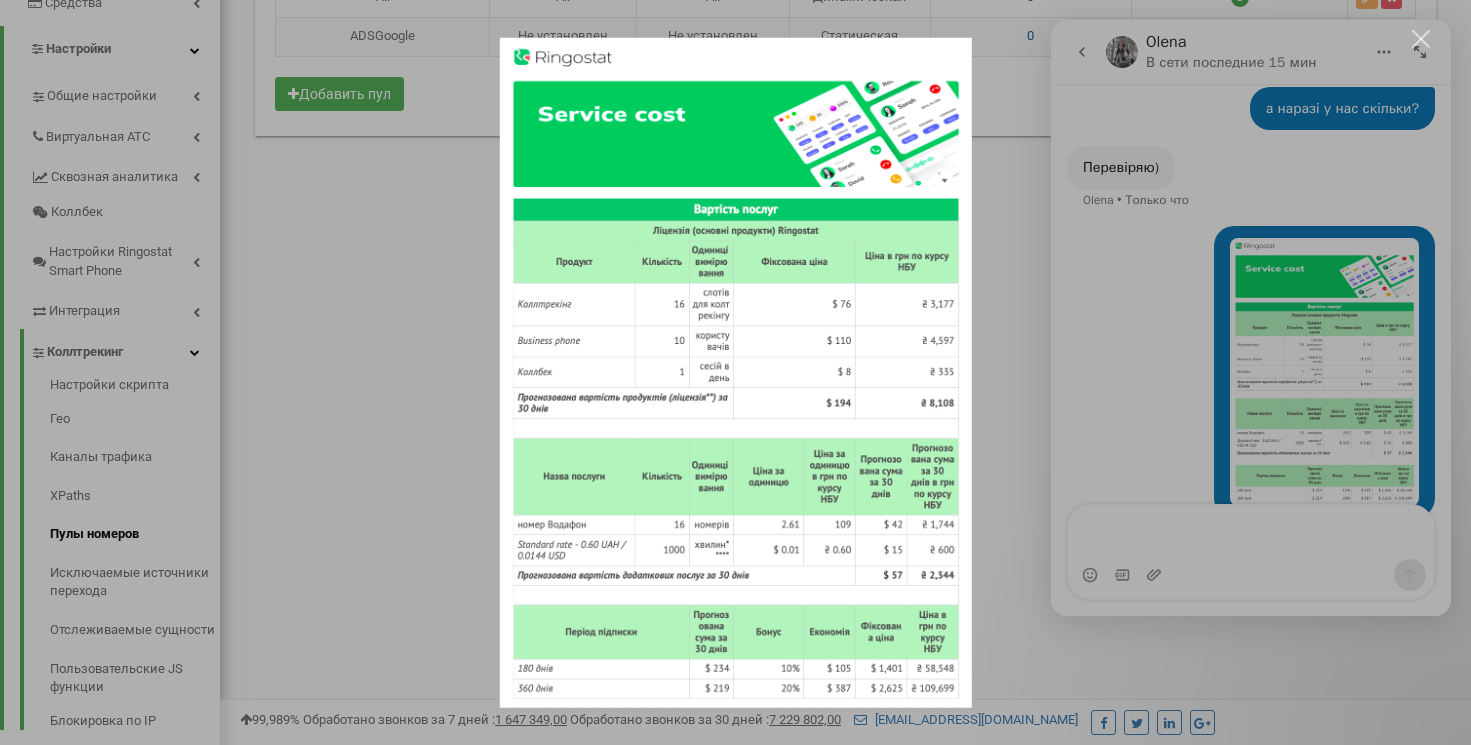 click at bounding box center [735, 372] 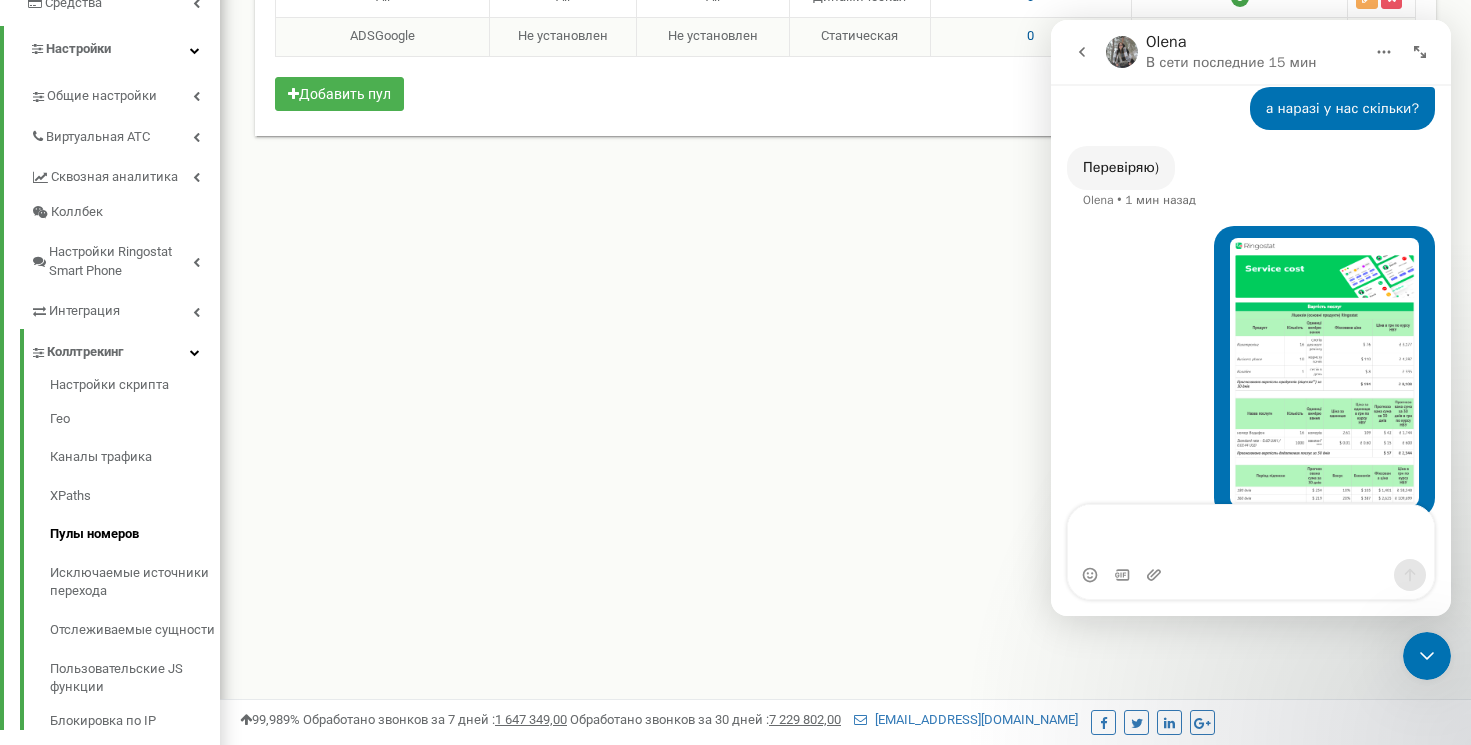 scroll, scrollTop: 0, scrollLeft: 0, axis: both 